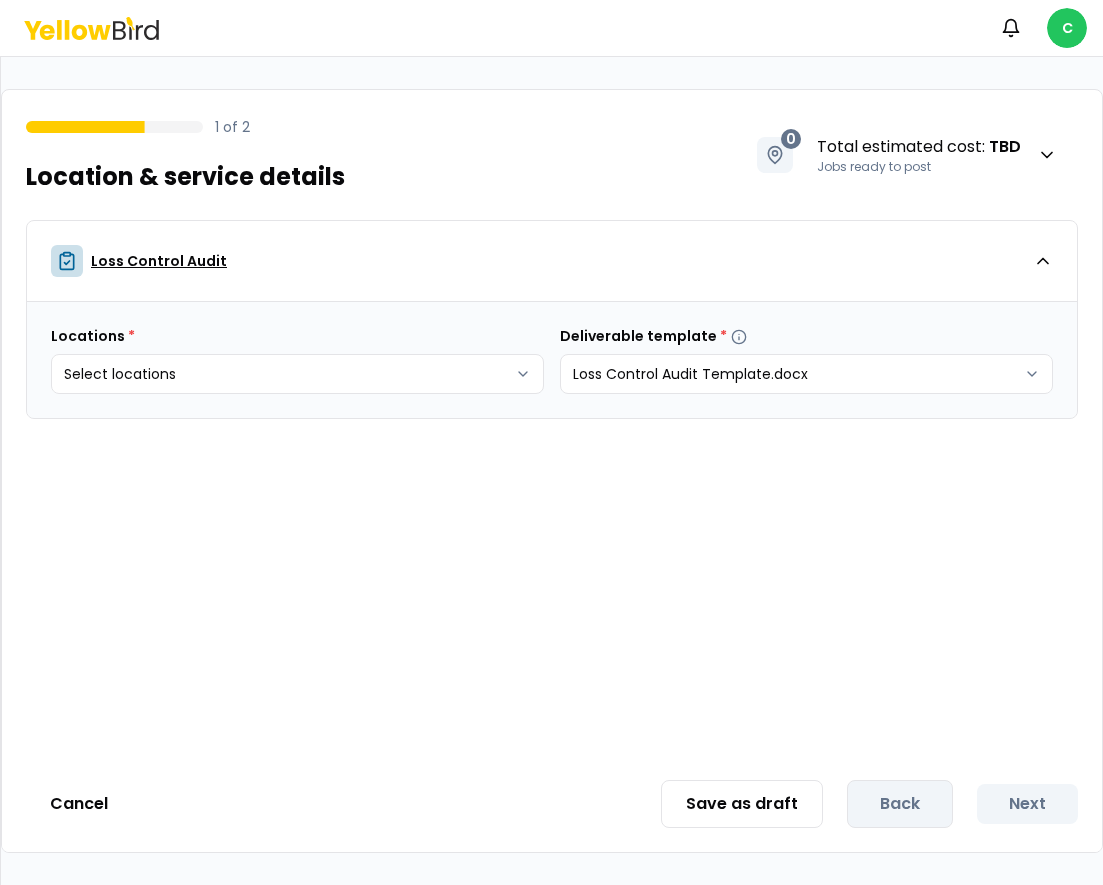 scroll, scrollTop: 0, scrollLeft: 0, axis: both 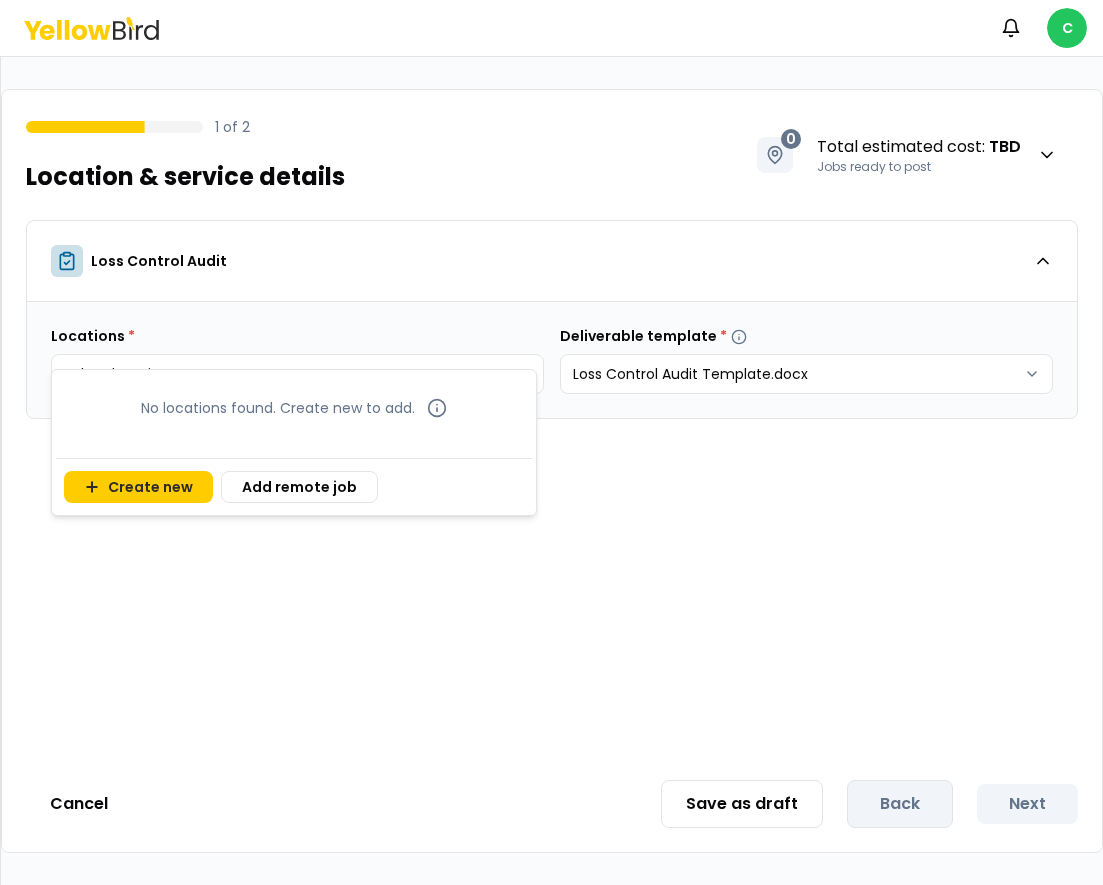 click on "Notifications C 1 of 2 Location & service details 0 Total estimated cost :   TBD Jobs ready to post Loss Control Audit Locations   * Select locations Deliverable template   * Loss Control Audit Template.docx Cancel Save as draft Back Next
No locations found. Create new to add. Create new Add remote job" at bounding box center [551, 442] 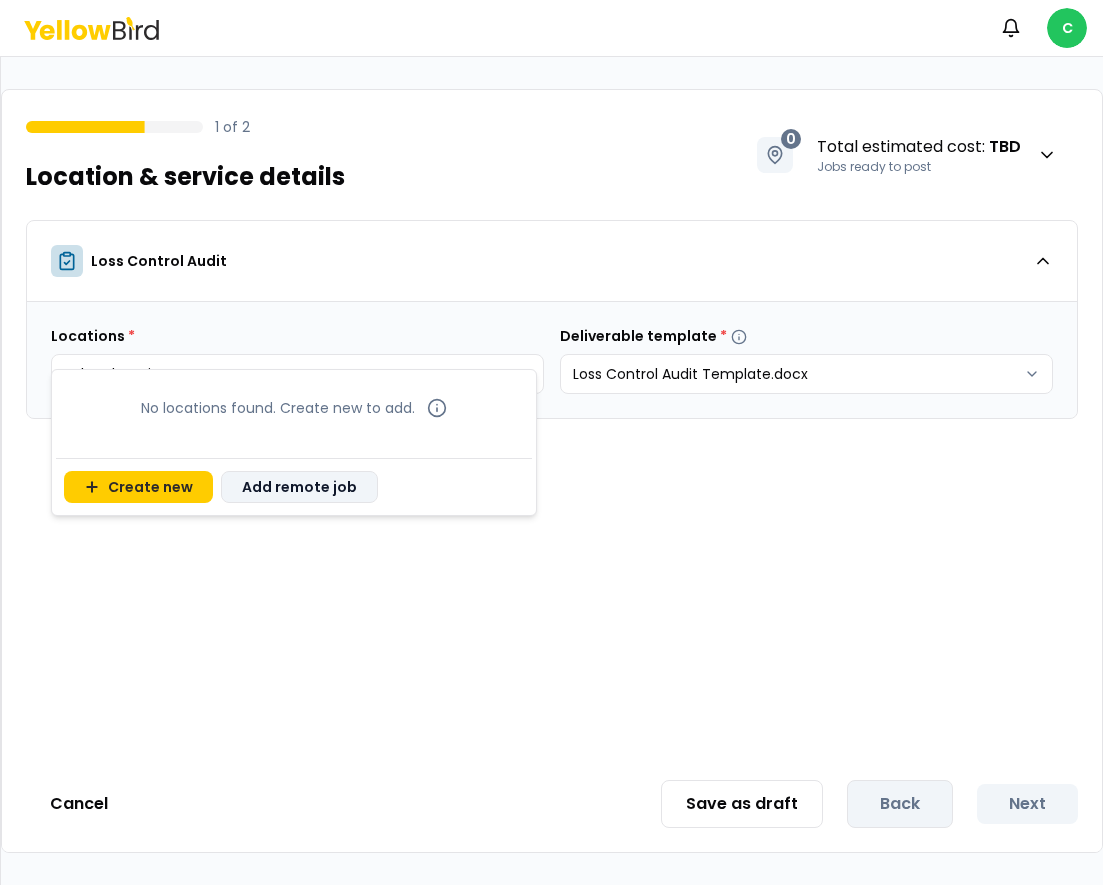 click on "Add remote job" at bounding box center [299, 487] 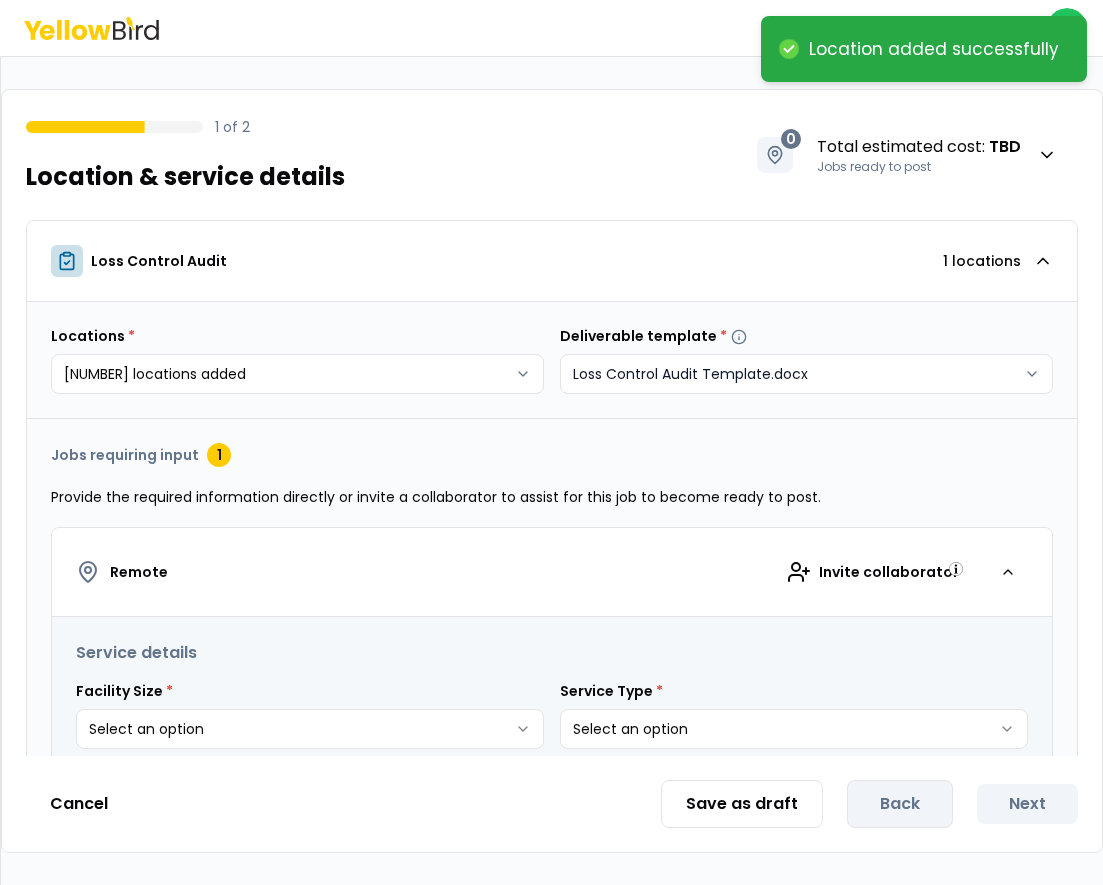 click on "**********" at bounding box center (551, 442) 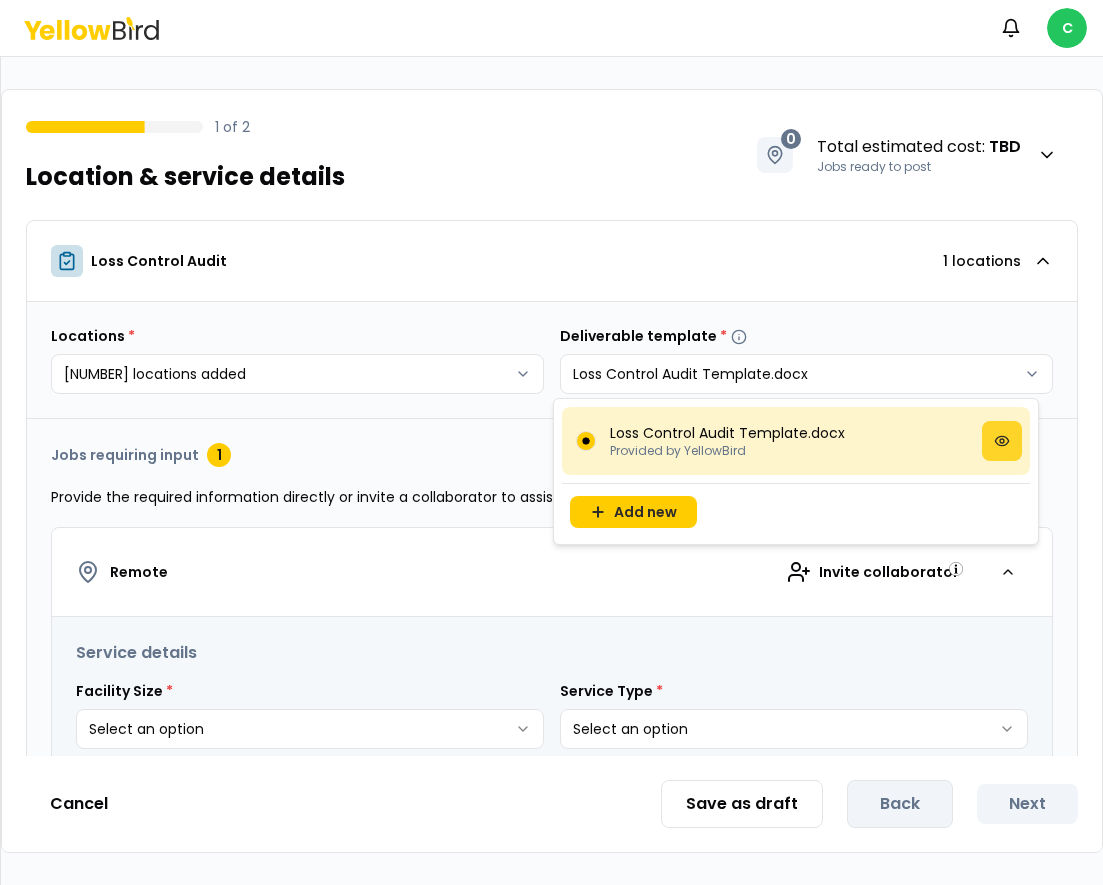 click at bounding box center [1002, 441] 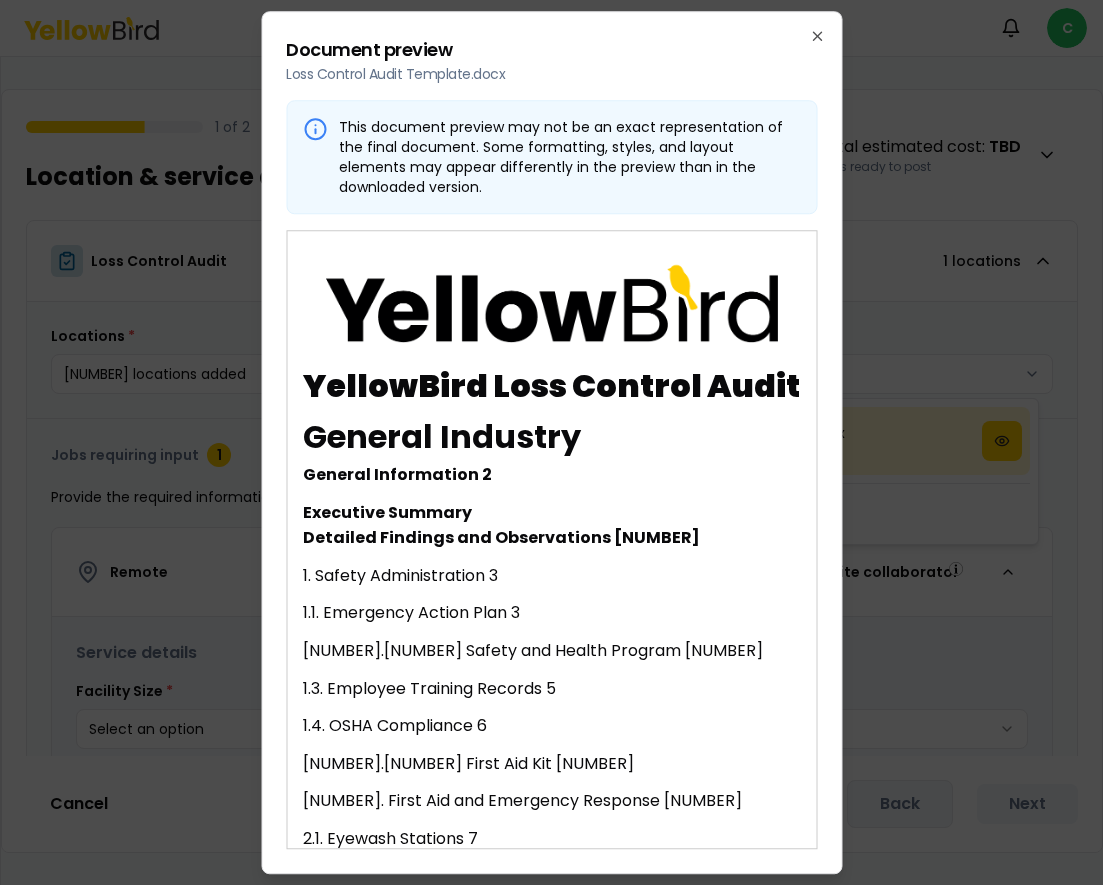 click on "Document preview Loss Control Audit Template.docx This document preview may not be an exact representation of the final document. Some formatting, styles, and layout elements may appear differently in the preview than in the downloaded version. YellowBird Loss Control Audit General Industry General Information	2 Executive Summary Detailed Findings and Observations	3 1. Safety Administration	3 1.1. Emergency Action Plan	3 1.2. Safety and Health Program	4 1.3. Employee Training Records	5 1.4. OSHA Compliance	6 1.5. First Aid Kit	7 2. First Aid and Emergency Response	7 2.1. Eyewash Stations	7 2.2. AEDs (Automated External Defibrillators)	8 2.3. Emergency Numbers and Directions	9 3. Compressed Gas Cylinders	10 3.1. Storage and Handling	10 4. Electrical Safety	11 4.1. Wiring and Cords	11 4.2. Switches and Breakers	12 4.3. Exit Signs and Emergency Lighting	13 5. Fire Prevention	14 5.1. Fire Extinguishers	14 5.2. Fire Drills	15 5.3. Flammable Materials Storage	15 6. Machinery and Equipment	16 6.2. LOTO Procedures	17" at bounding box center [551, 443] 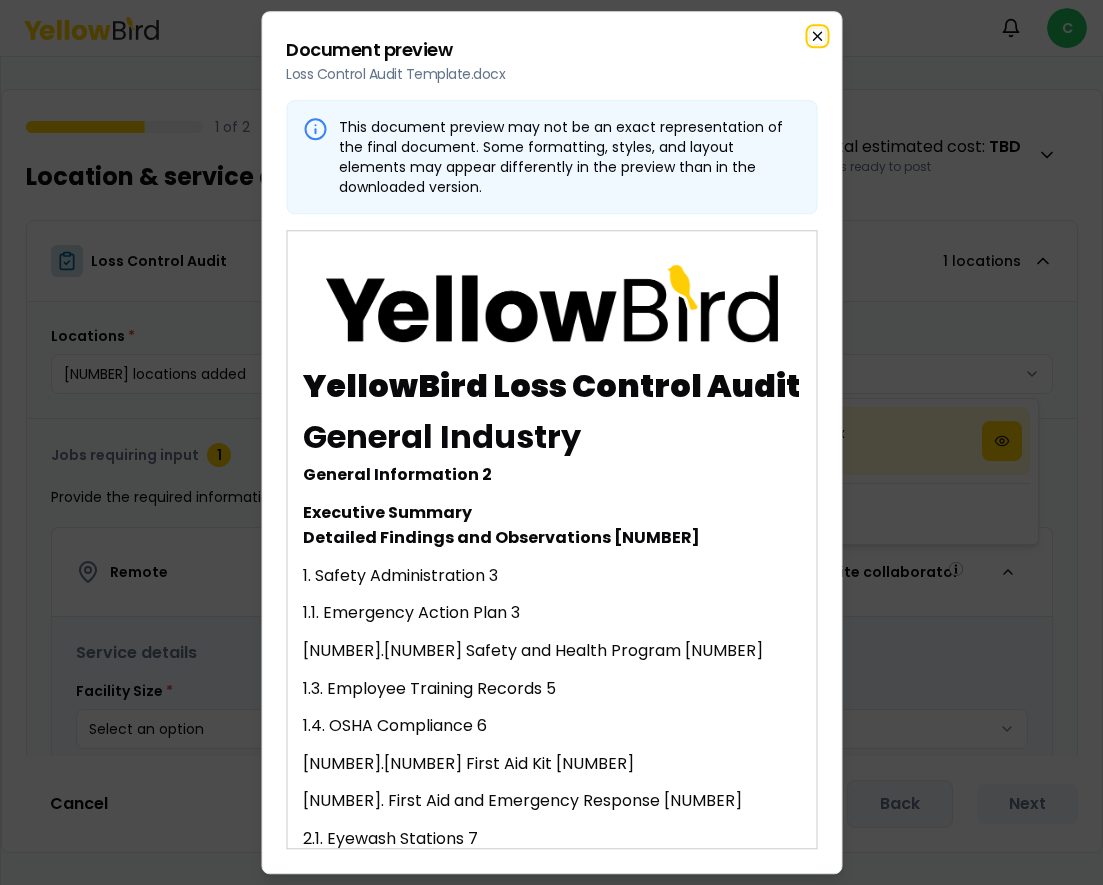 click 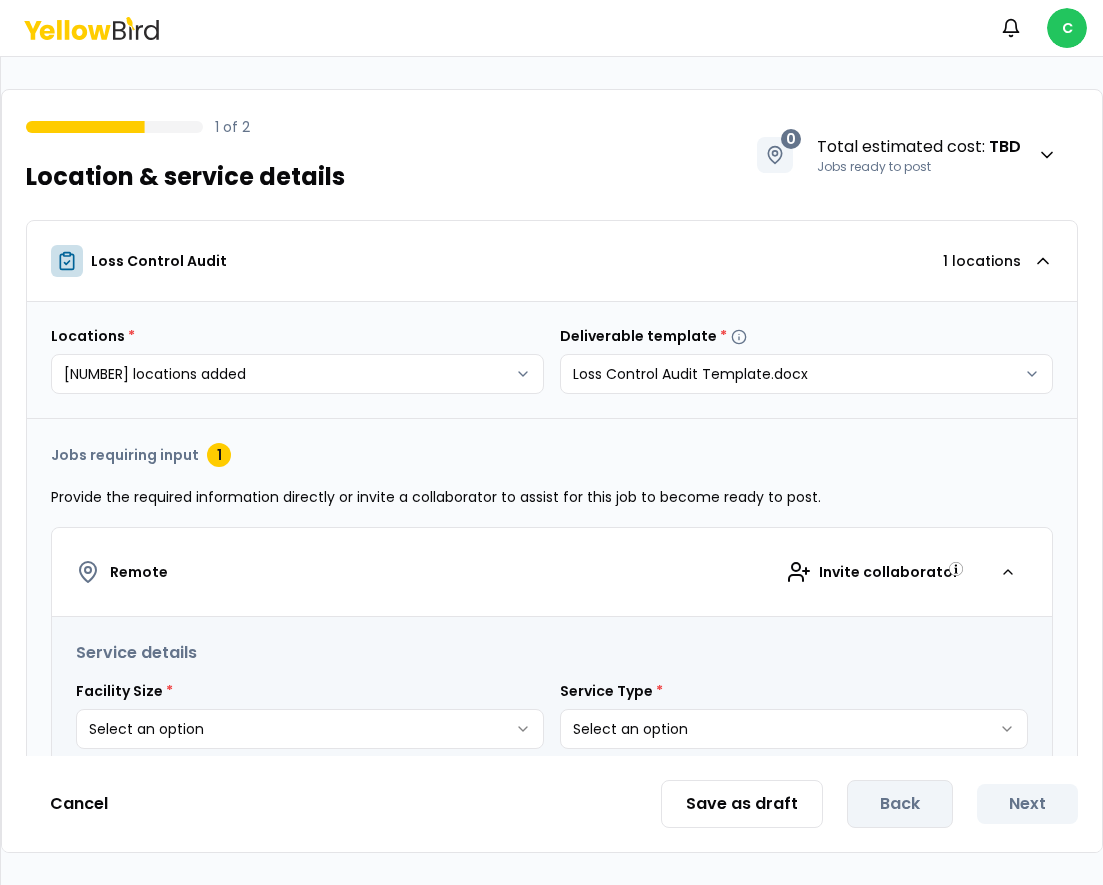 click on "**********" at bounding box center [551, 442] 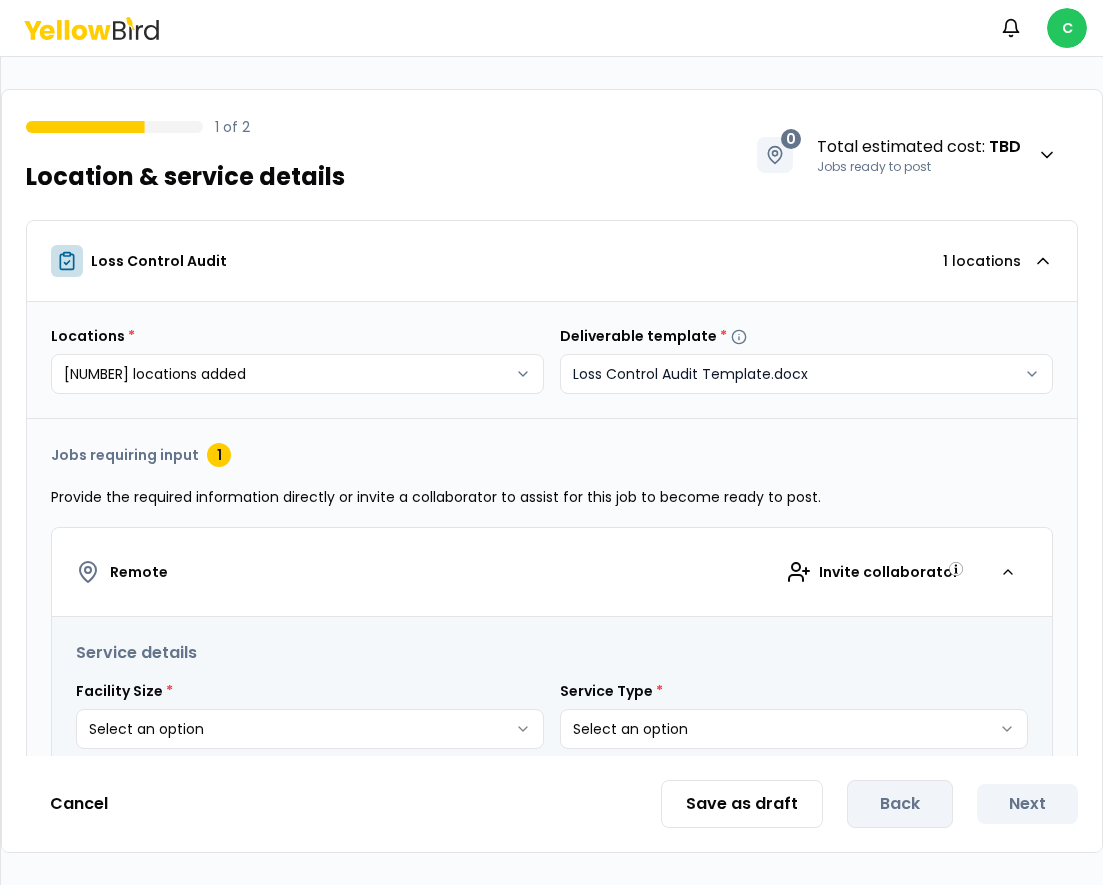 click on "**********" at bounding box center (551, 442) 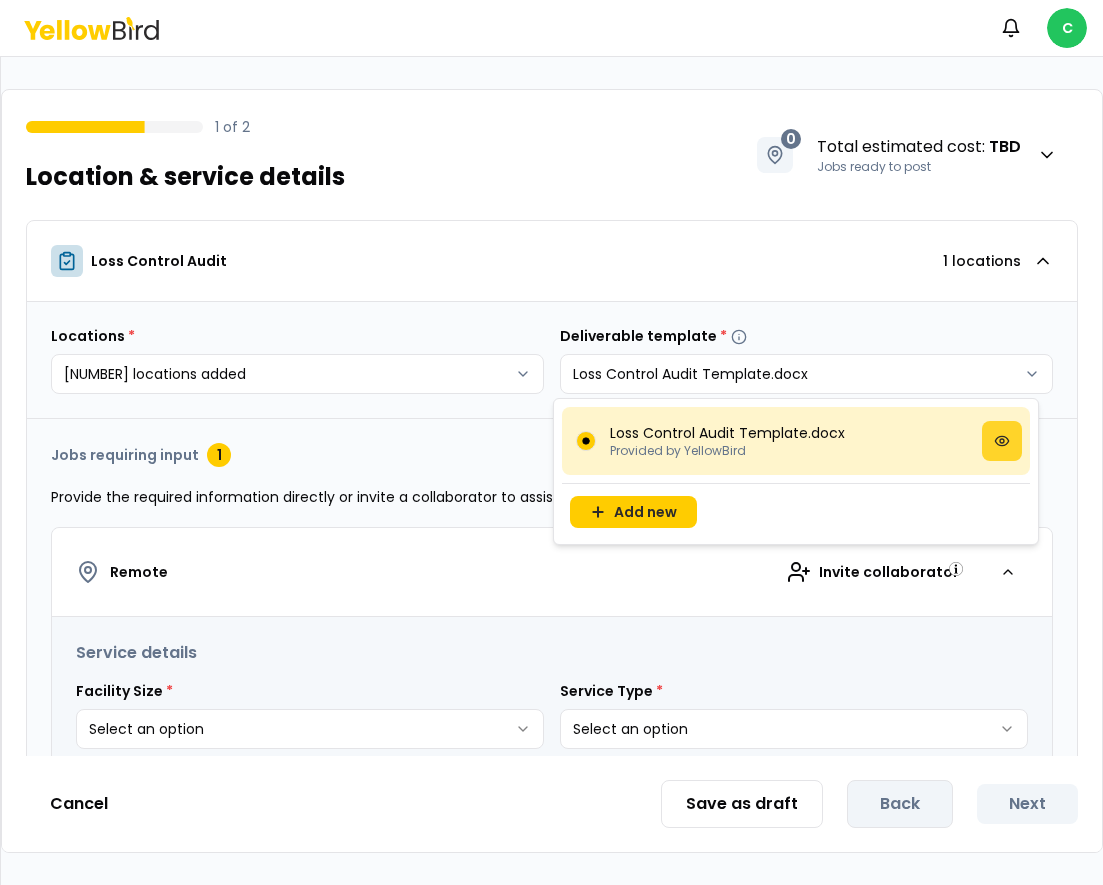 click at bounding box center [1002, 441] 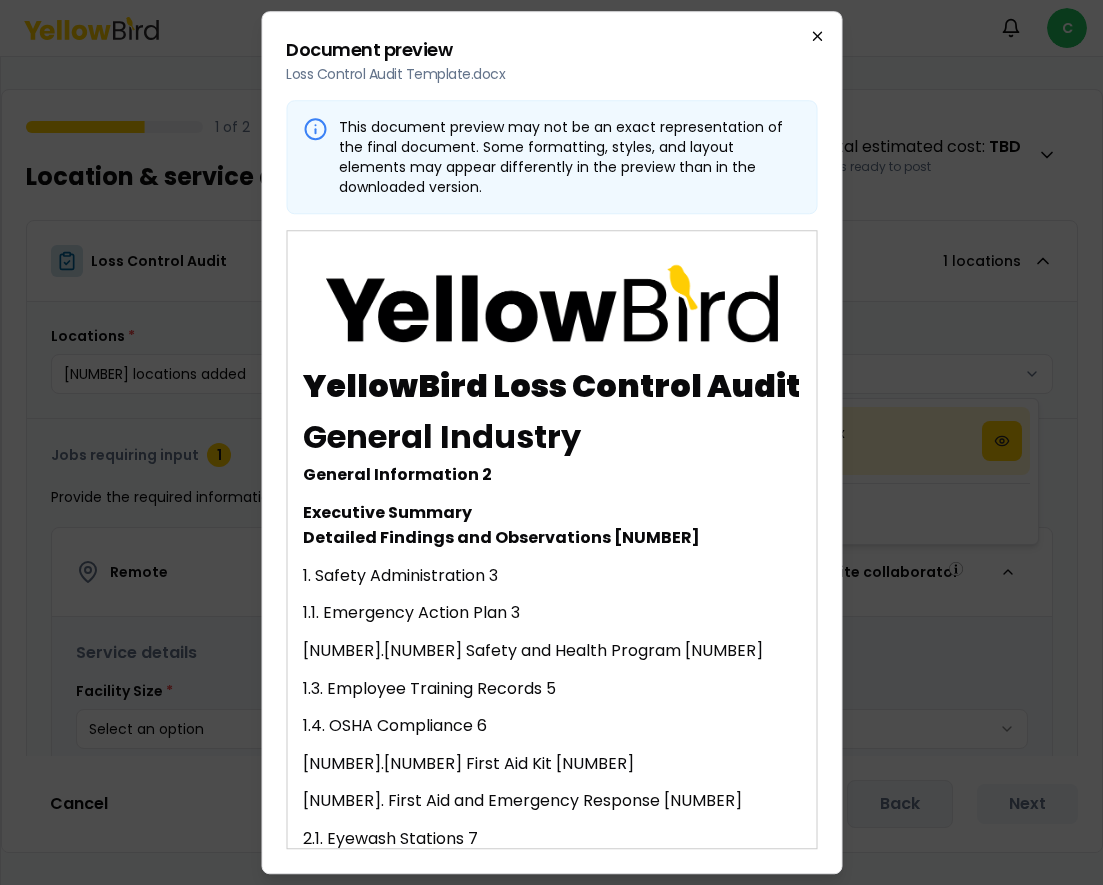 click 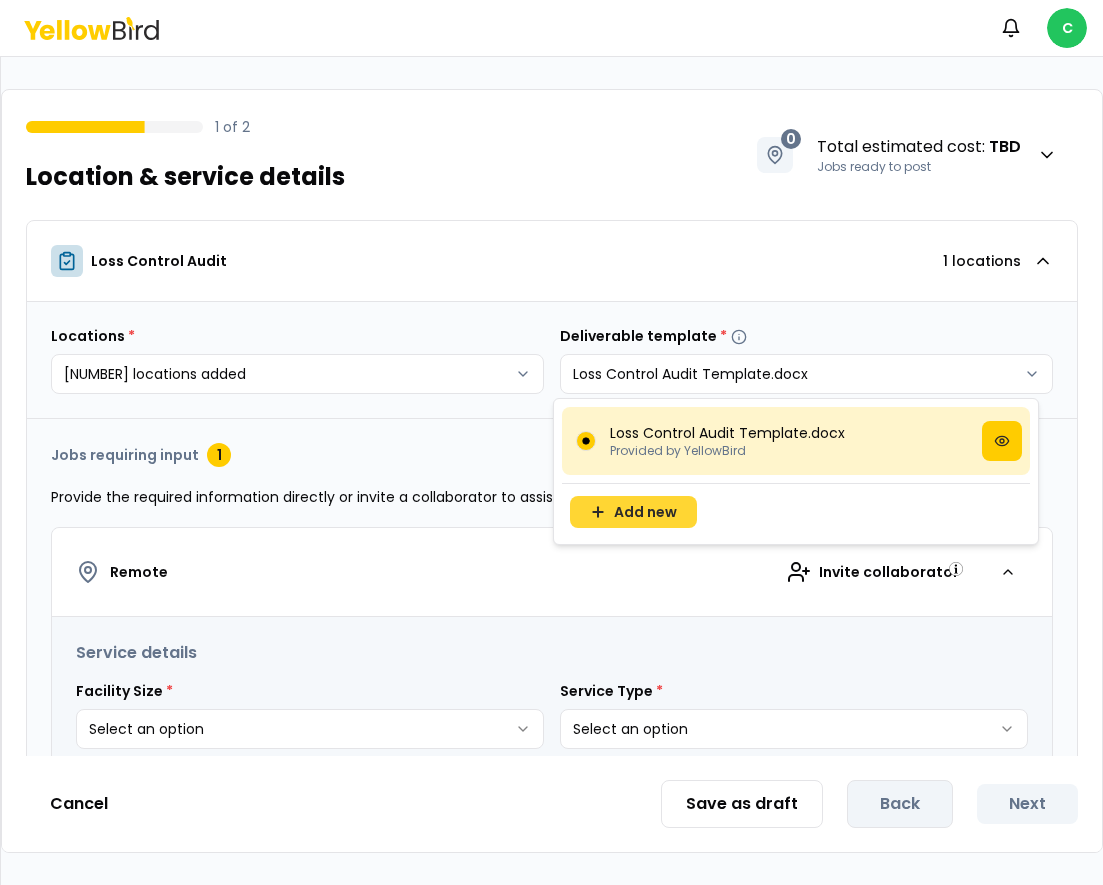 click on "Add new" at bounding box center [633, 512] 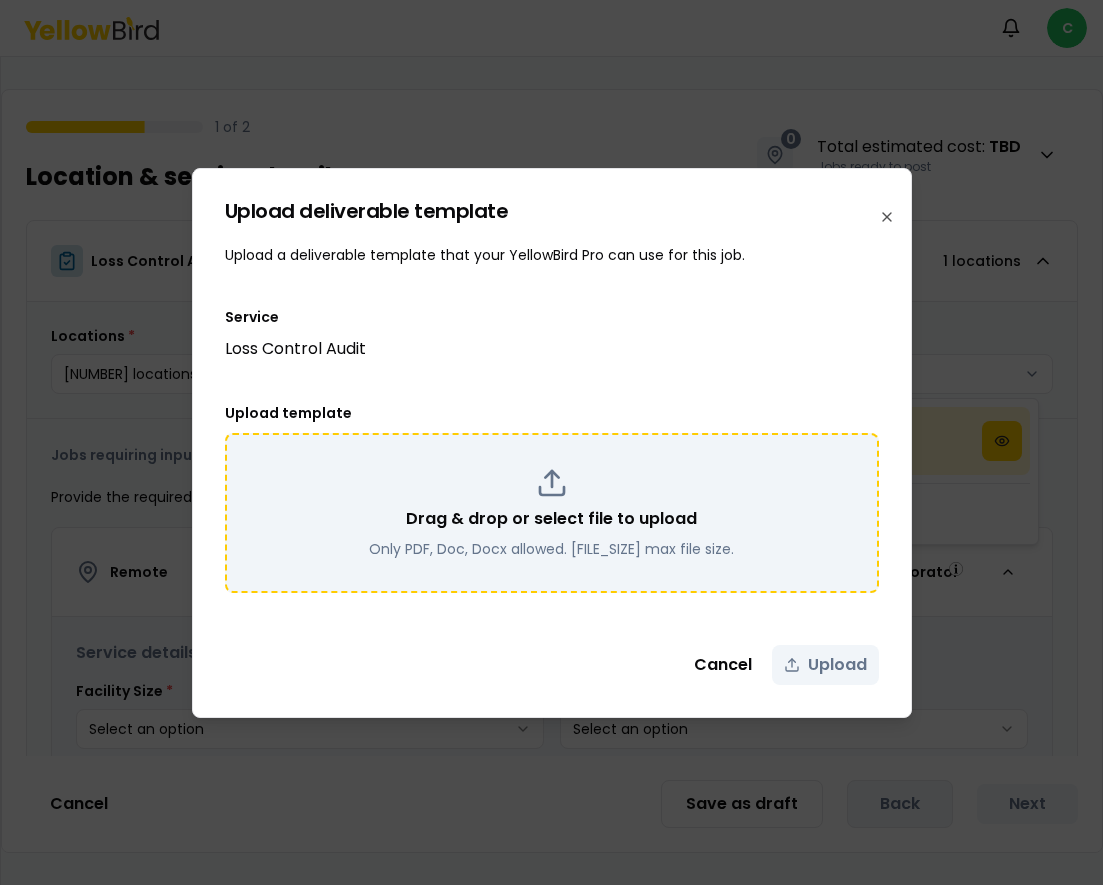 click on "Drag & drop or select file to upload Only PDF, Doc, Docx allowed. 20mb max file size." at bounding box center (552, 513) 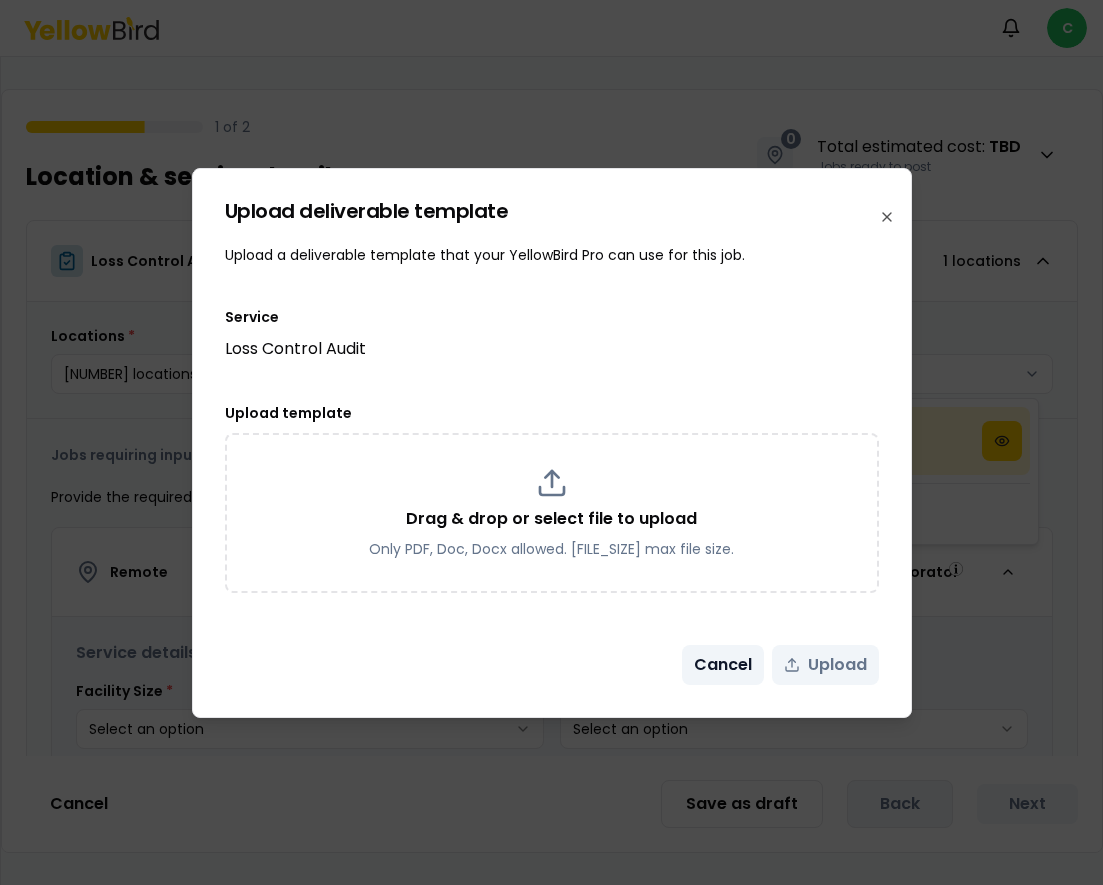 click on "Cancel" at bounding box center (723, 665) 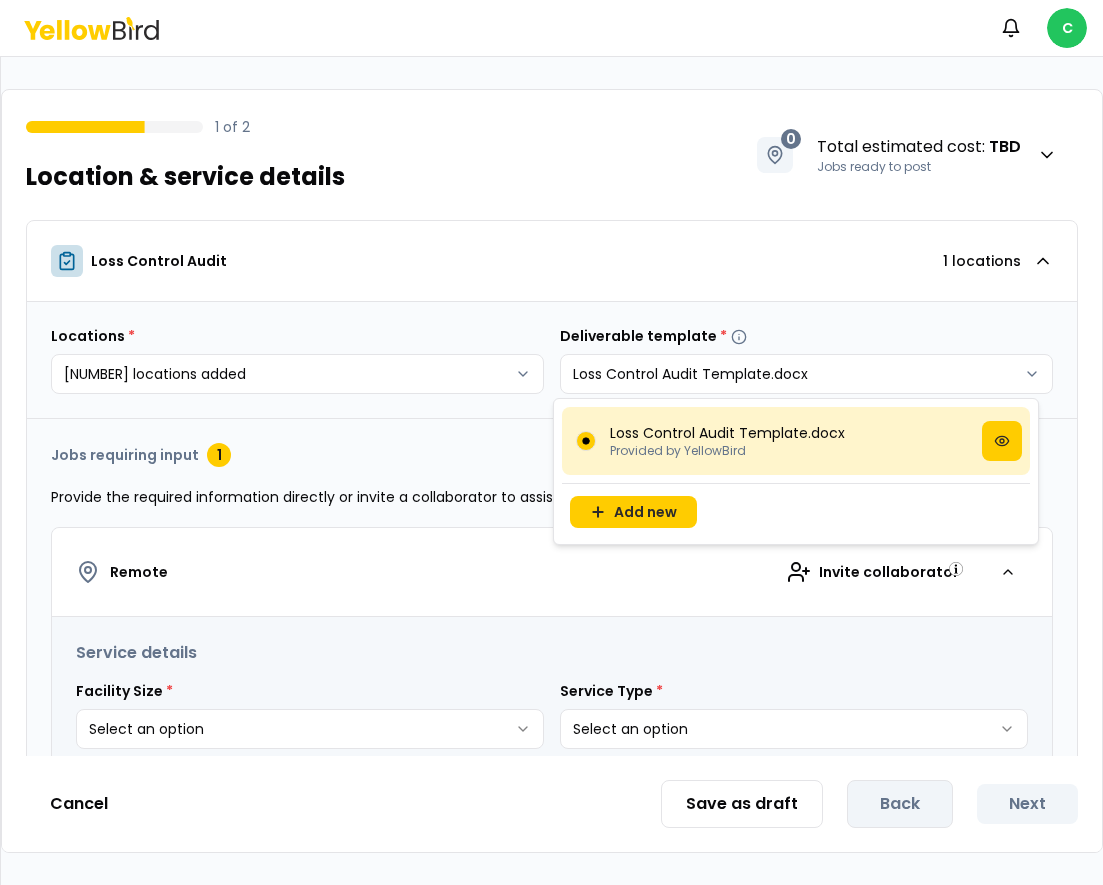click on "**********" at bounding box center (551, 442) 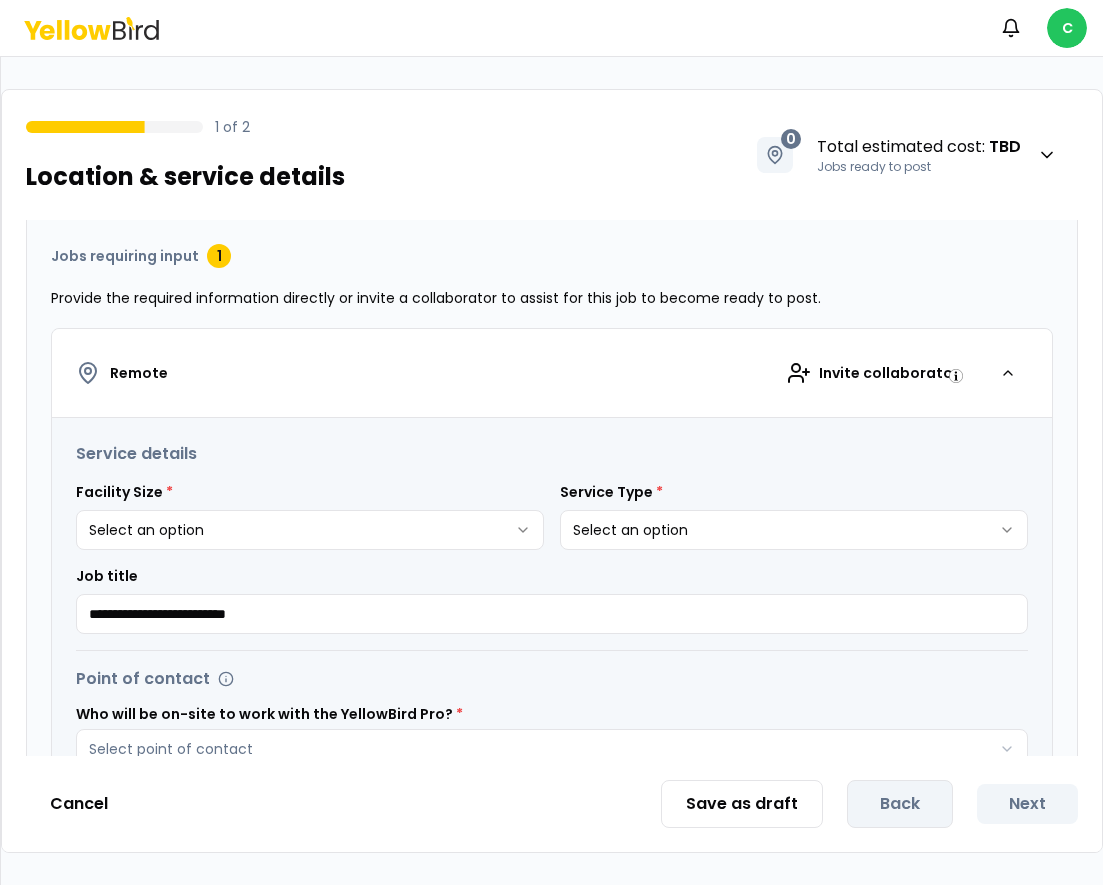 scroll, scrollTop: 188, scrollLeft: 0, axis: vertical 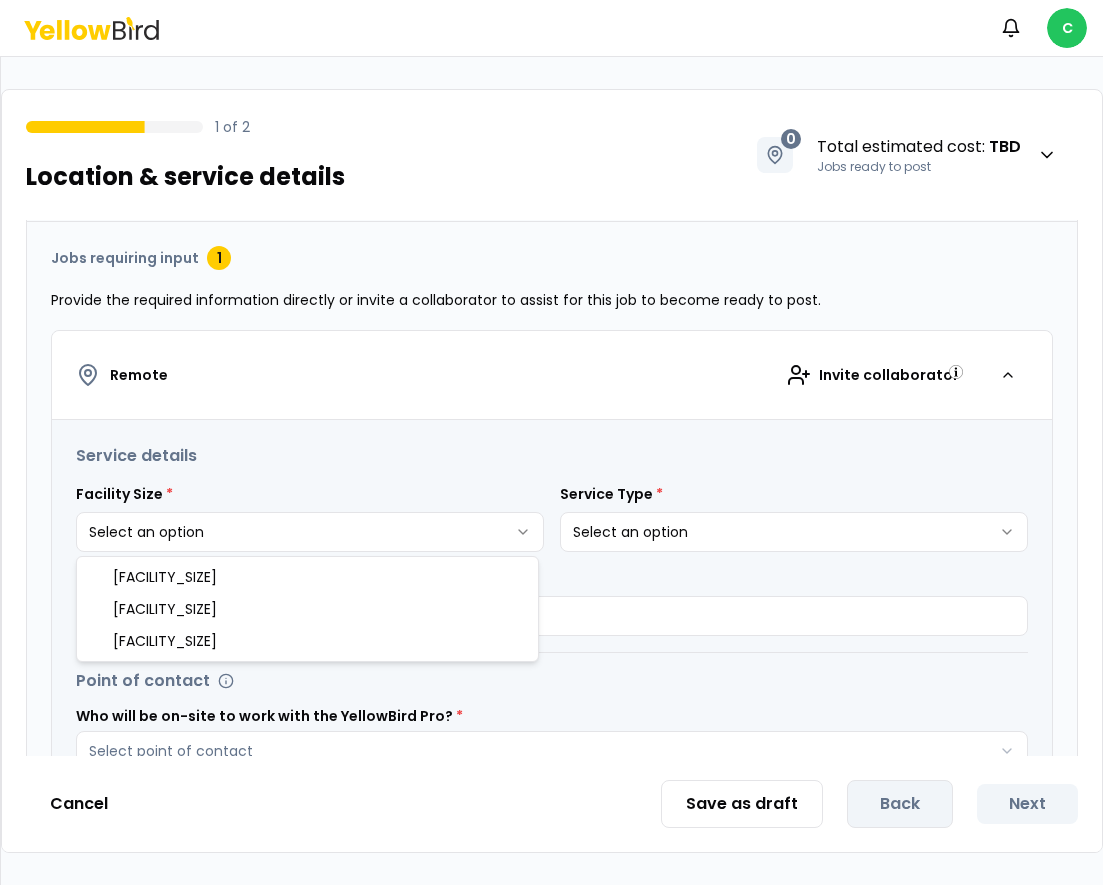 click on "**********" at bounding box center [551, 442] 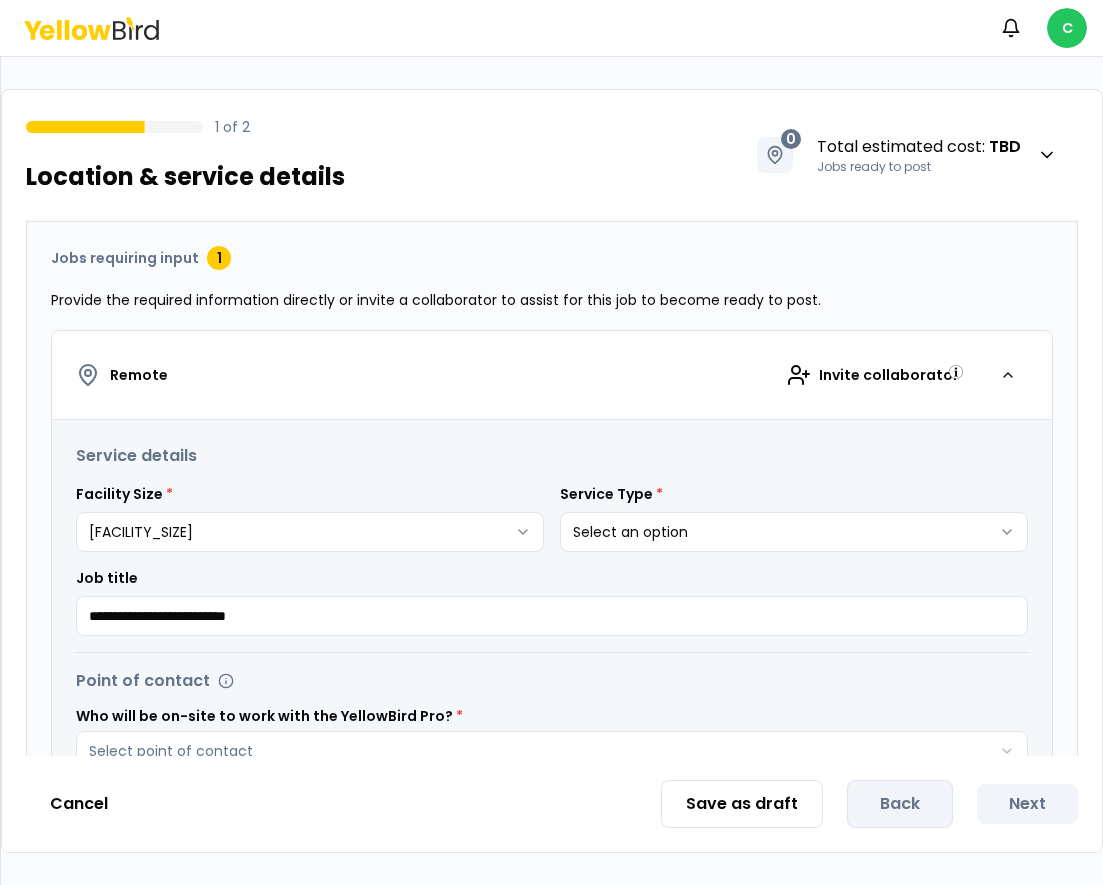 click on "**********" at bounding box center [551, 442] 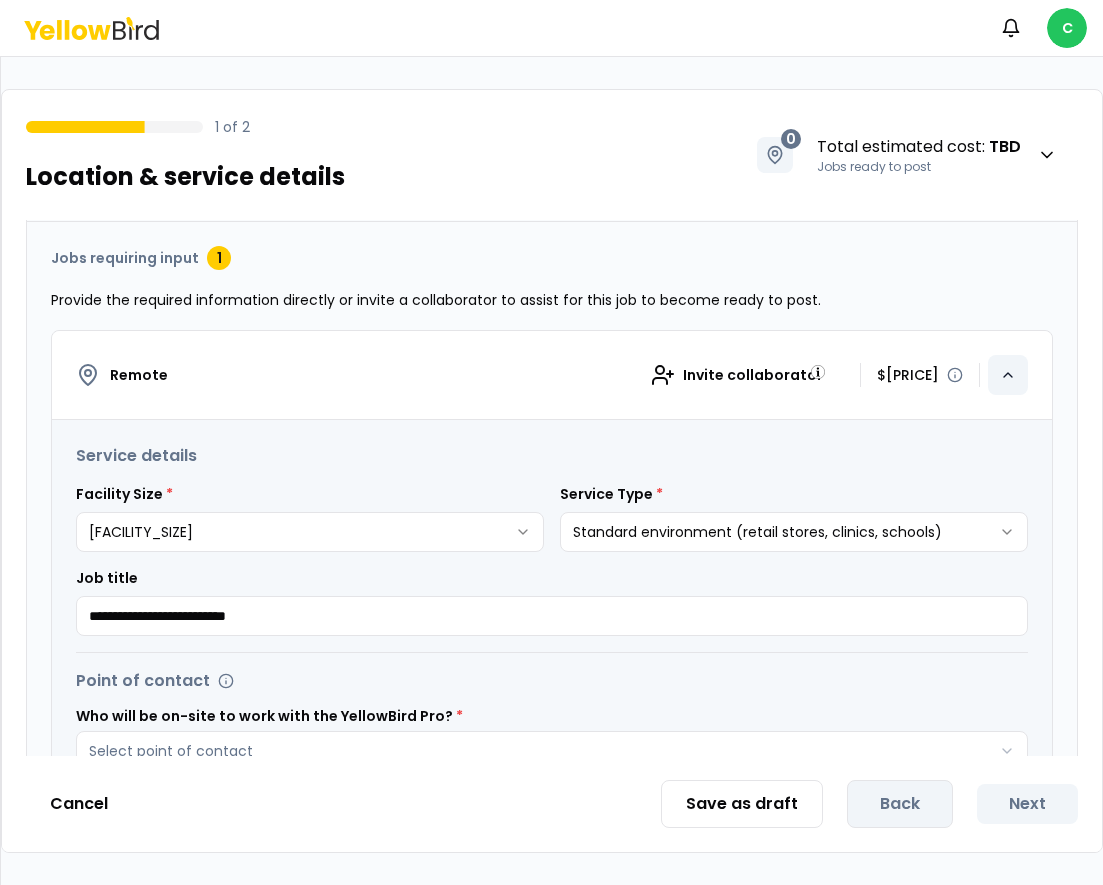 click 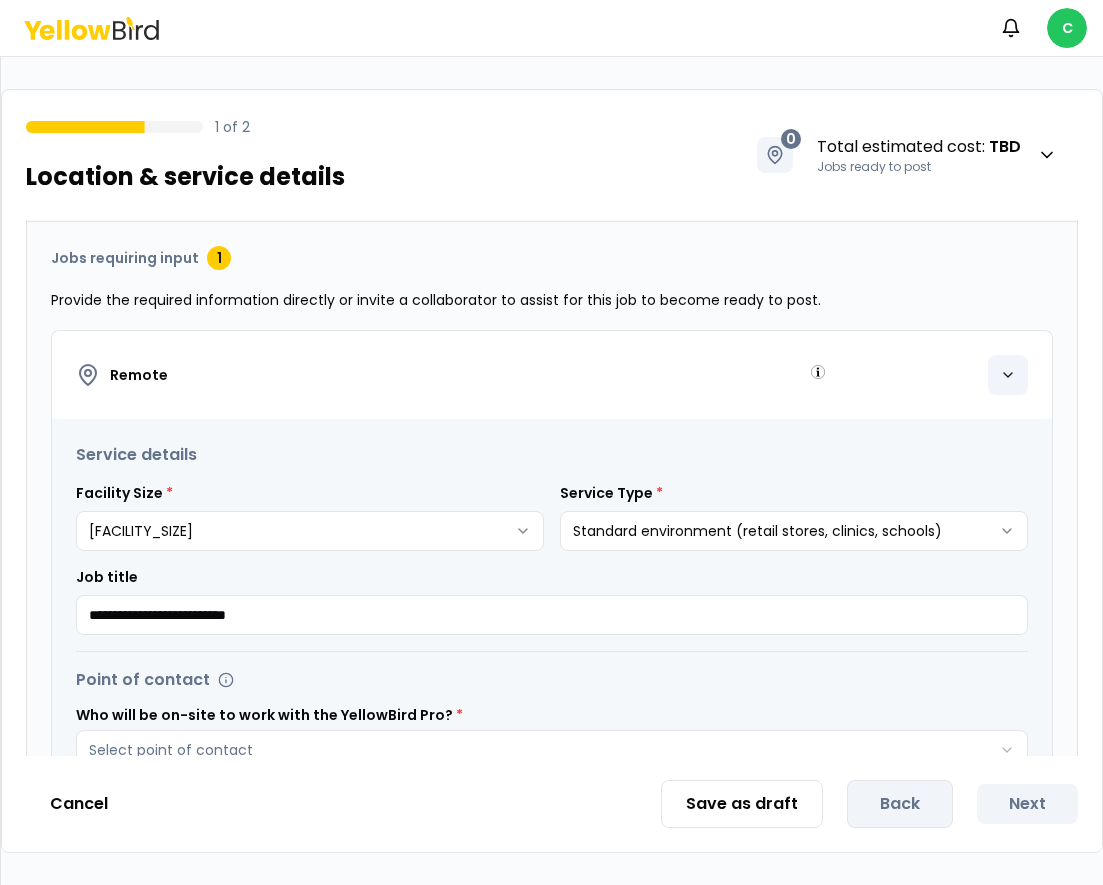 scroll, scrollTop: 0, scrollLeft: 0, axis: both 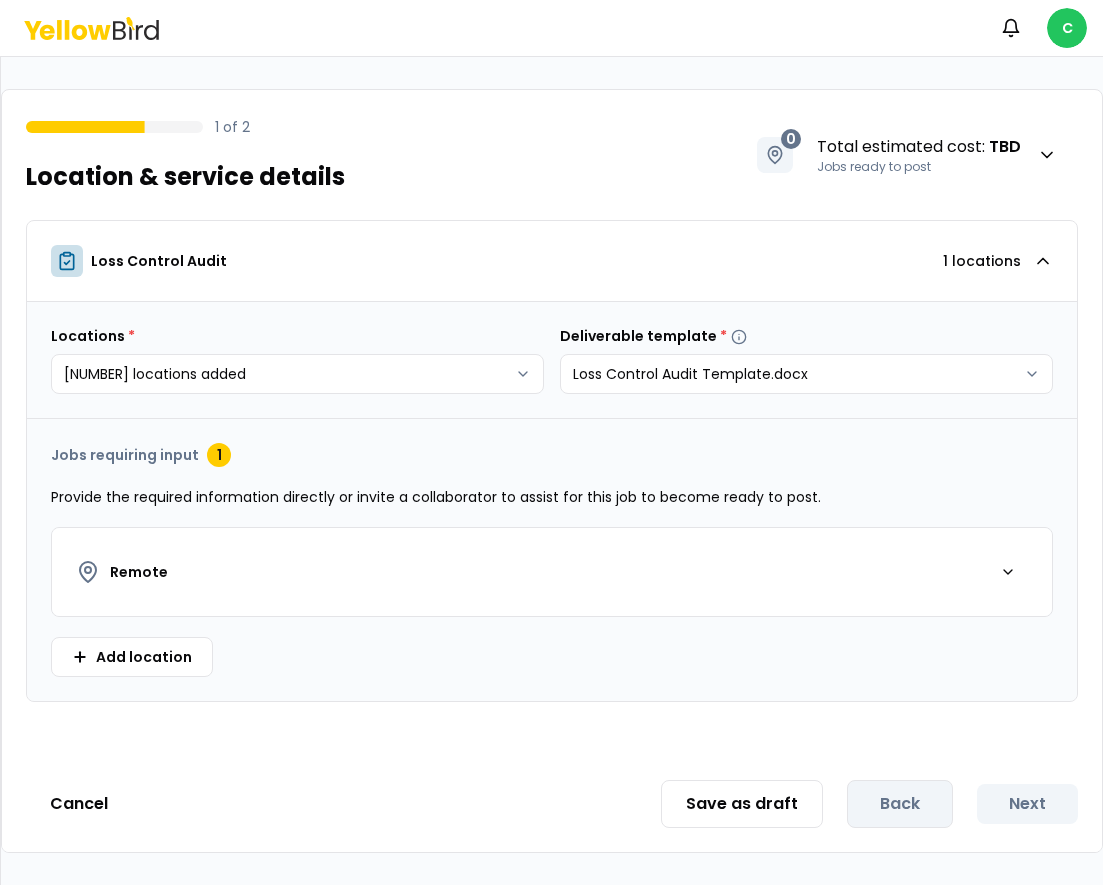click on "Remote" at bounding box center (552, 572) 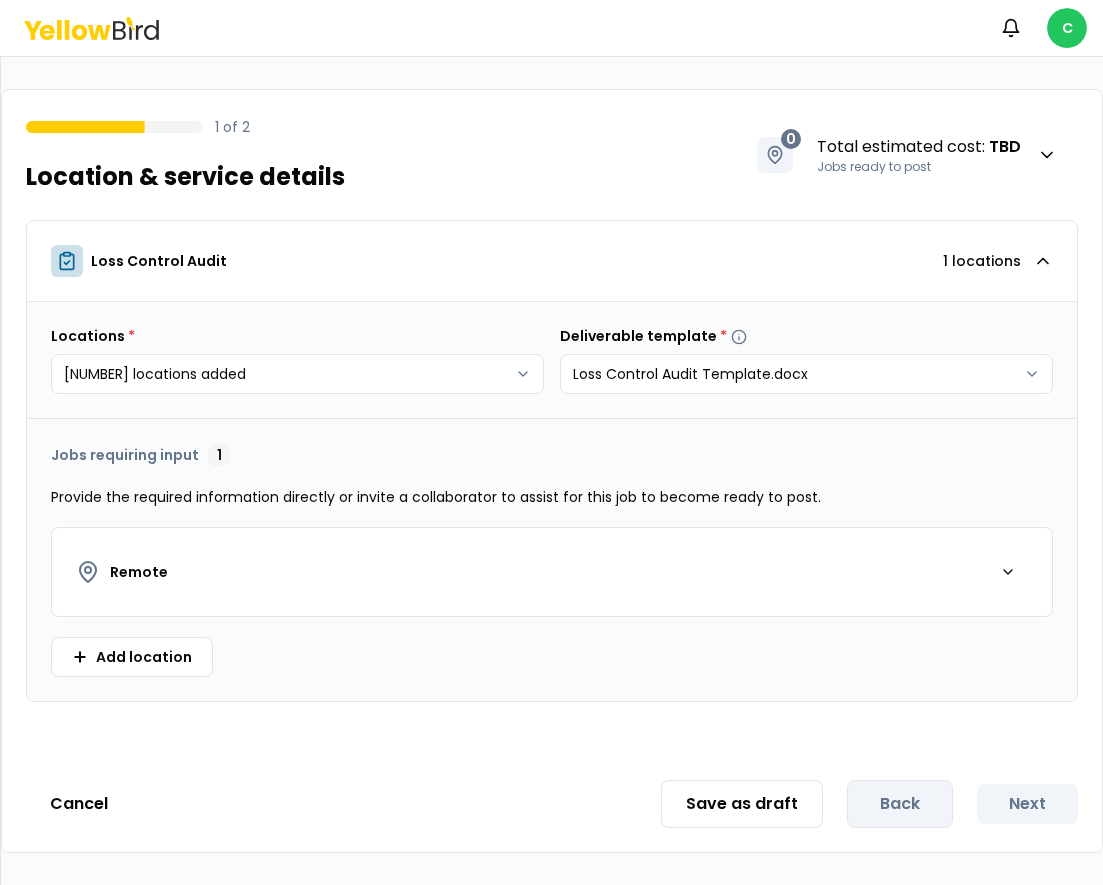 click on "Jobs requiring input [NUMBER] Provide the required information directly or invite a collaborator to assist for this job to become ready to post. Remote Add location" at bounding box center (552, 559) 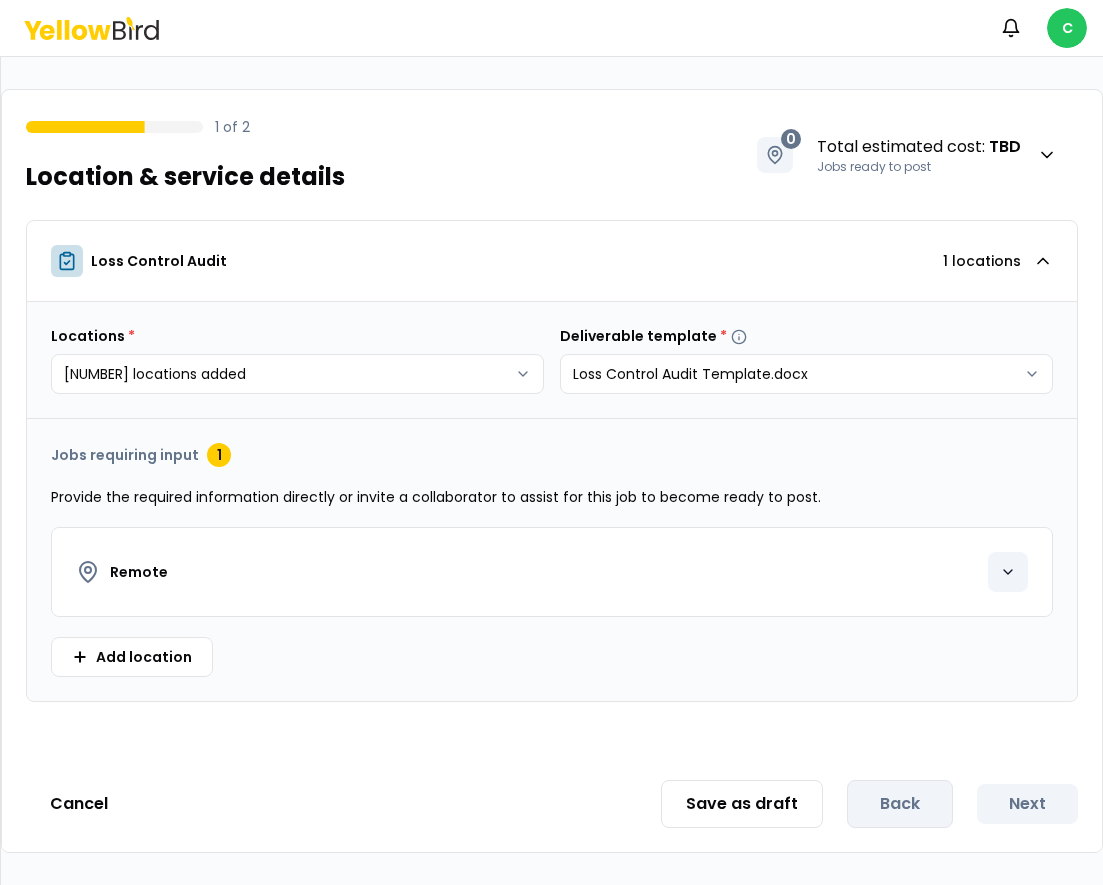 click 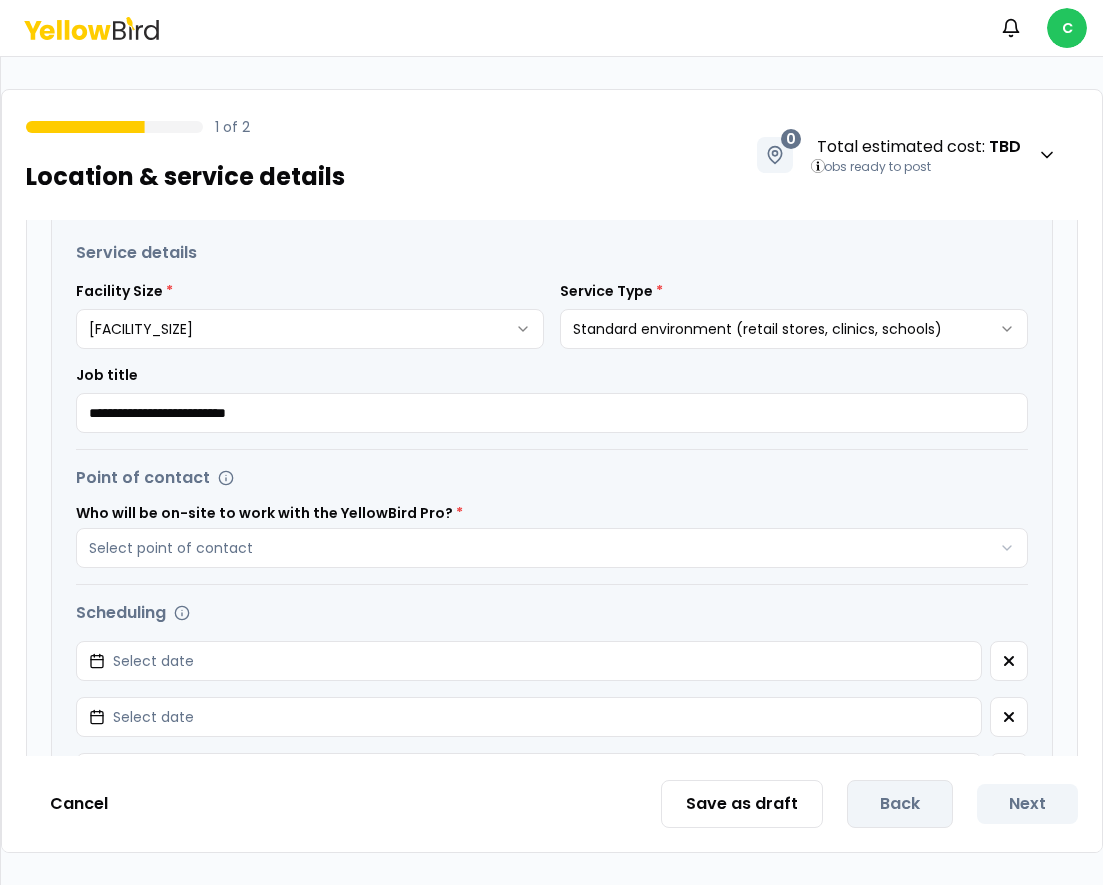 scroll, scrollTop: 404, scrollLeft: 0, axis: vertical 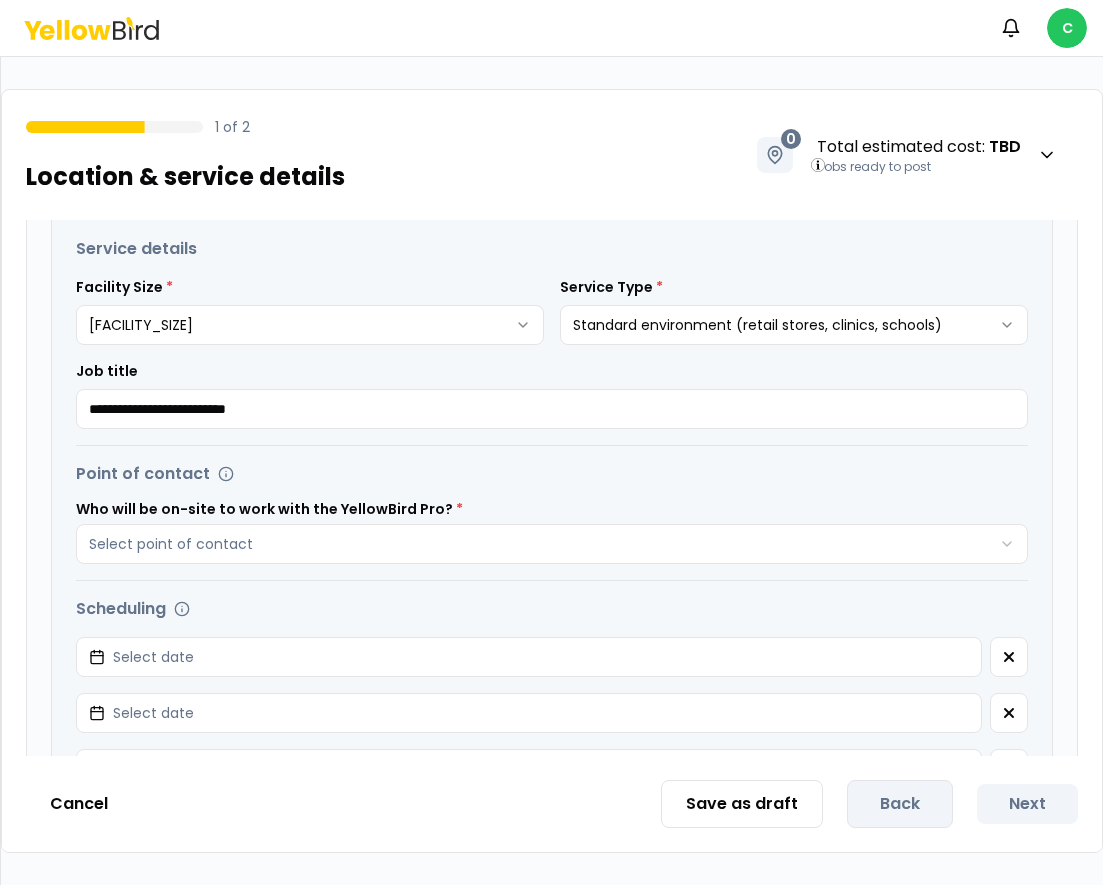 click on "**********" at bounding box center (551, 442) 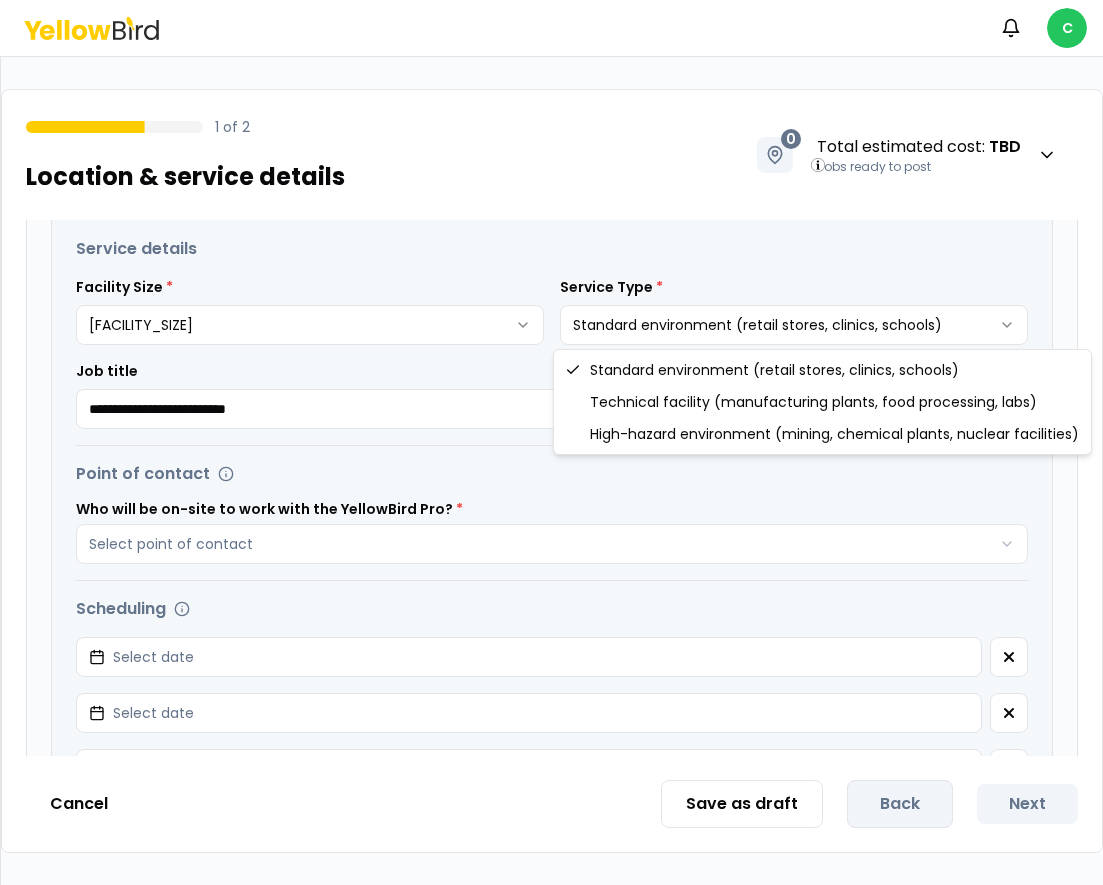 select on "*" 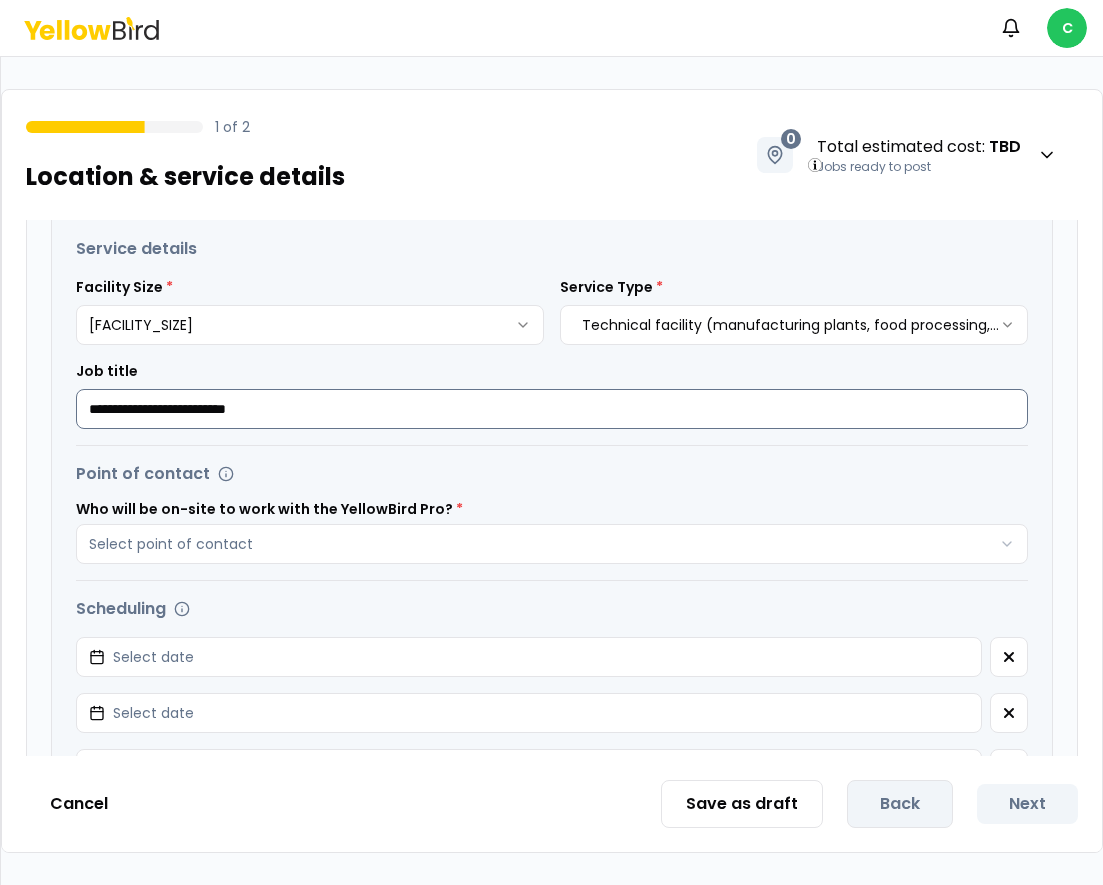 click on "**********" at bounding box center (552, 409) 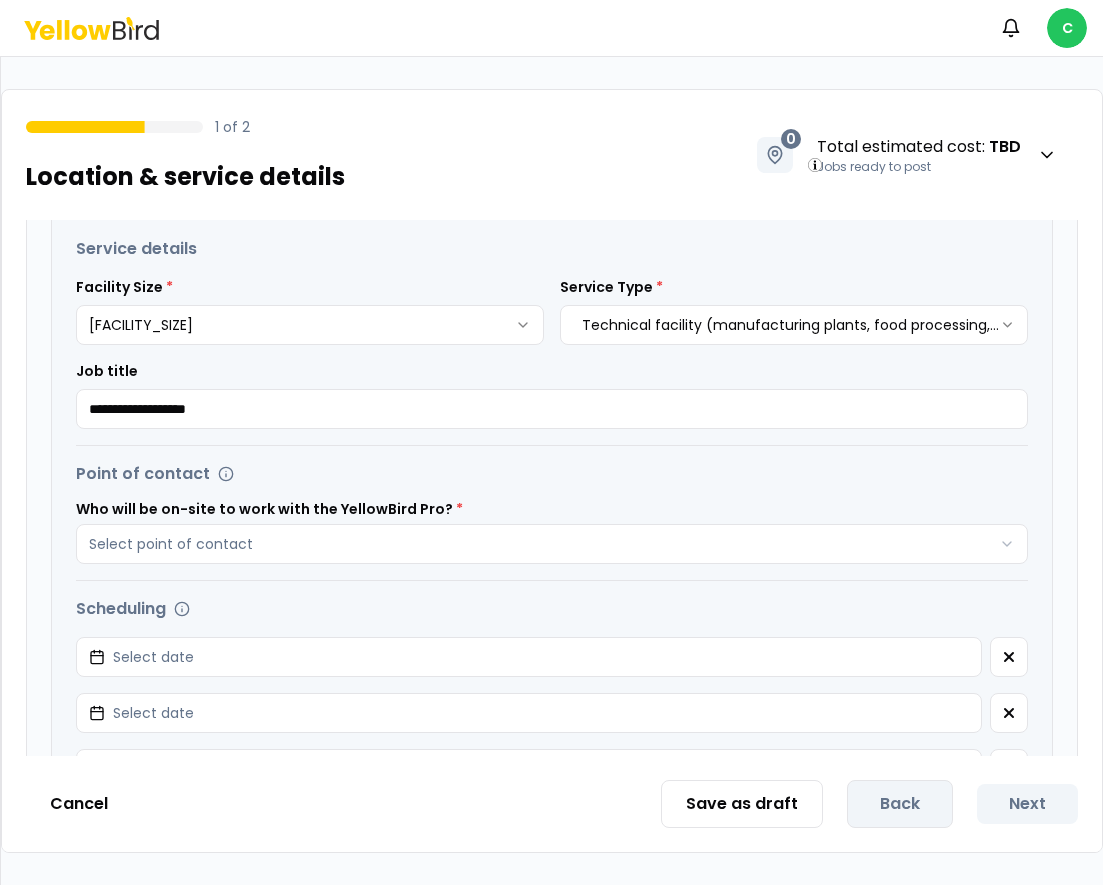 type on "**********" 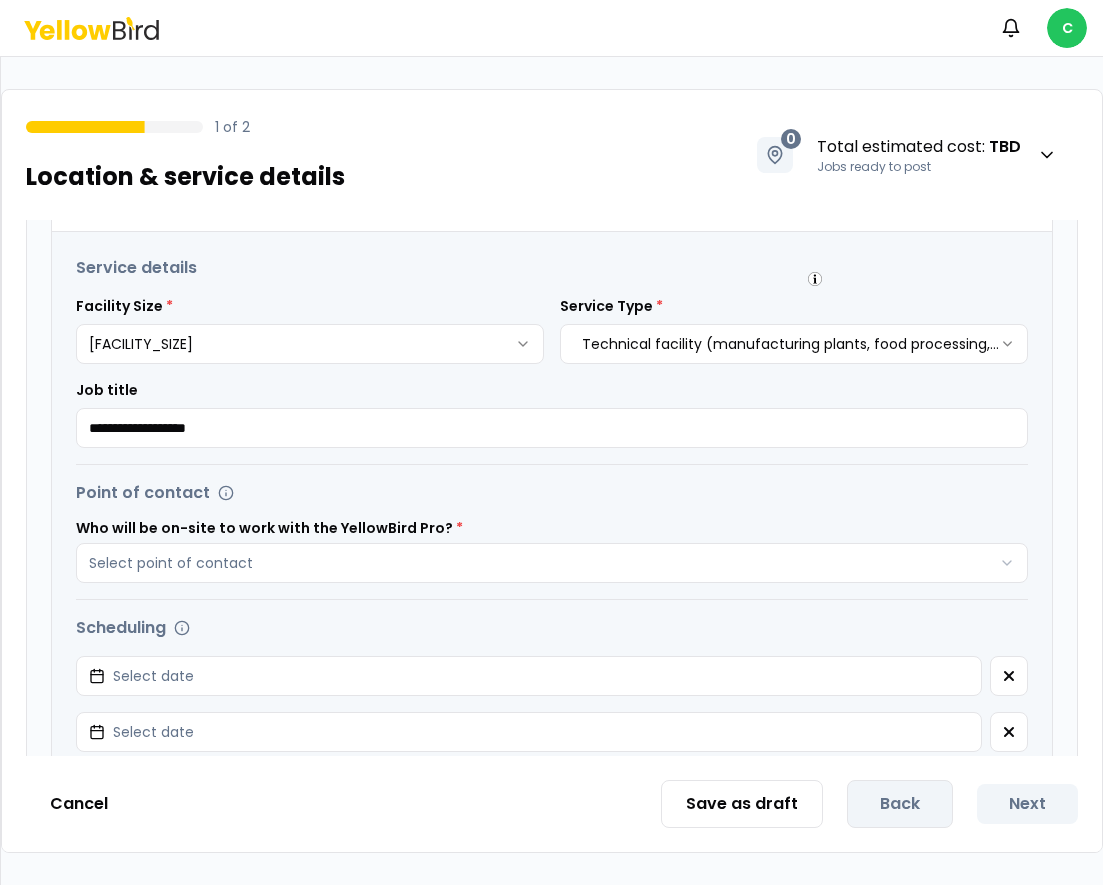 scroll, scrollTop: 223, scrollLeft: 0, axis: vertical 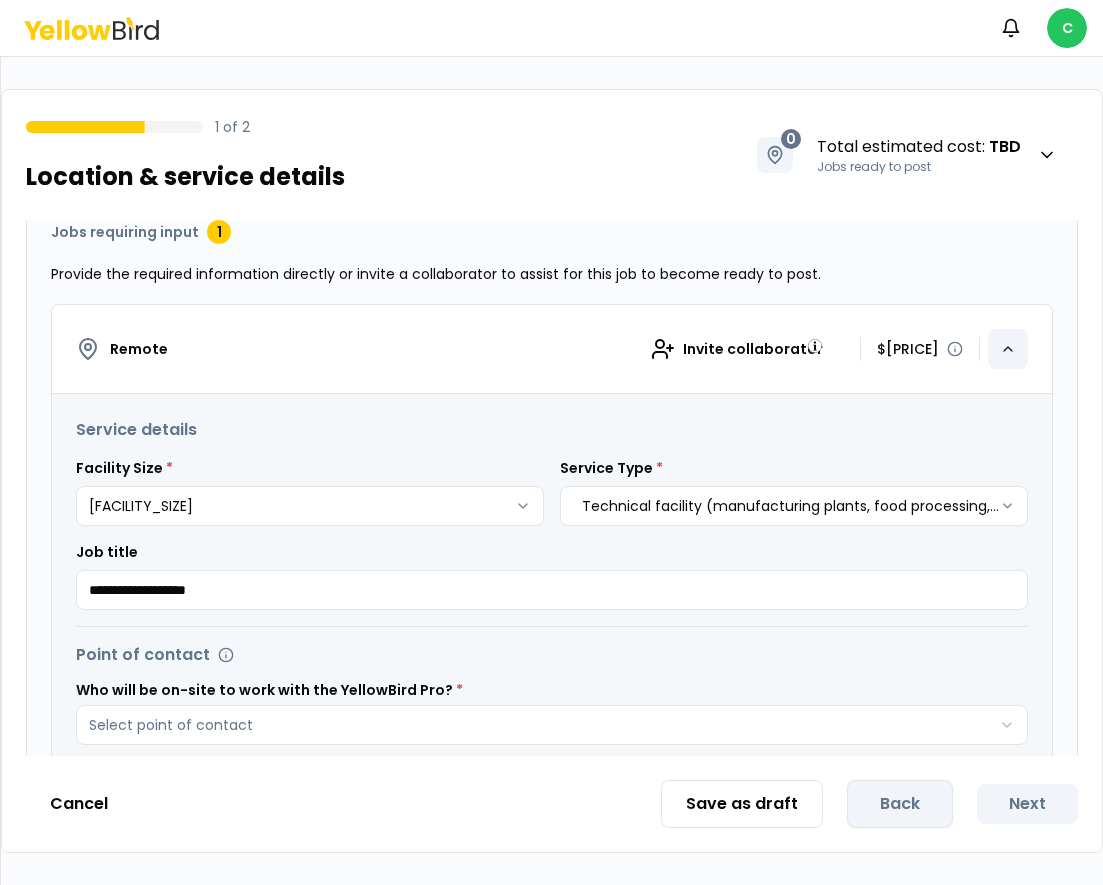 click 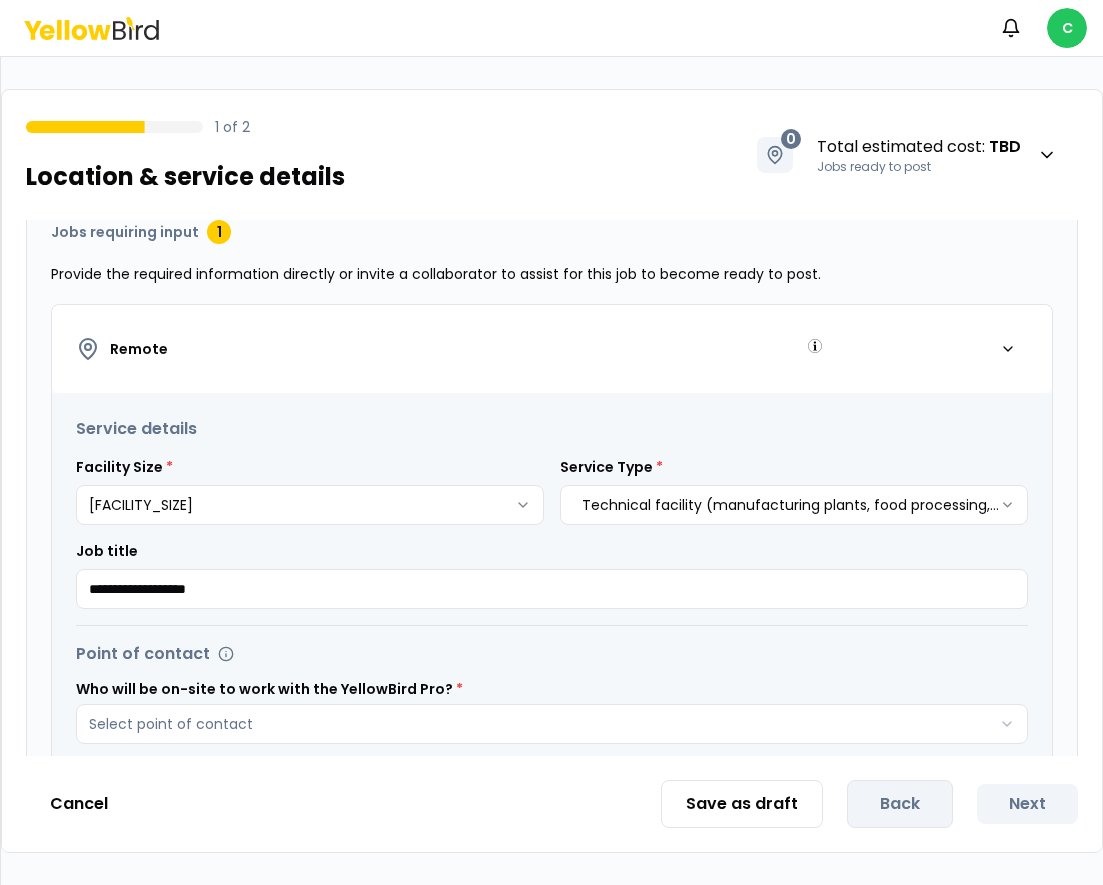 scroll, scrollTop: 0, scrollLeft: 0, axis: both 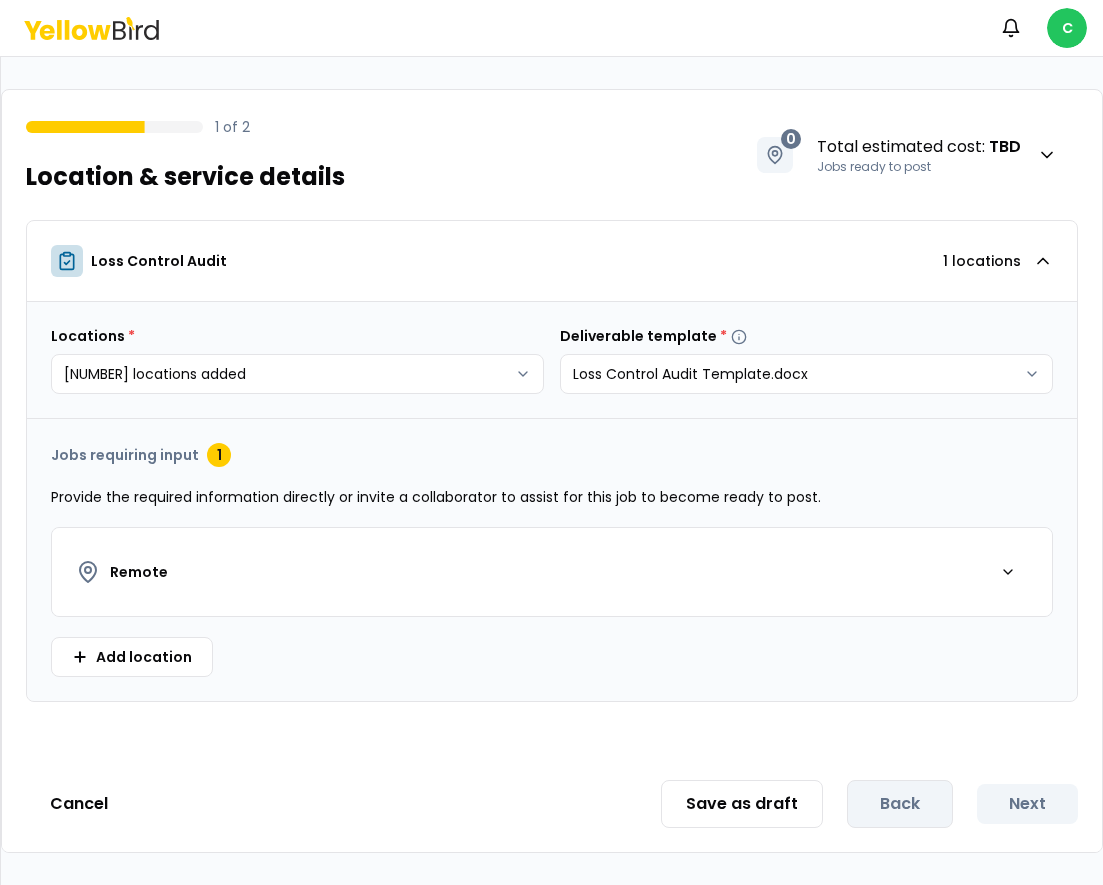 click on "Remote" at bounding box center [552, 572] 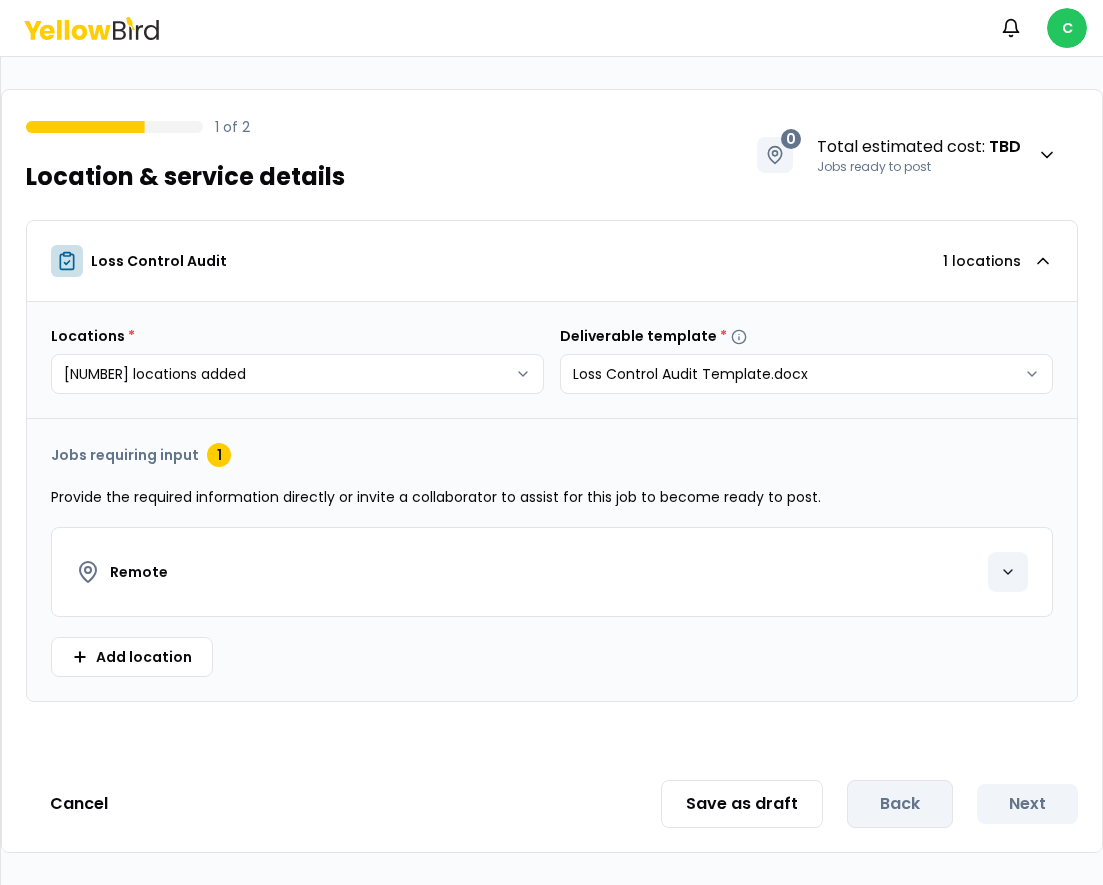 click 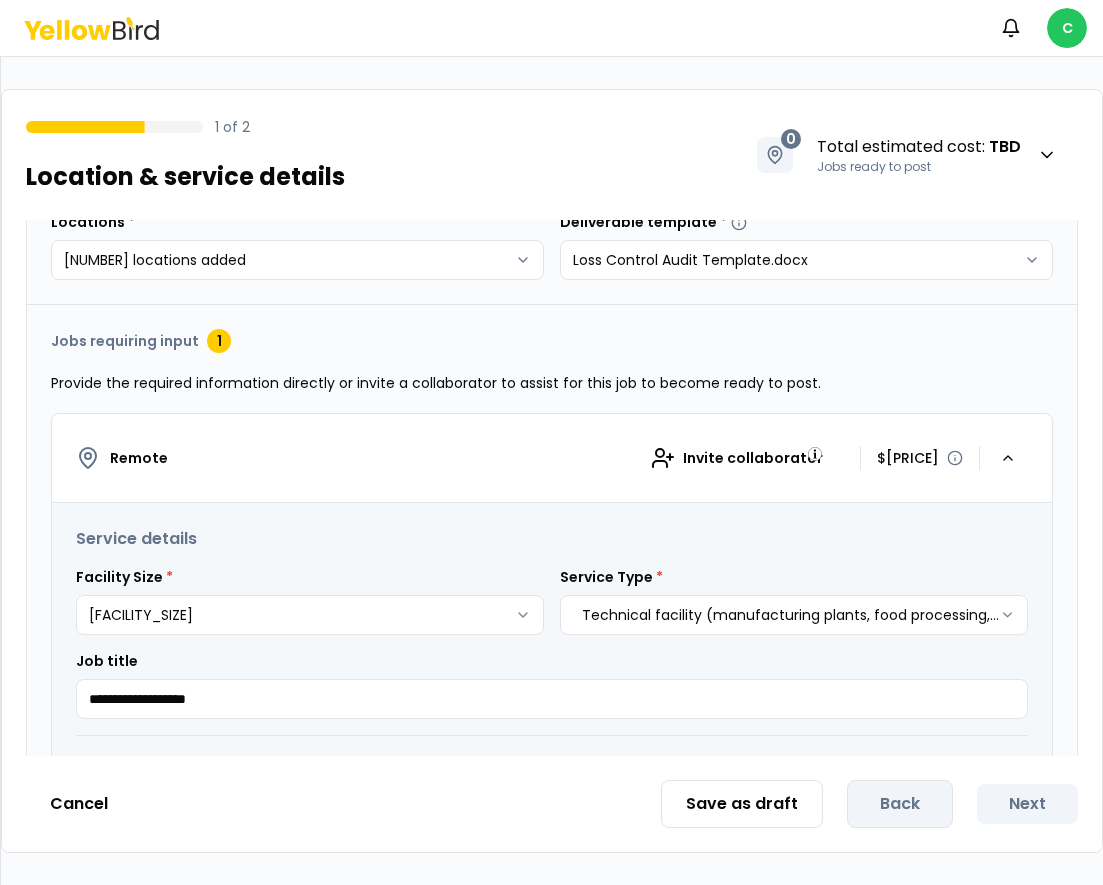 scroll, scrollTop: 115, scrollLeft: 0, axis: vertical 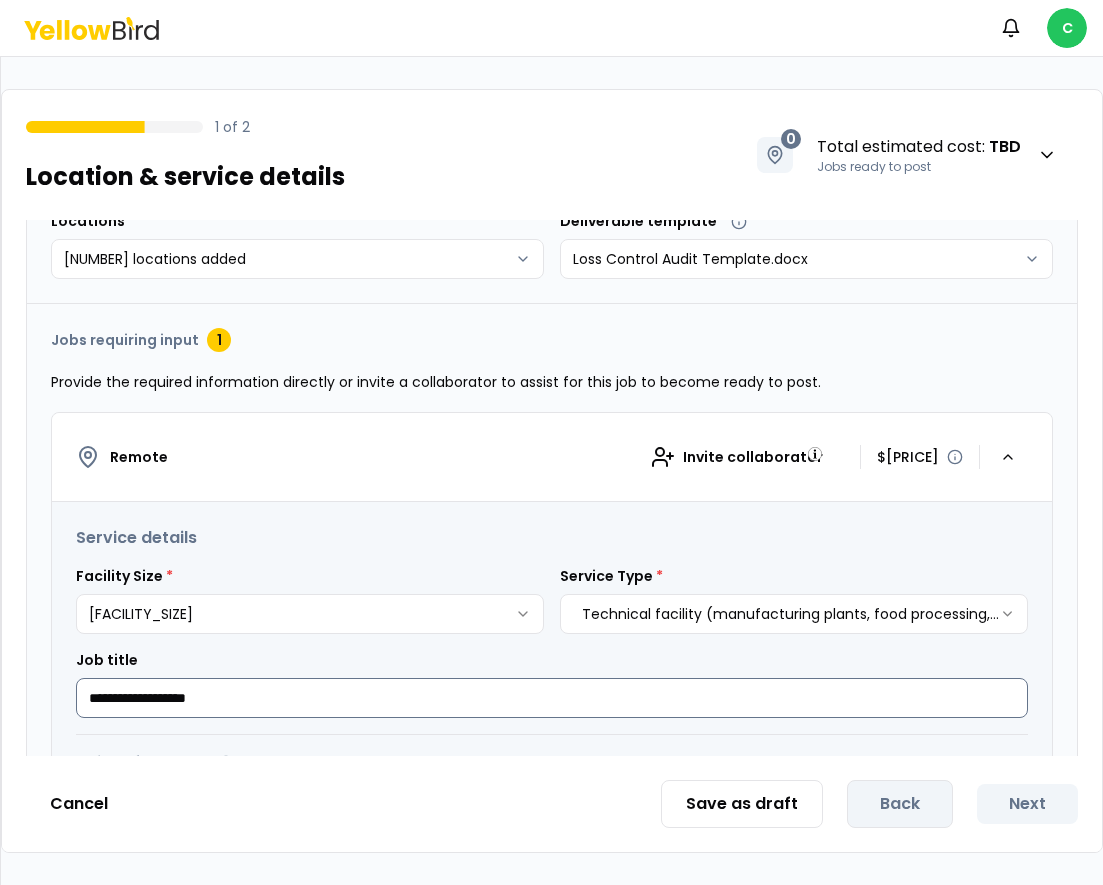 click on "**********" at bounding box center [552, 698] 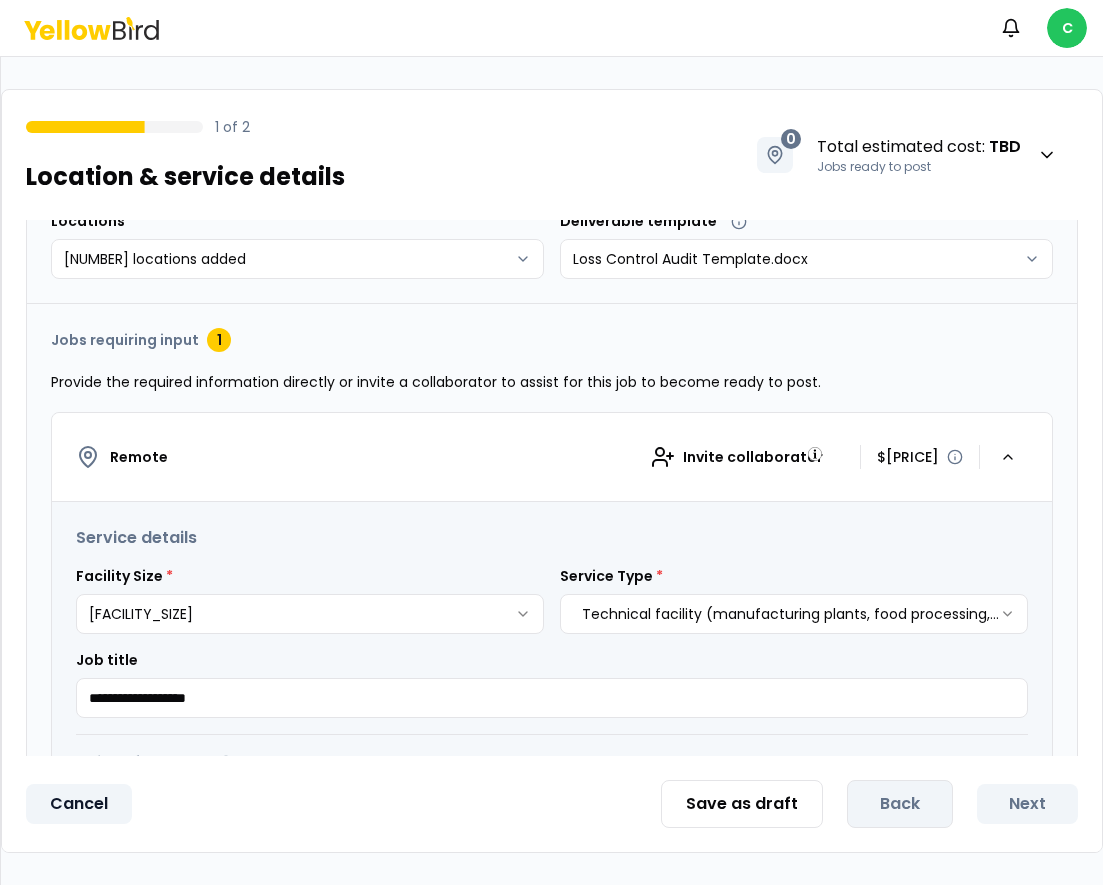 click on "Cancel" at bounding box center [79, 804] 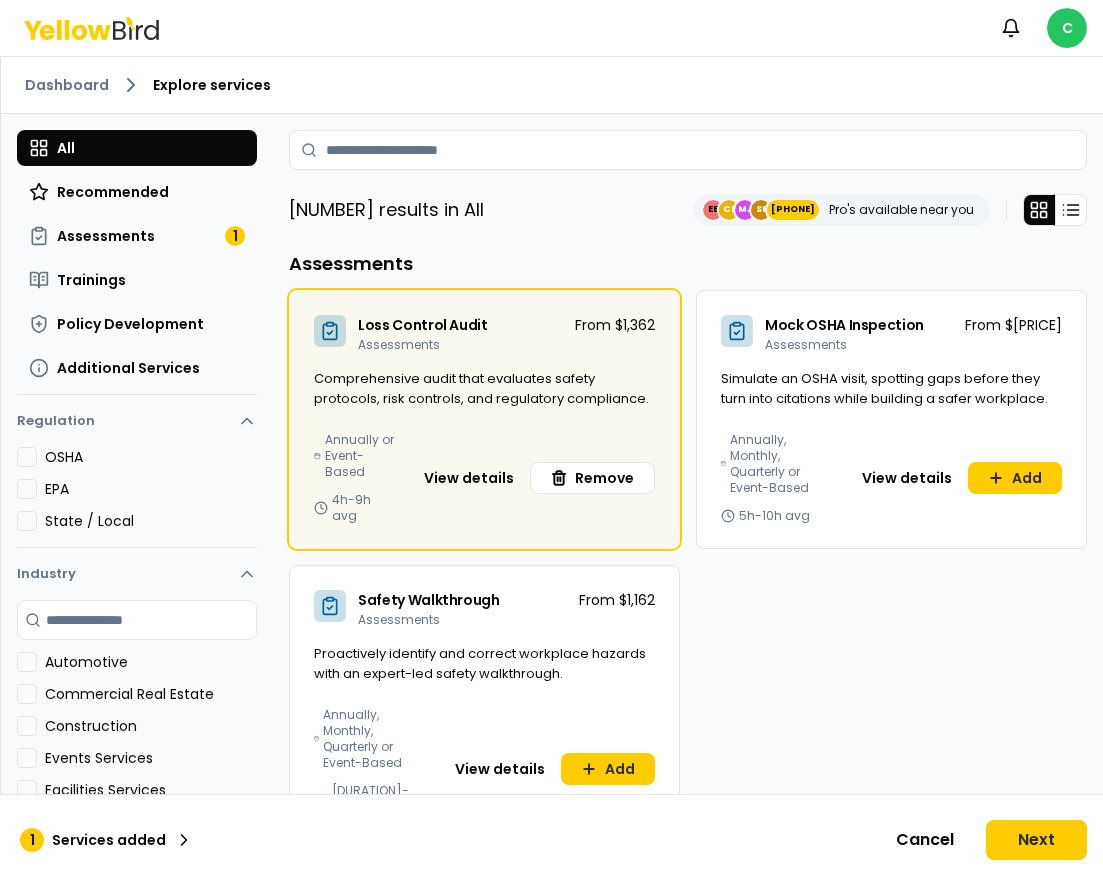 click on "Comprehensive audit that evaluates safety protocols, risk controls, and regulatory compliance." at bounding box center [484, 400] 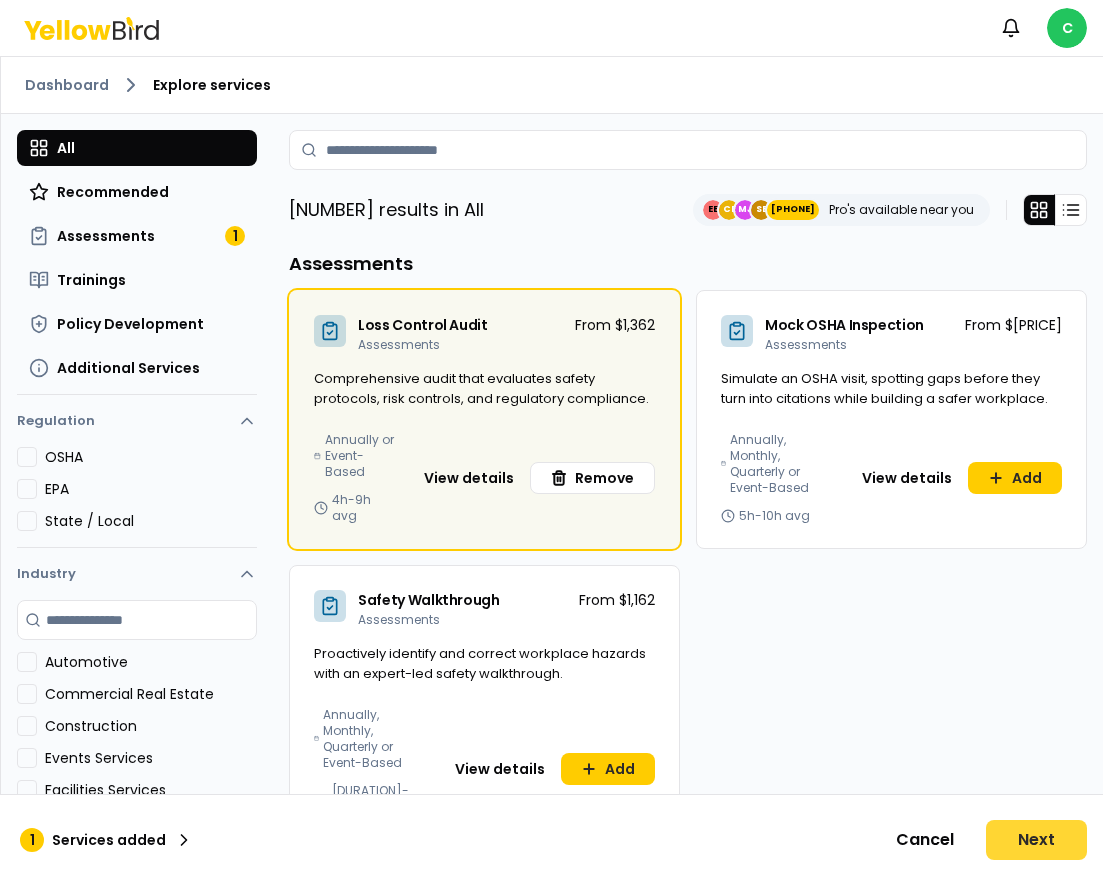 click on "Next" at bounding box center (1036, 840) 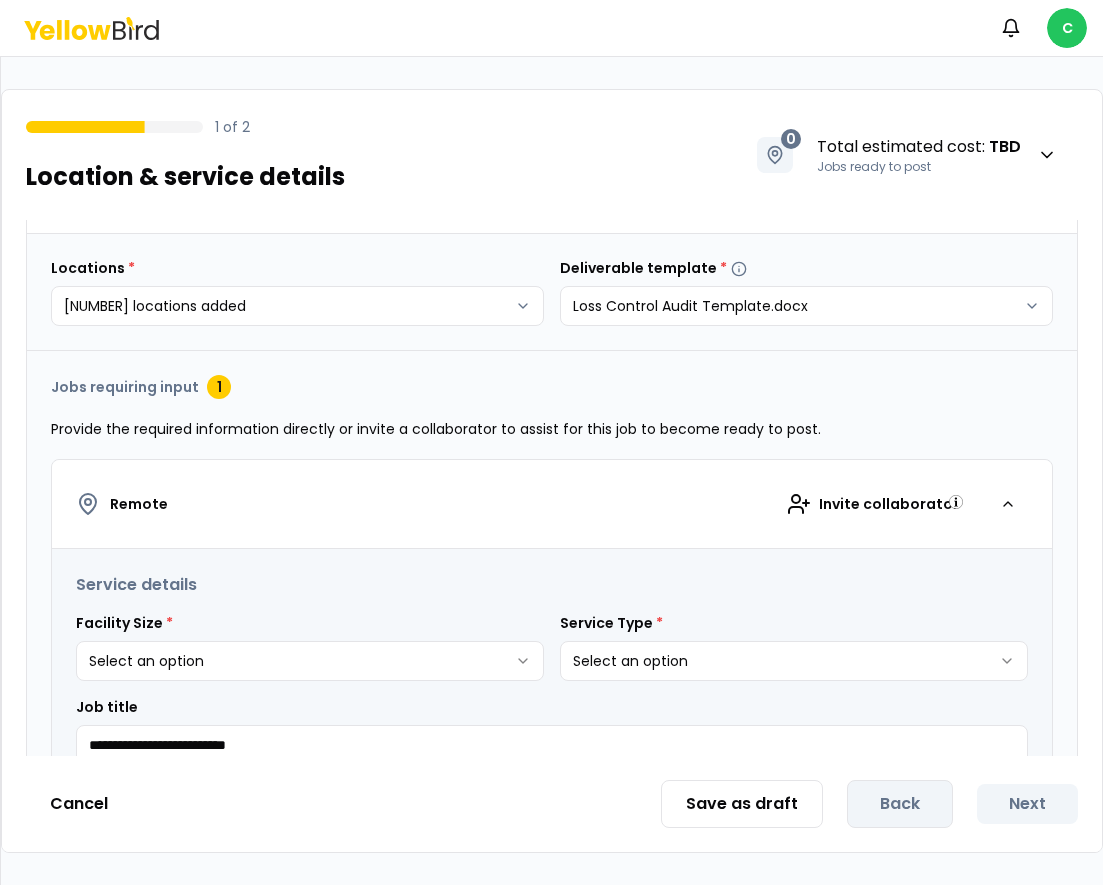 scroll, scrollTop: 69, scrollLeft: 0, axis: vertical 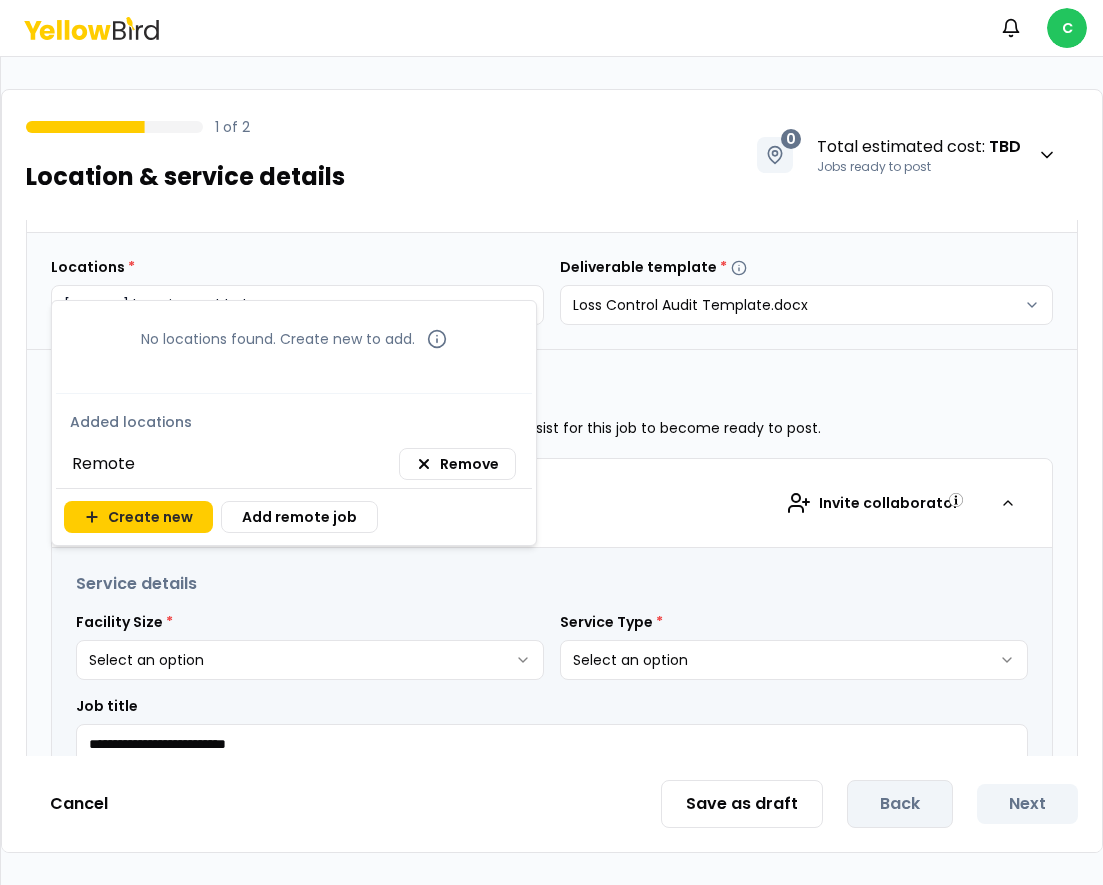 click on "**********" at bounding box center [551, 442] 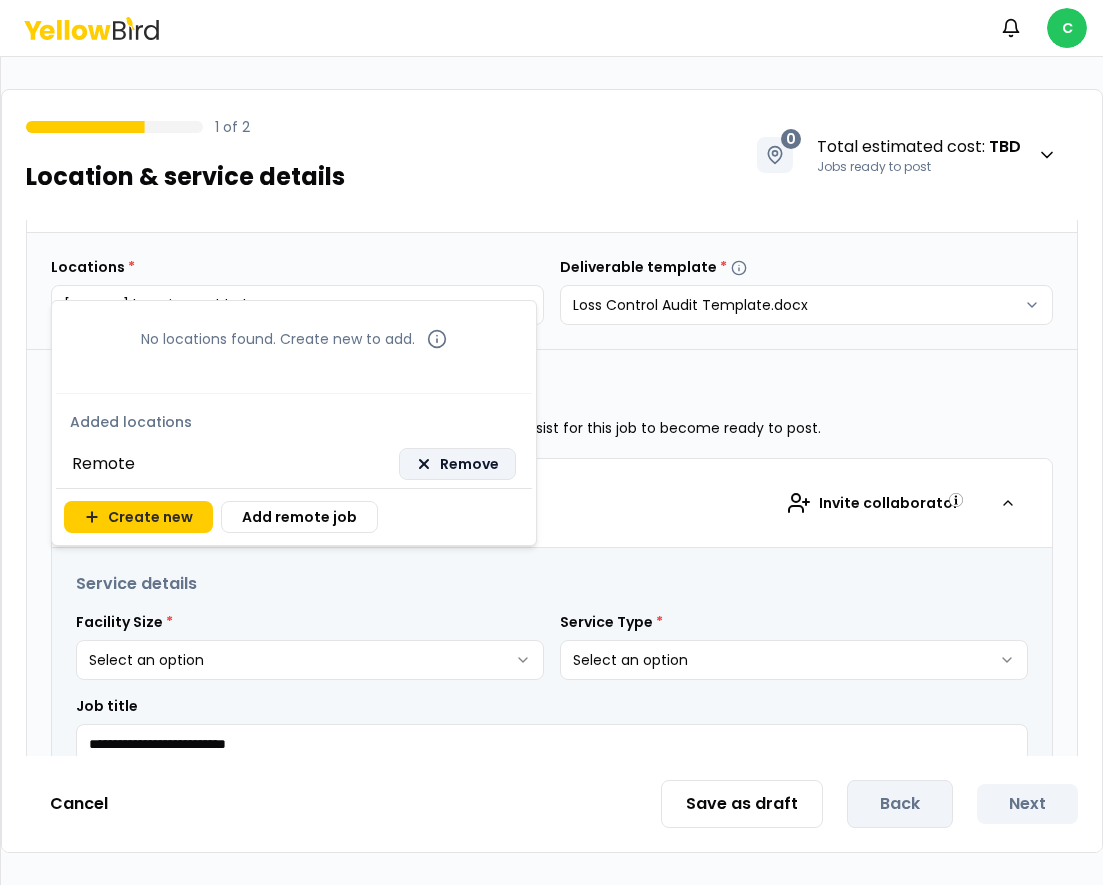 click on "Remove" at bounding box center [469, 464] 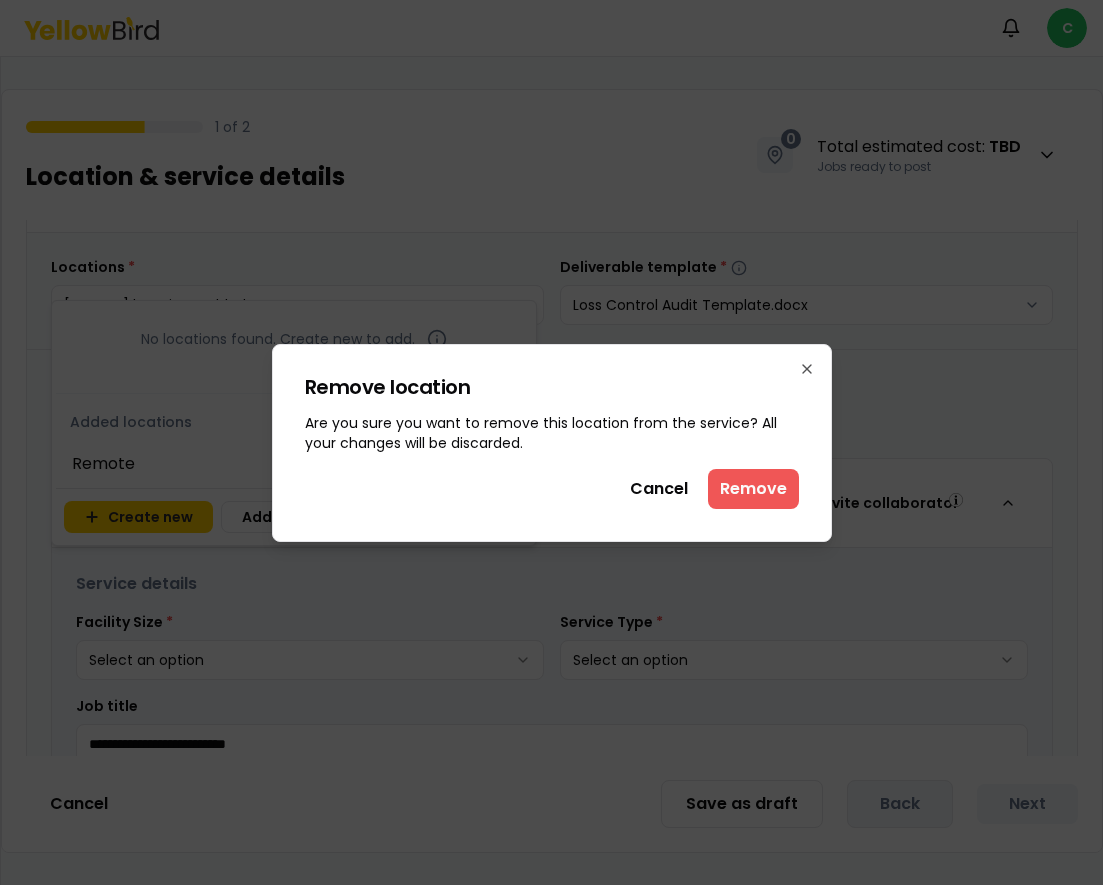 click on "Remove" at bounding box center (753, 489) 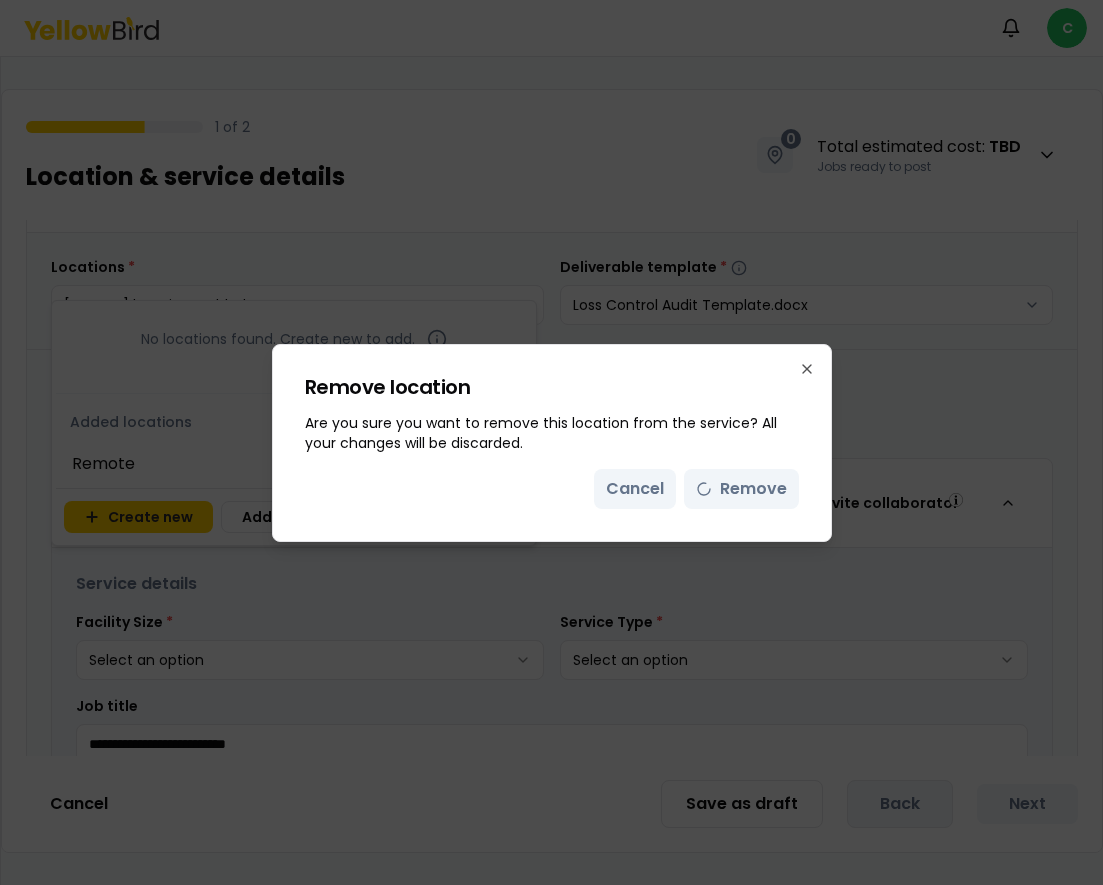 scroll, scrollTop: 0, scrollLeft: 0, axis: both 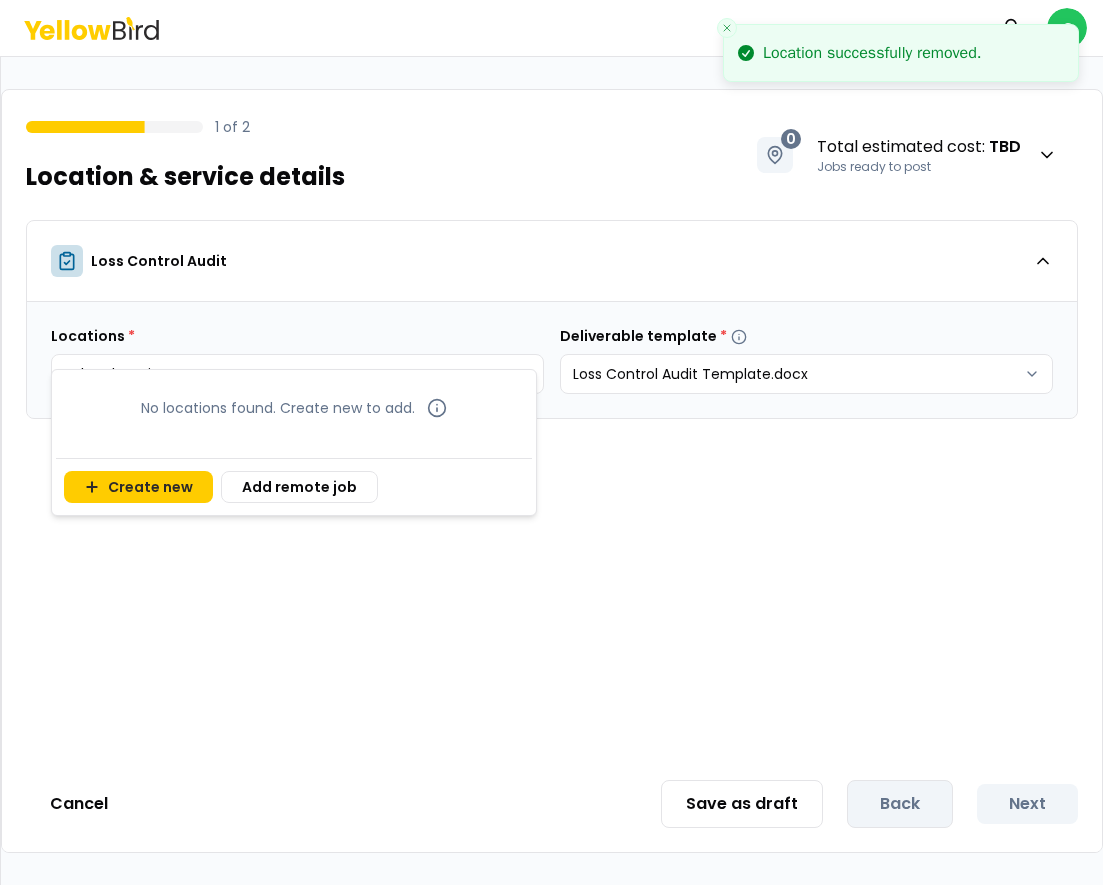 click on "Location successfully removed. Notifications C [NUMBER] of [NUMBER] Location & service details [NUMBER] Total estimated cost :   TBD Jobs ready to post Loss Control Audit Locations   * Select locations Deliverable template   * Loss Control Audit Template.docx Cancel Save as draft Back Next
No locations found. Create new to add. Create new Add remote job" at bounding box center [551, 442] 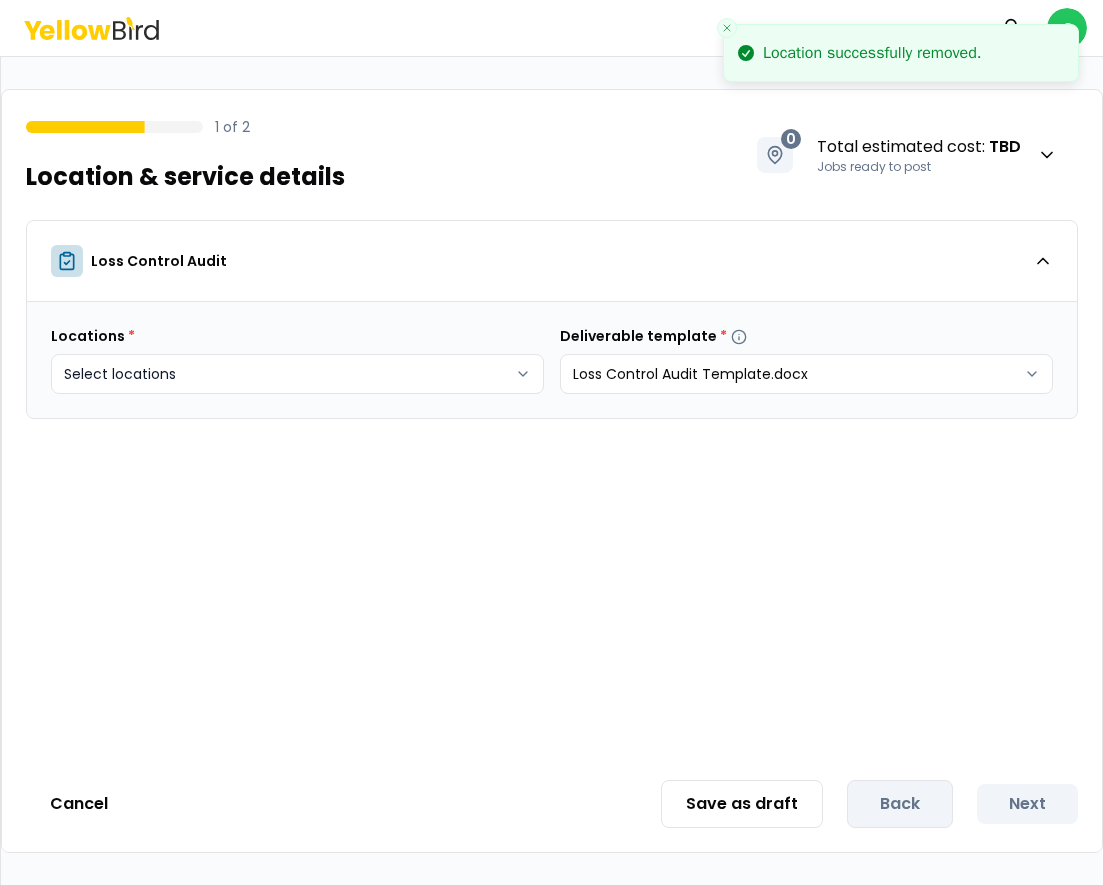 click on "Location successfully removed. Notifications C [NUMBER] of [NUMBER] Location & service details [NUMBER] Total estimated cost :   TBD Jobs ready to post Loss Control Audit Locations   * Select locations Deliverable template   * Loss Control Audit Template.docx Cancel Save as draft Back Next" at bounding box center (551, 442) 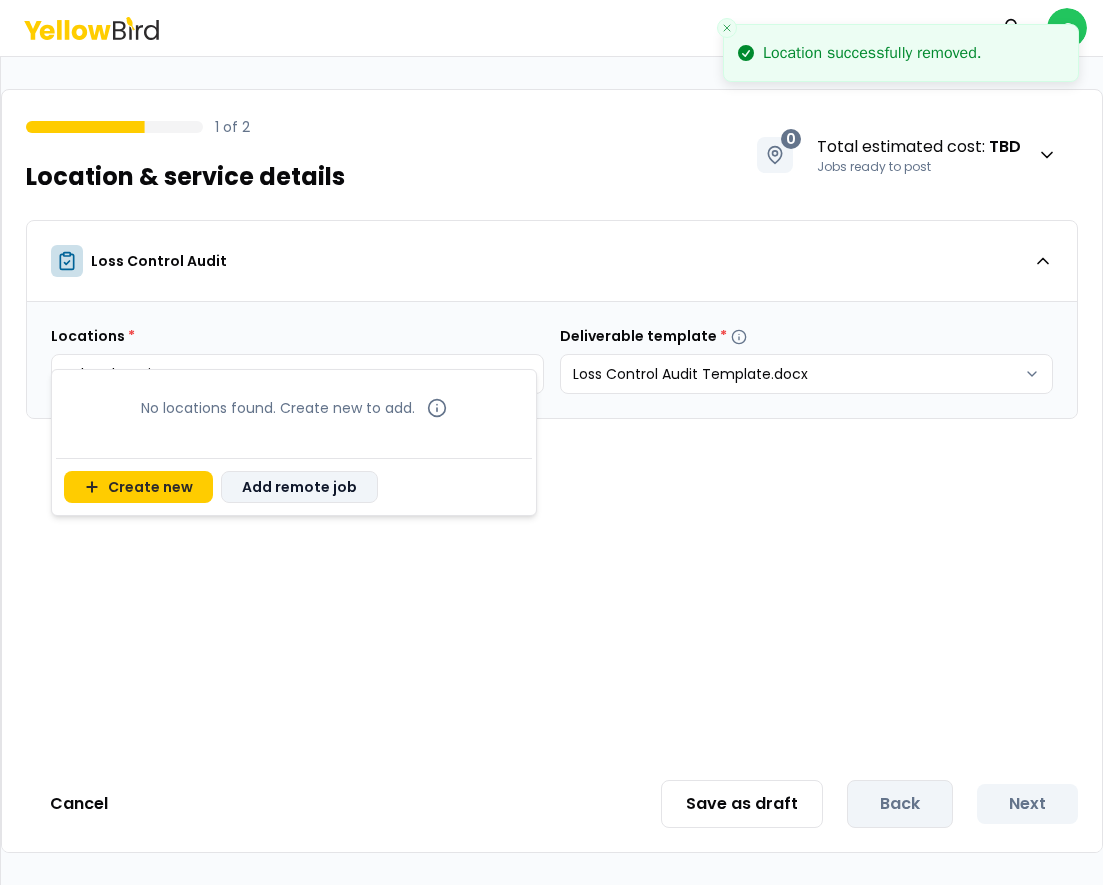 click on "Add remote job" at bounding box center [299, 487] 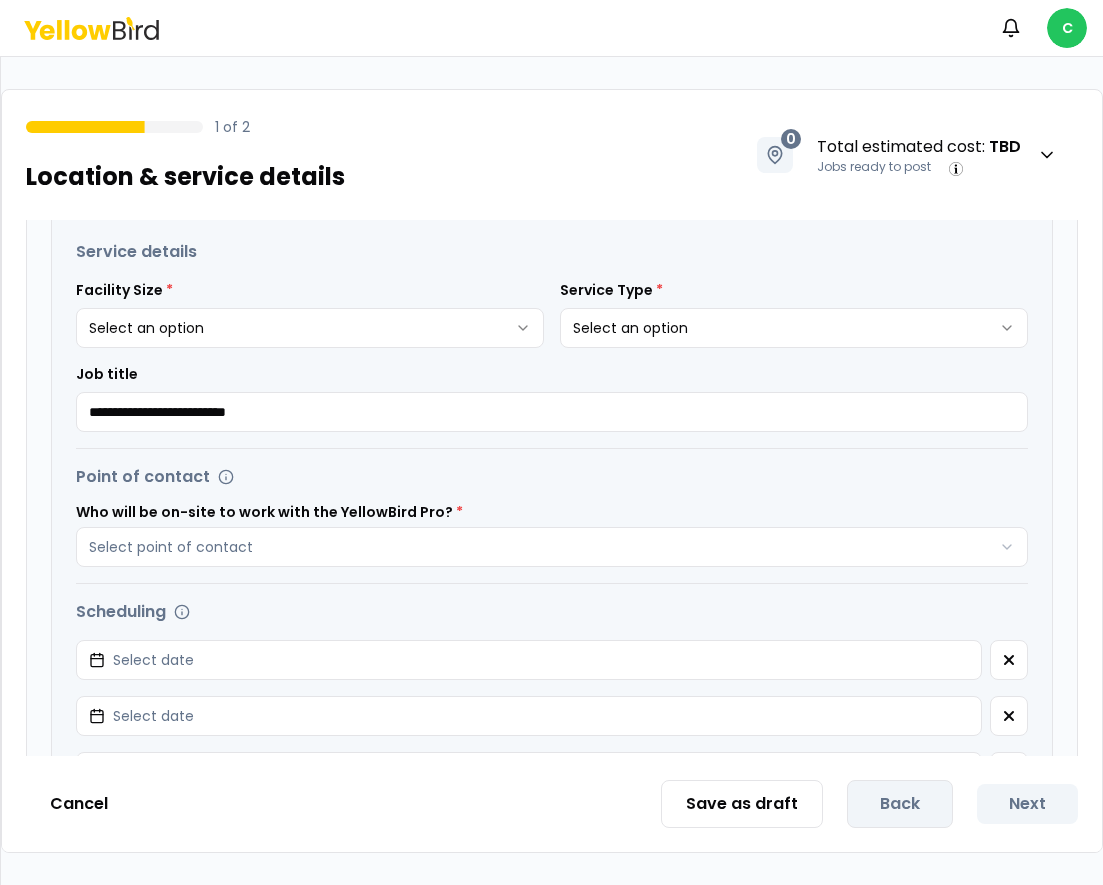 scroll, scrollTop: 400, scrollLeft: 0, axis: vertical 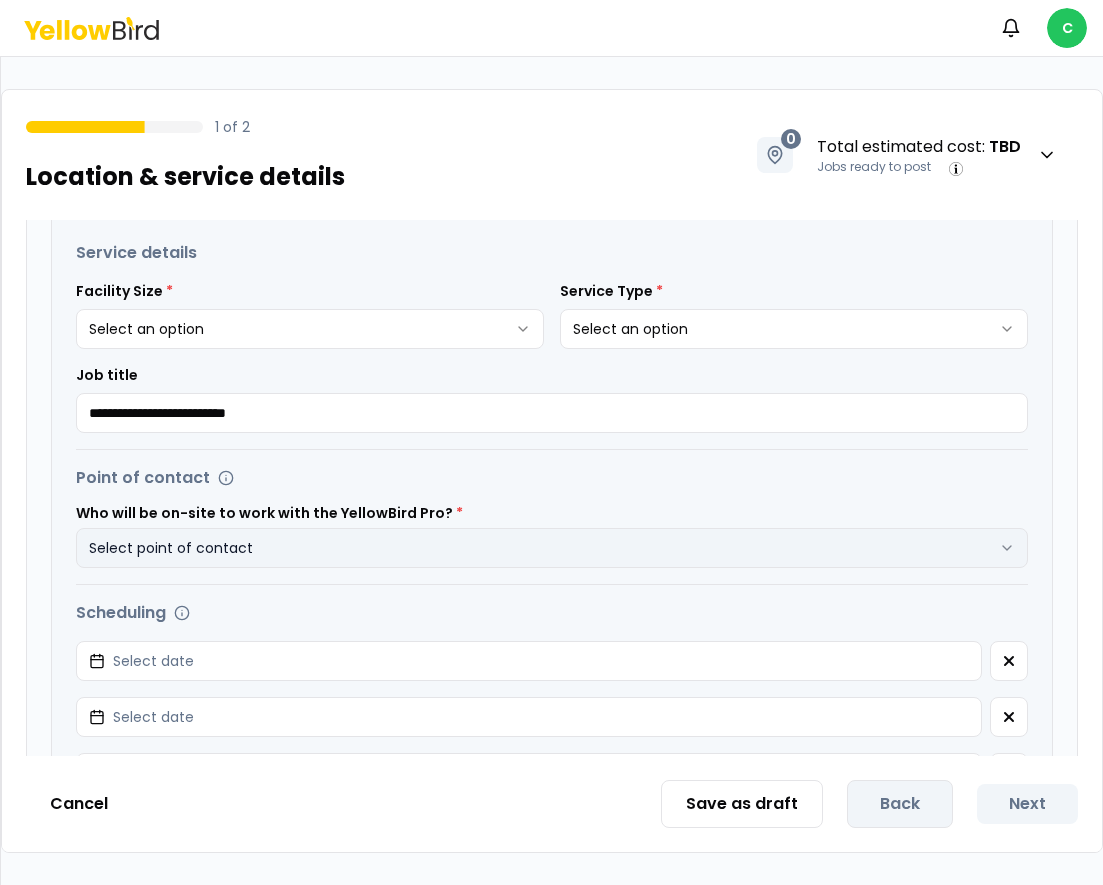 click on "Select point of contact" at bounding box center [552, 548] 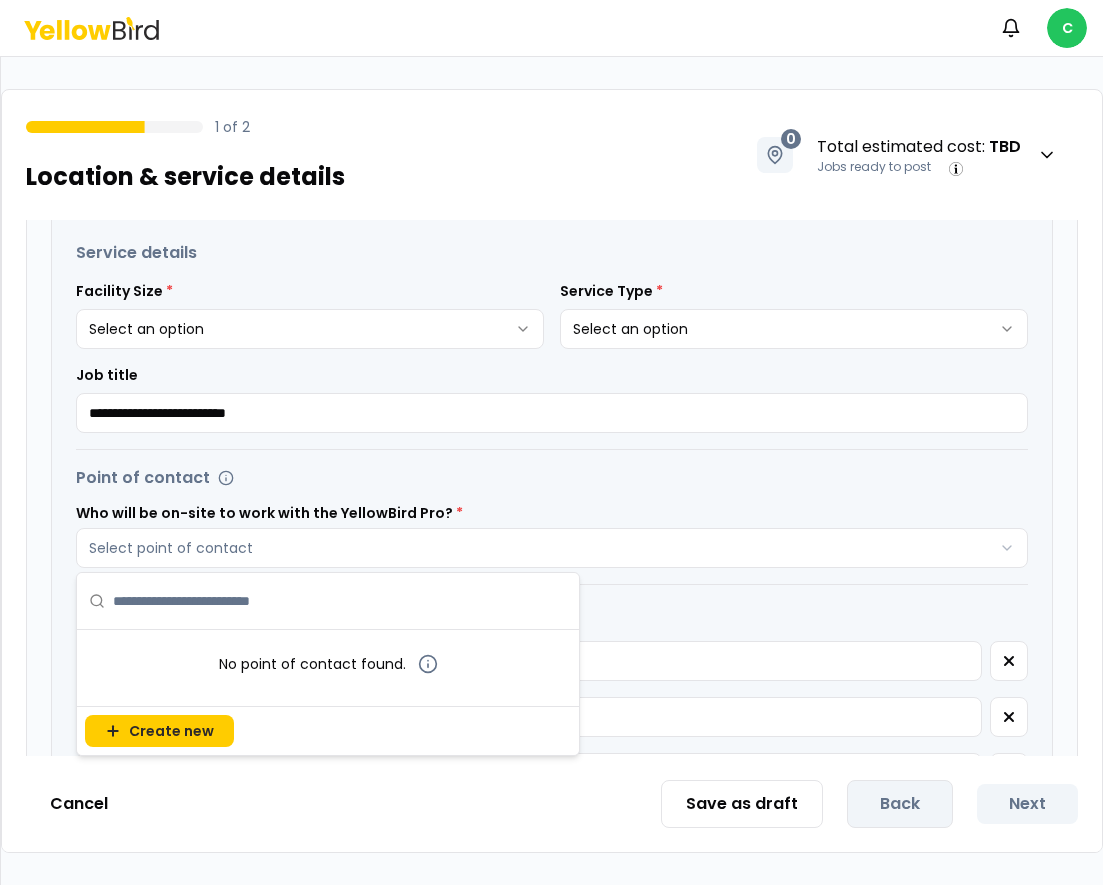 click on "Scheduling   Potential start dates Select date Potential start dates Select date Potential start dates Select date Add" at bounding box center (552, 721) 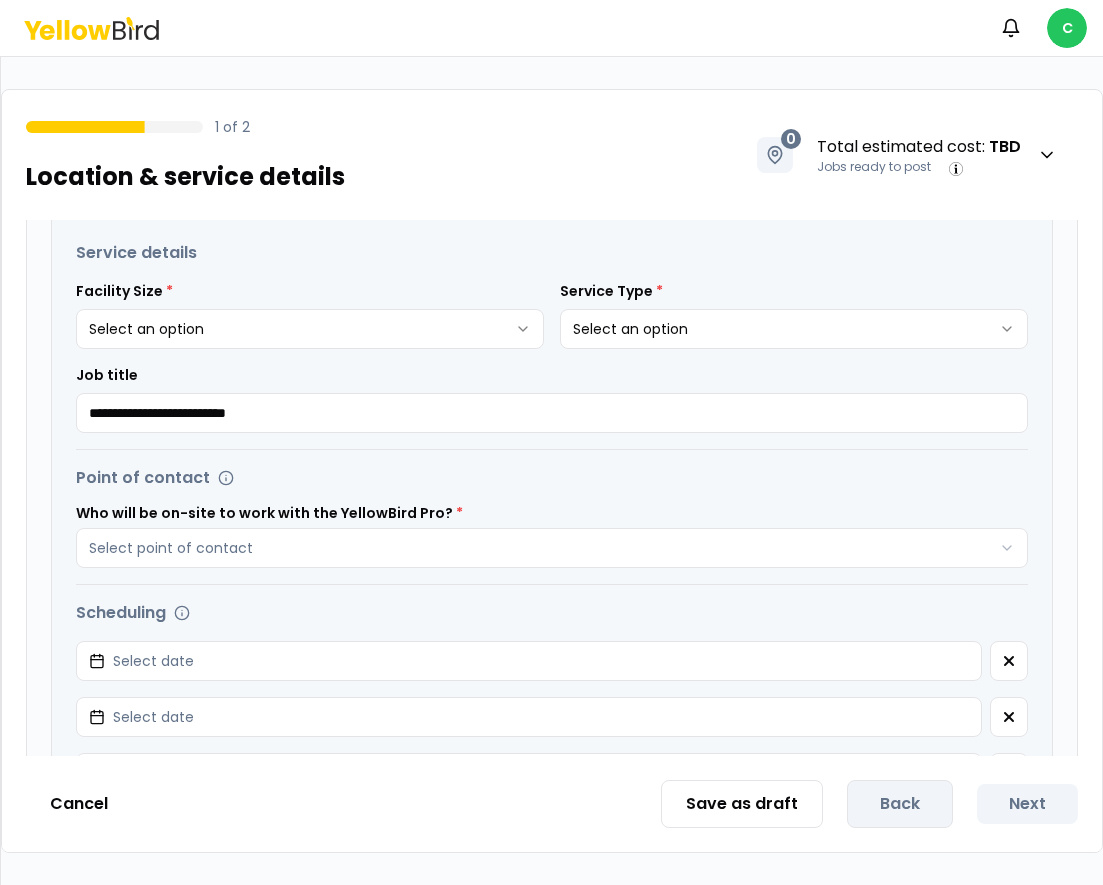 click on "**********" at bounding box center (551, 442) 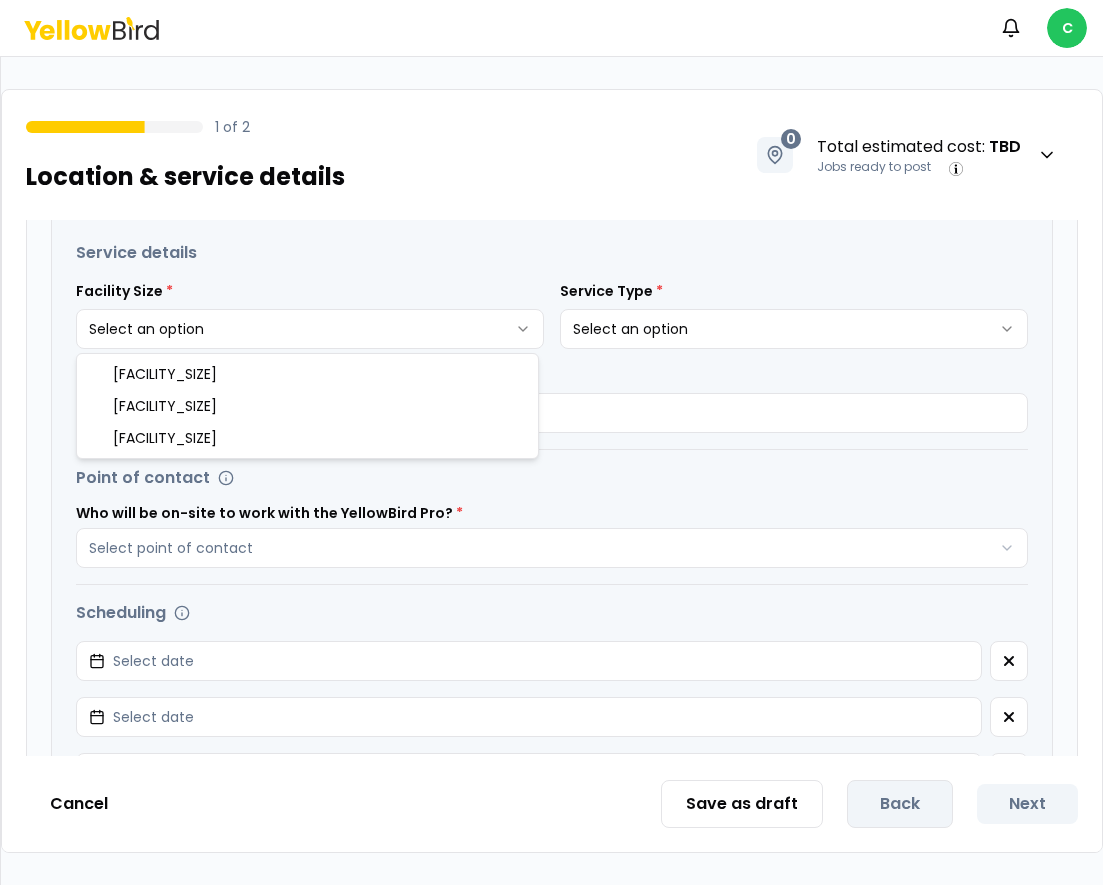 select on "*" 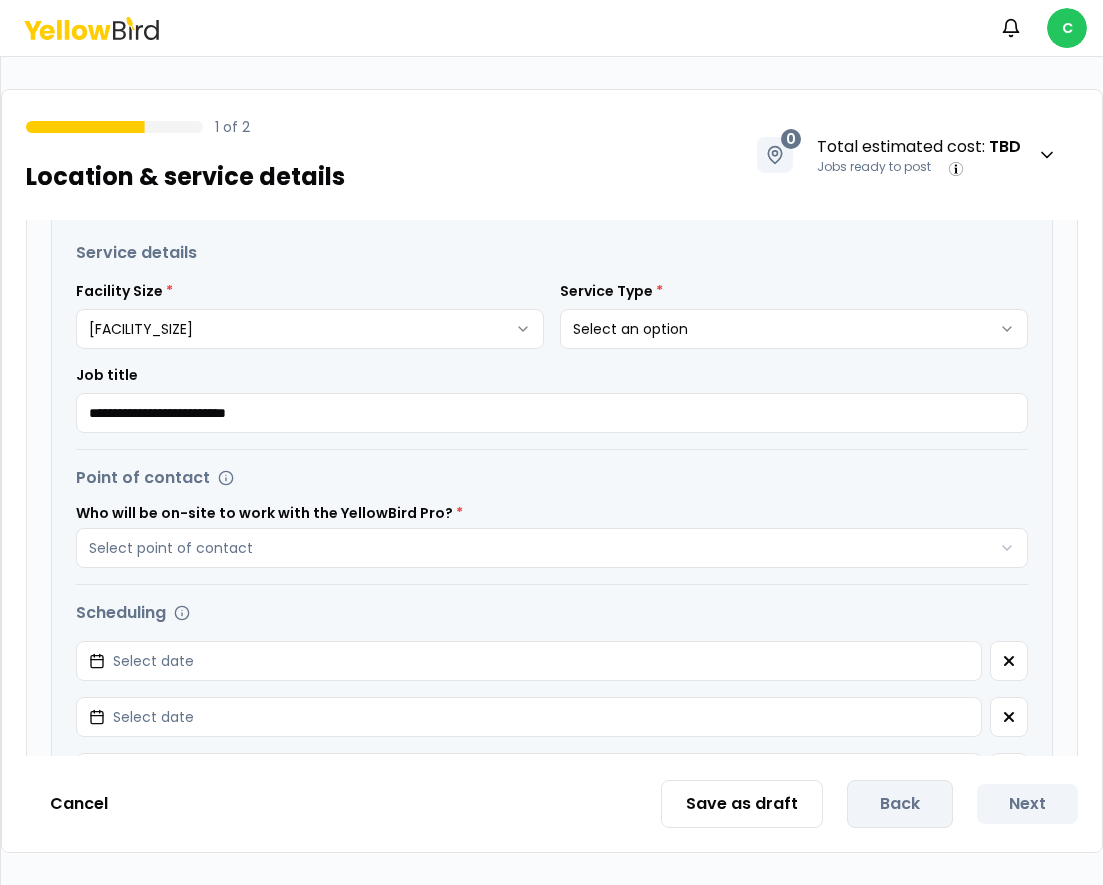 click on "**********" at bounding box center (551, 442) 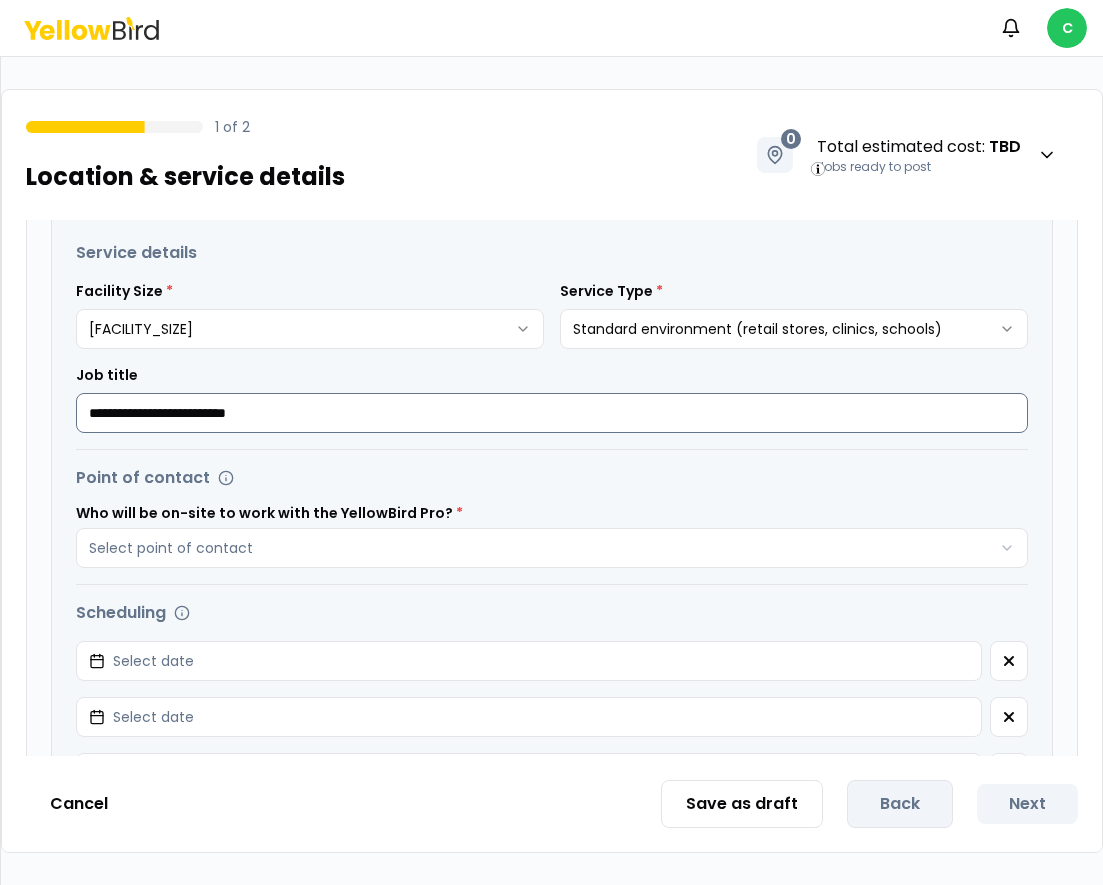 drag, startPoint x: 388, startPoint y: 415, endPoint x: 235, endPoint y: 422, distance: 153.16005 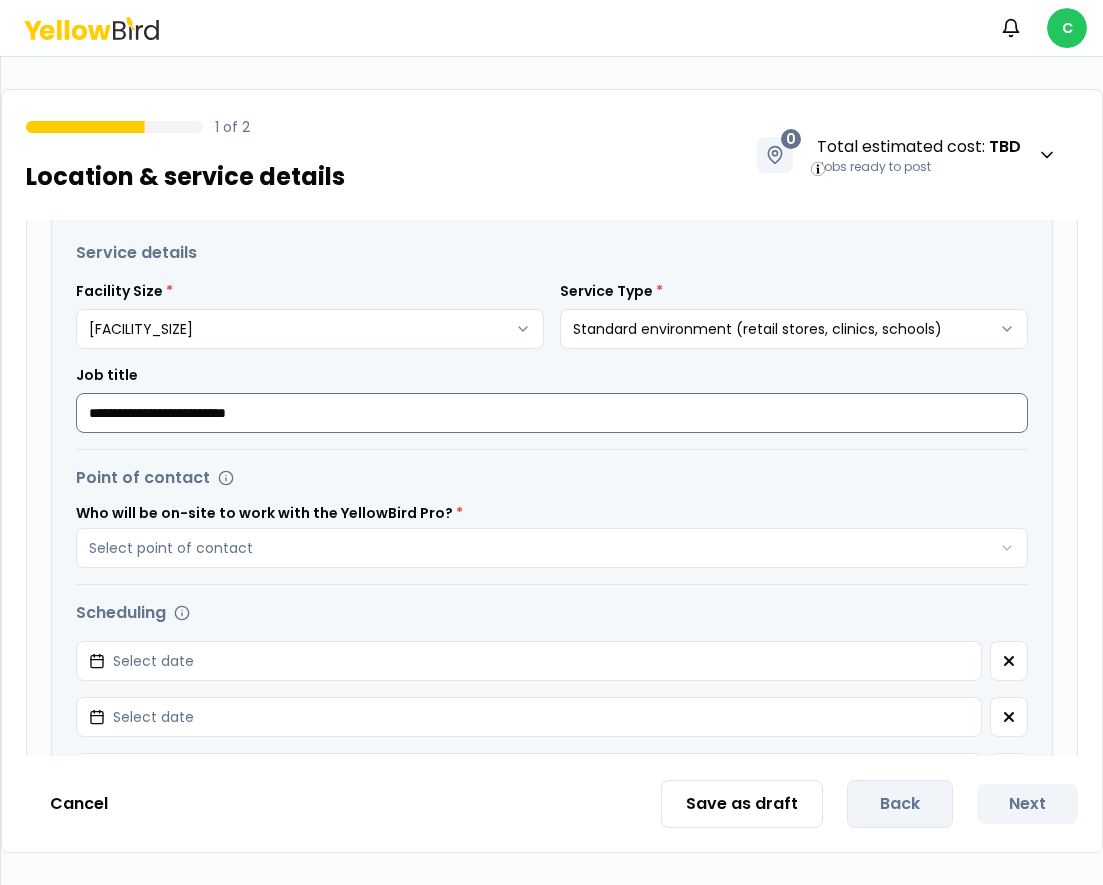 click on "**********" at bounding box center [552, 413] 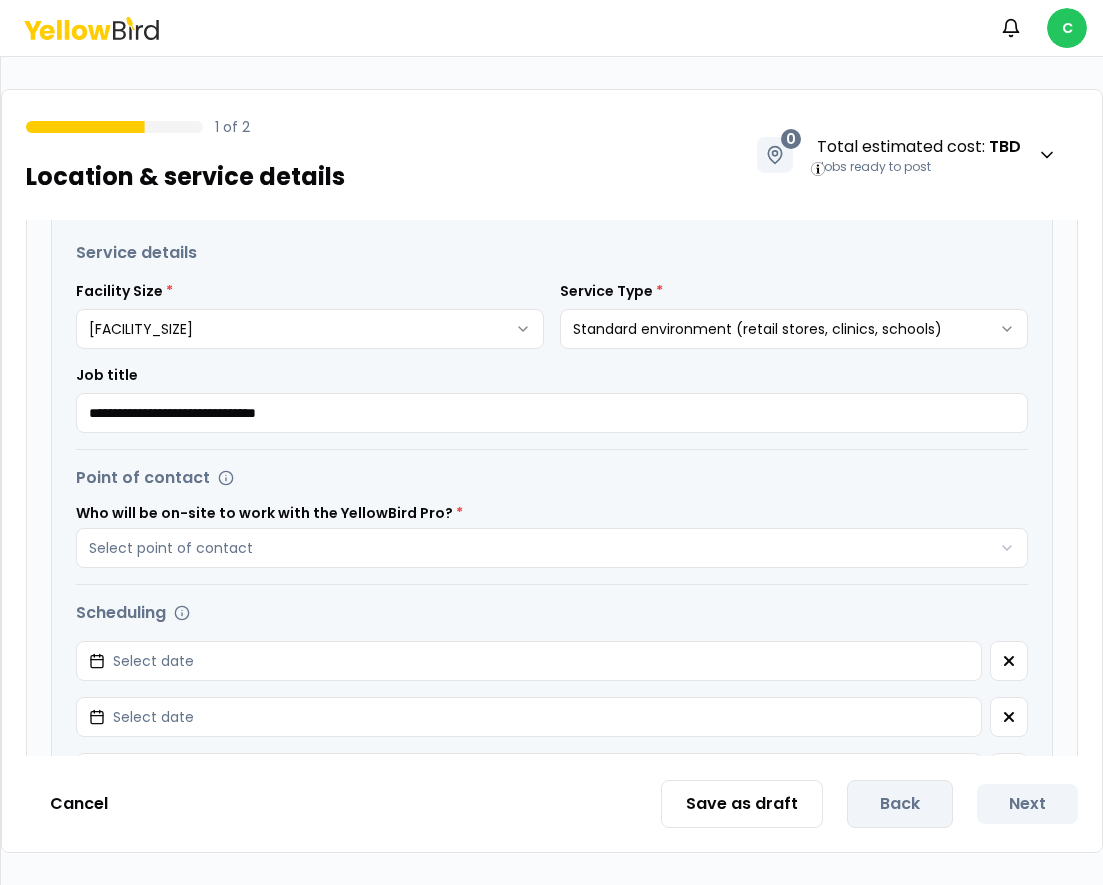 type on "**********" 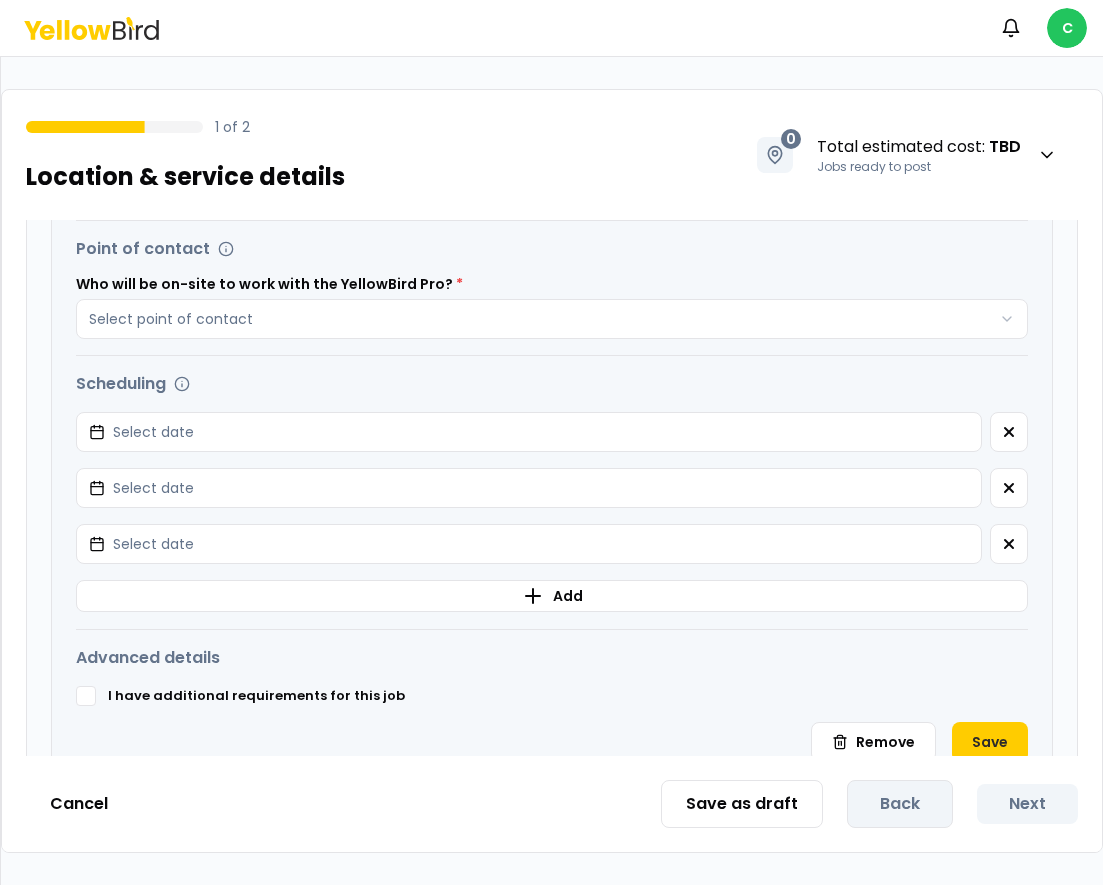 scroll, scrollTop: 628, scrollLeft: 0, axis: vertical 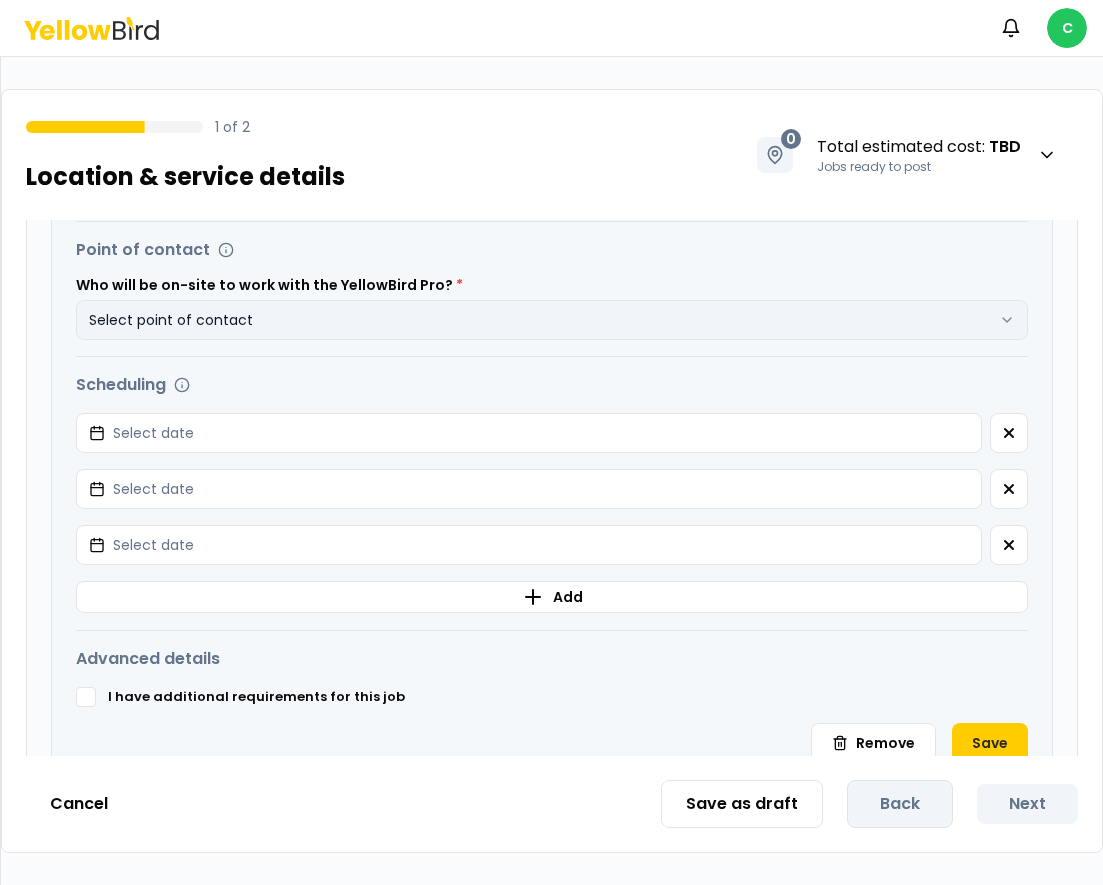 click on "Select point of contact" at bounding box center (552, 320) 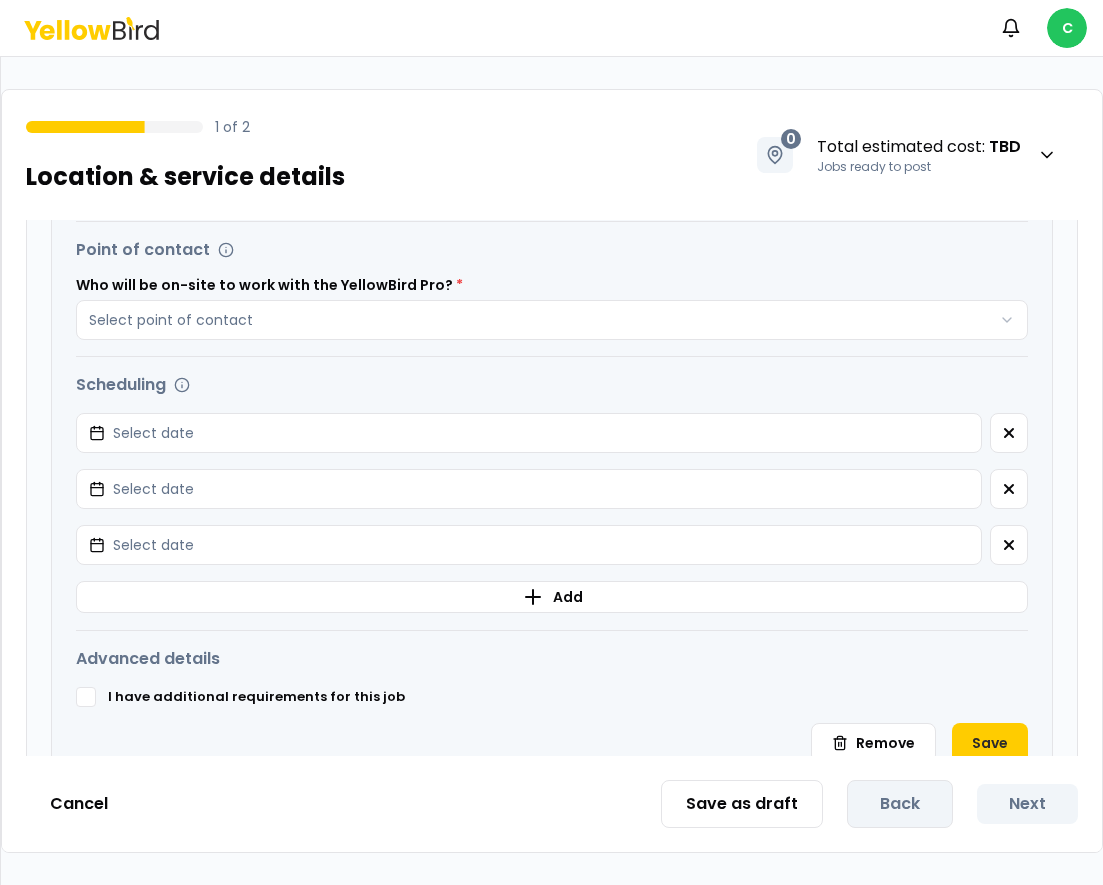 click on "Advanced details" at bounding box center [552, 659] 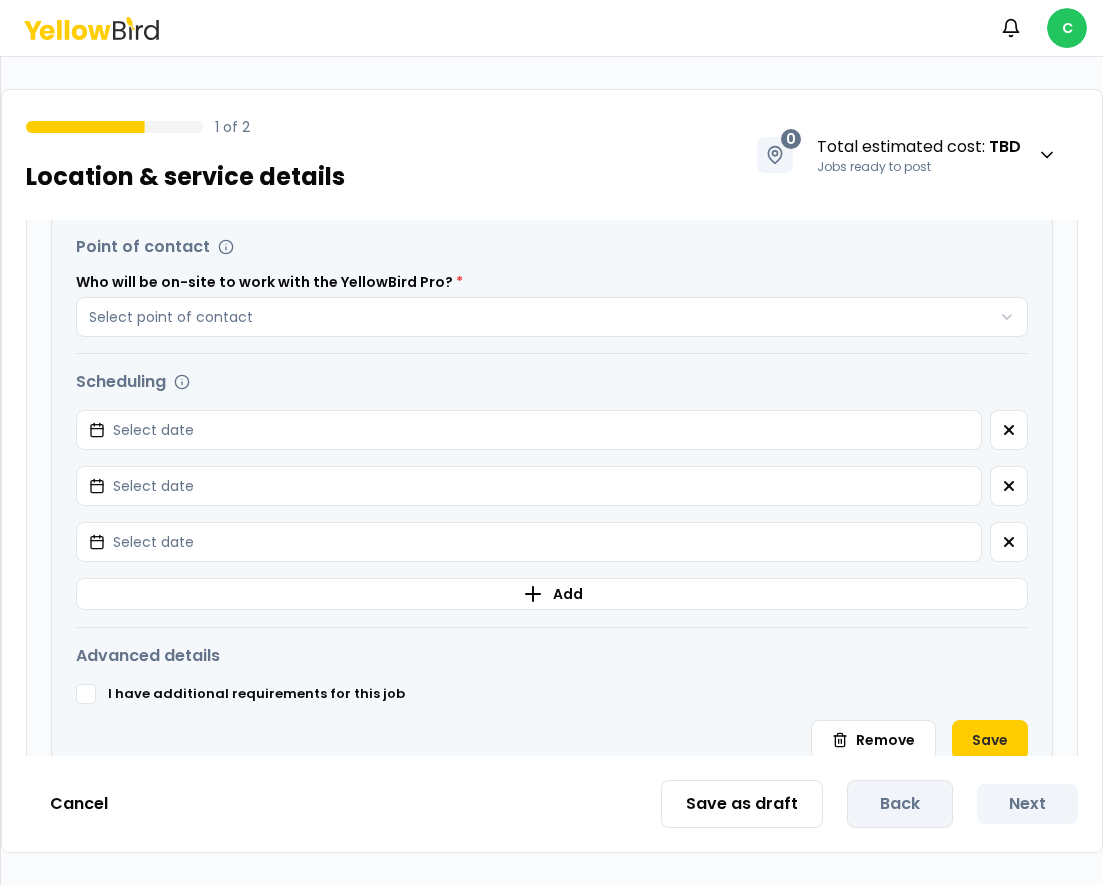 scroll, scrollTop: 632, scrollLeft: 0, axis: vertical 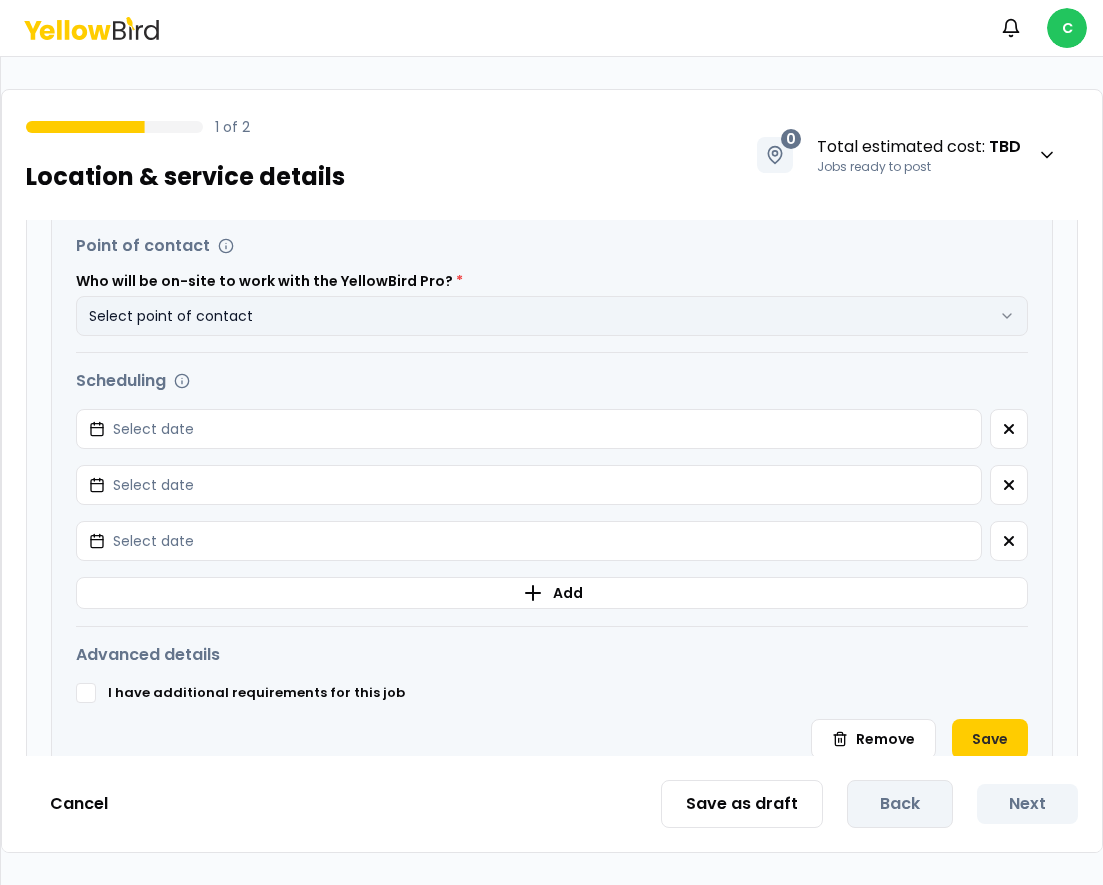 click on "Select point of contact" at bounding box center [552, 316] 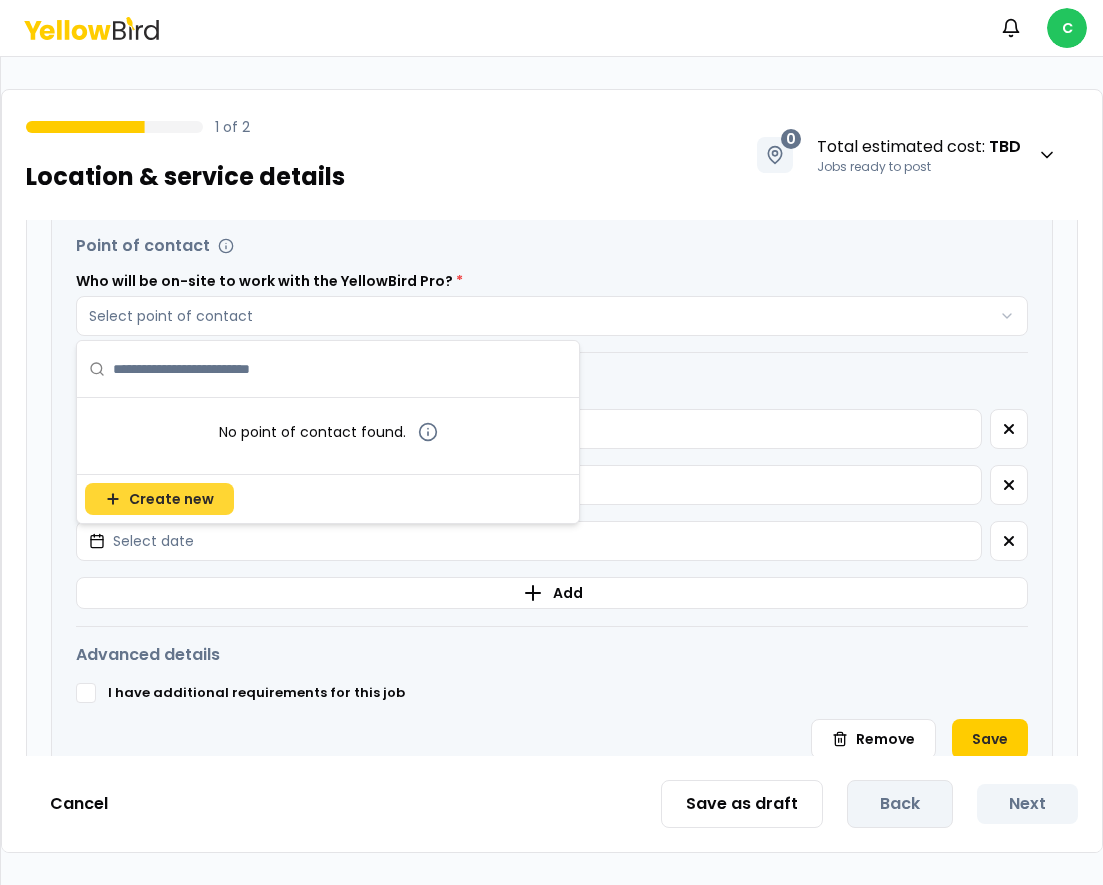 click on "Create new" at bounding box center (159, 499) 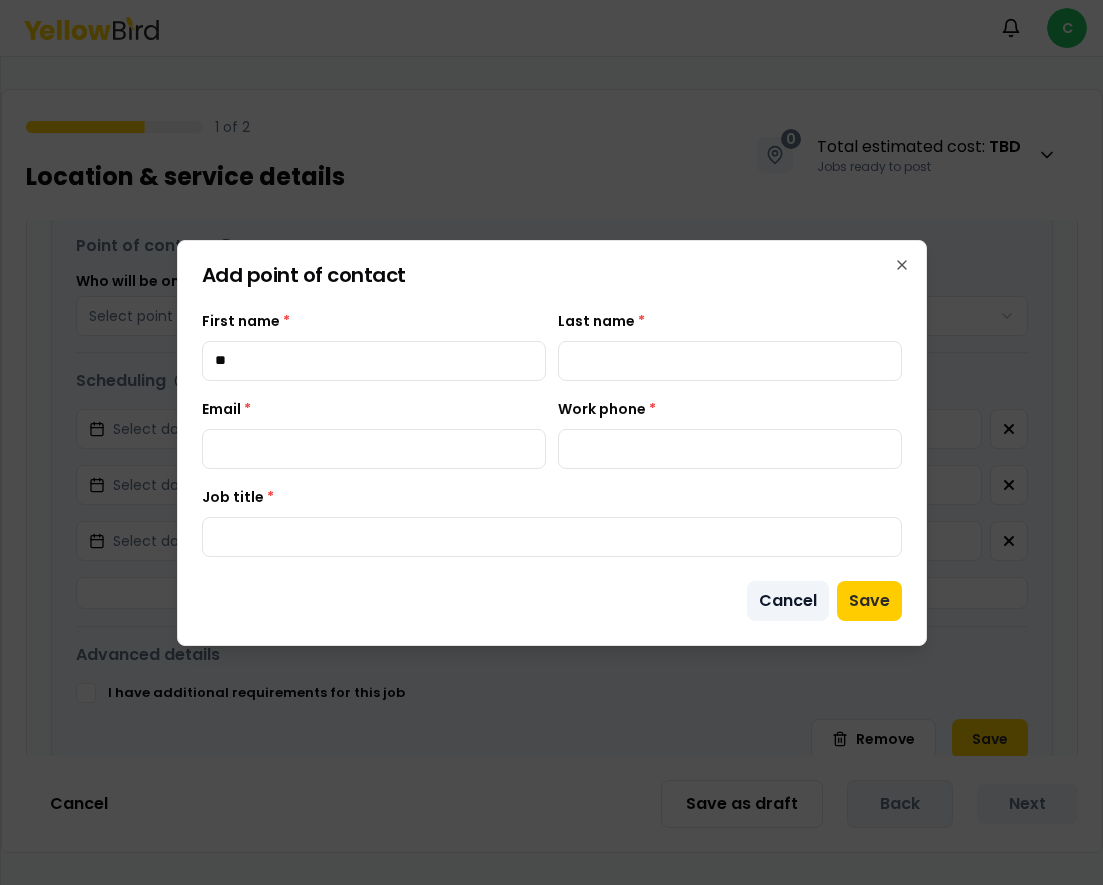 type on "**" 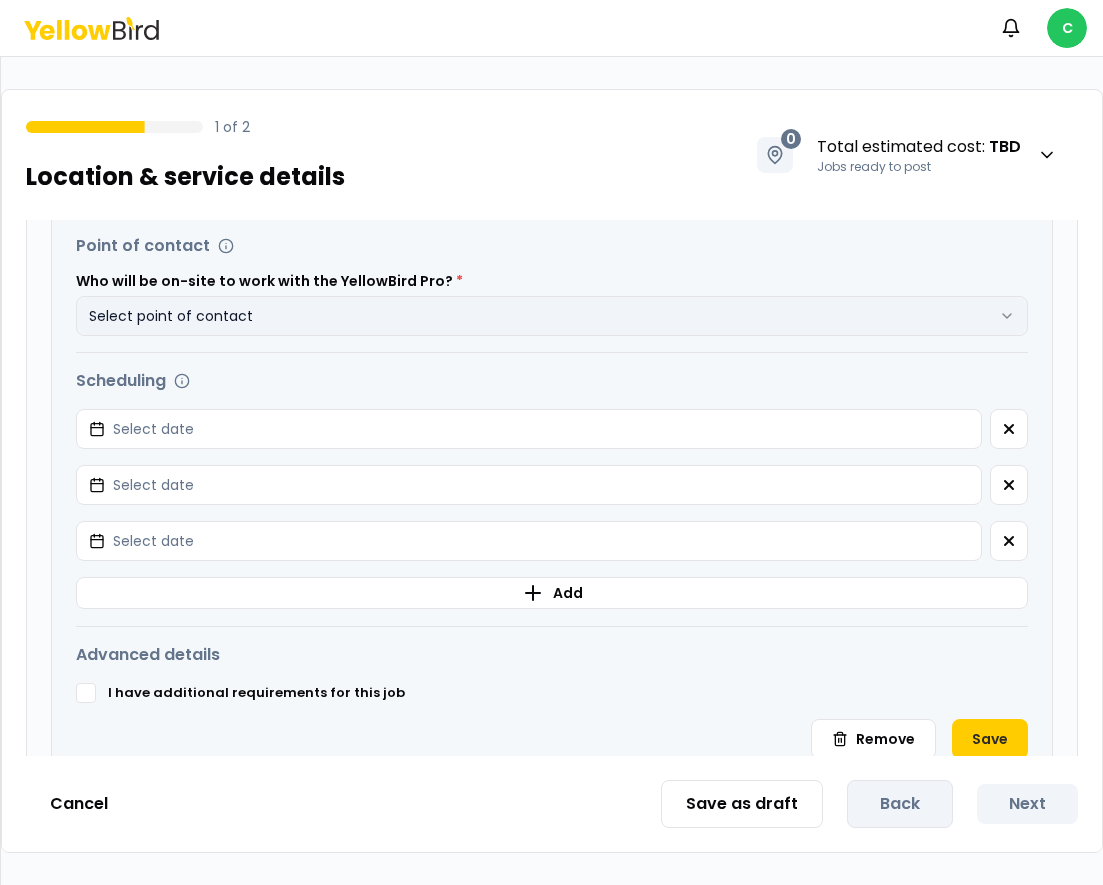click on "Select point of contact" at bounding box center (552, 316) 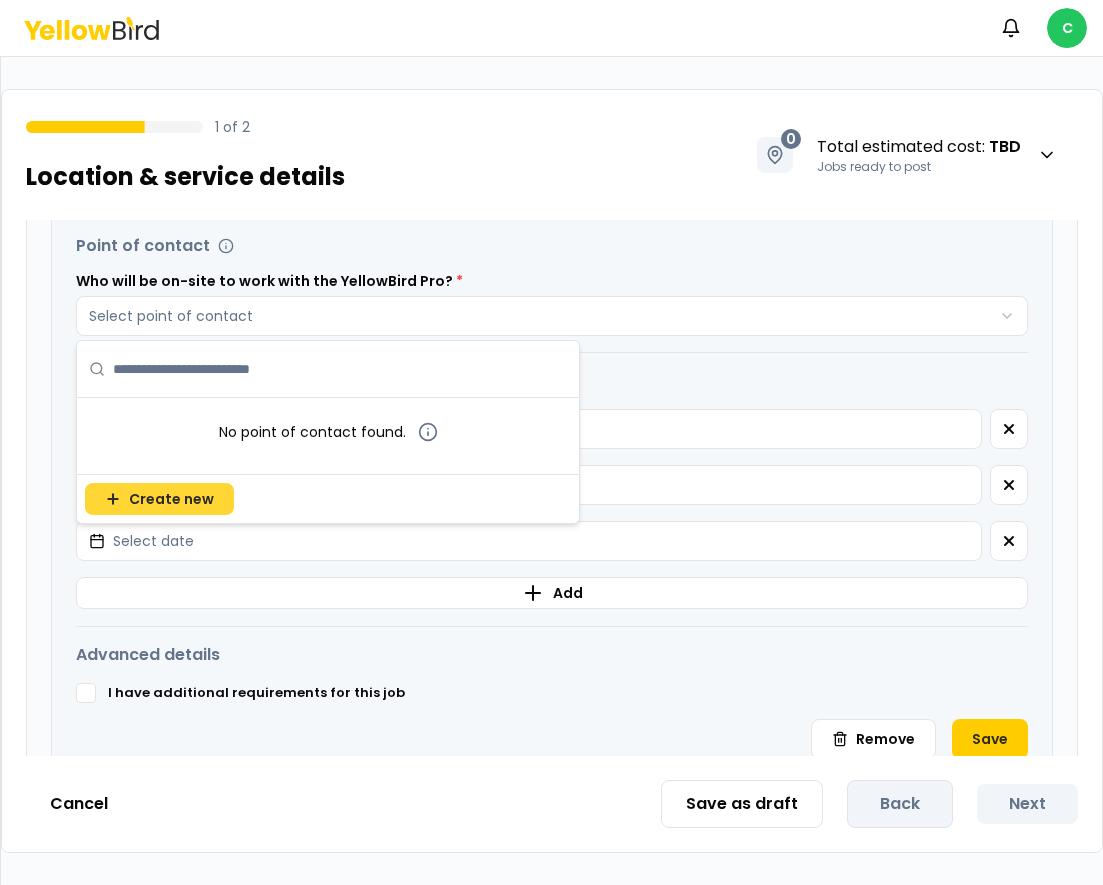 click on "Create new" at bounding box center (171, 499) 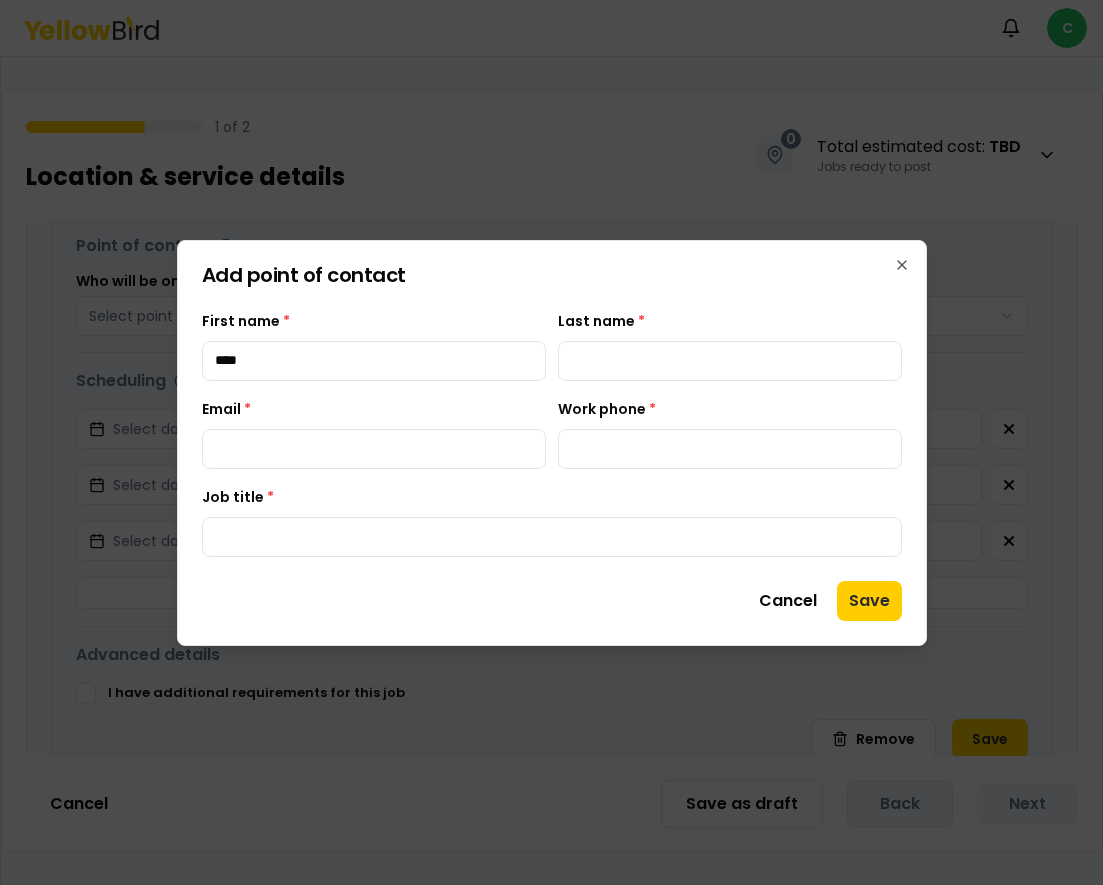 type on "****" 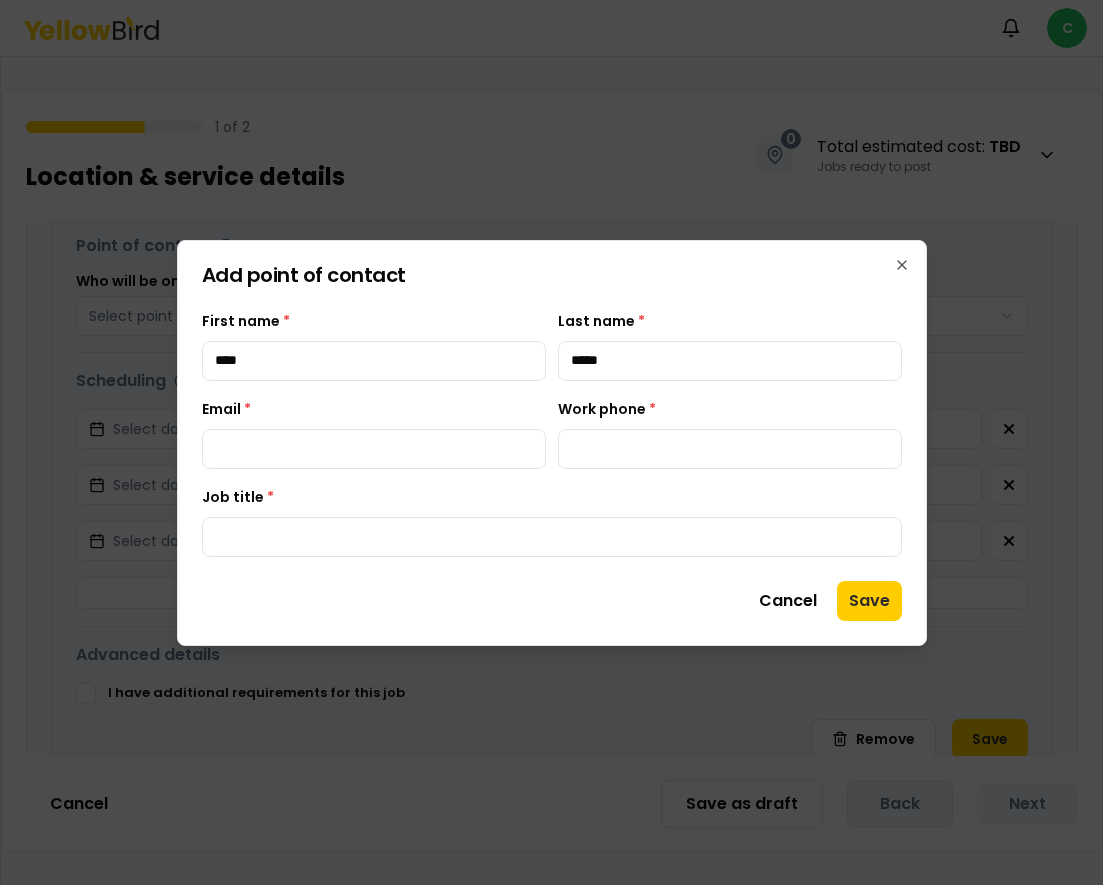 type on "*****" 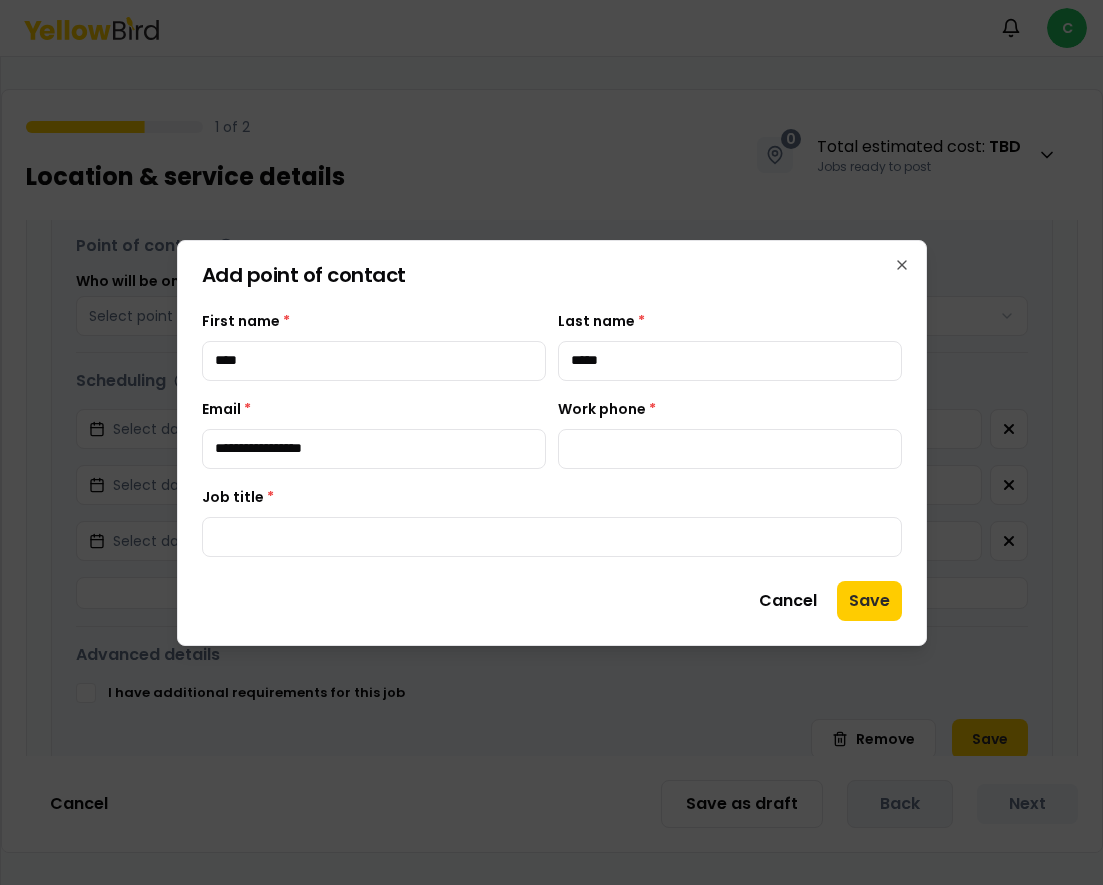 type on "**********" 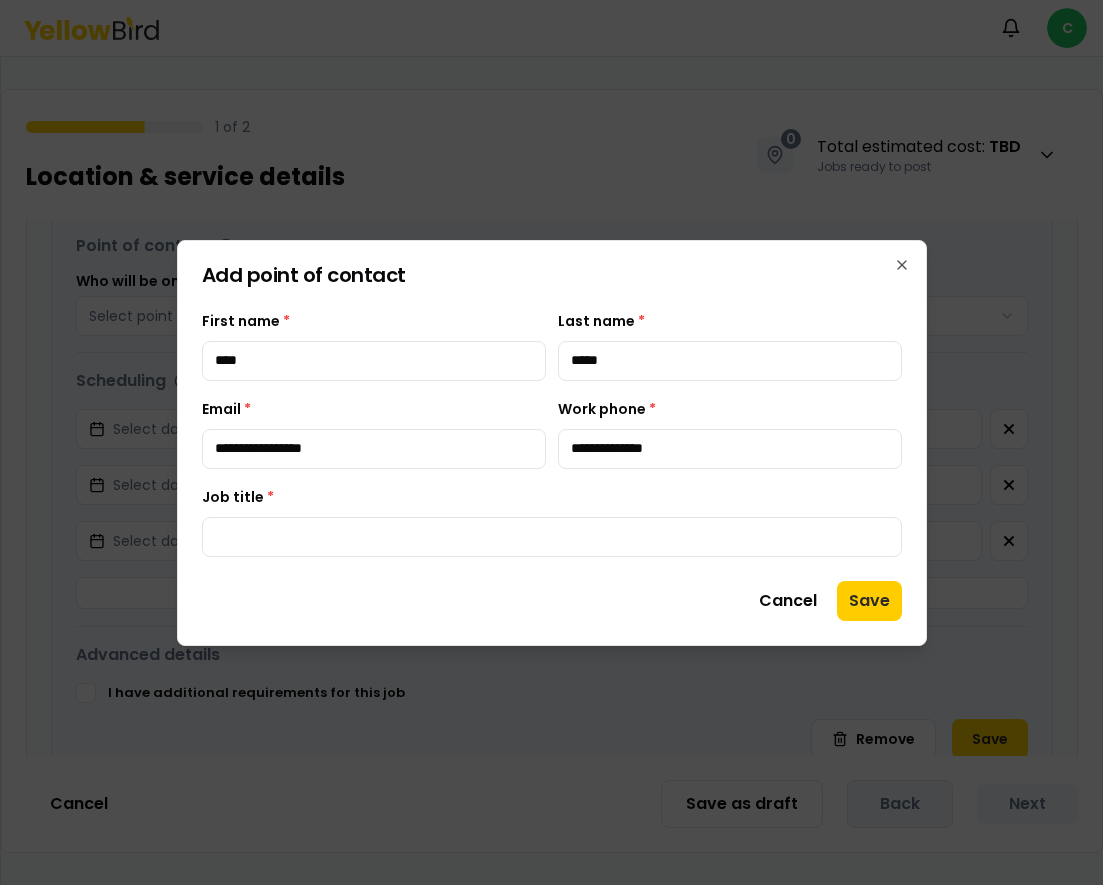 type on "**********" 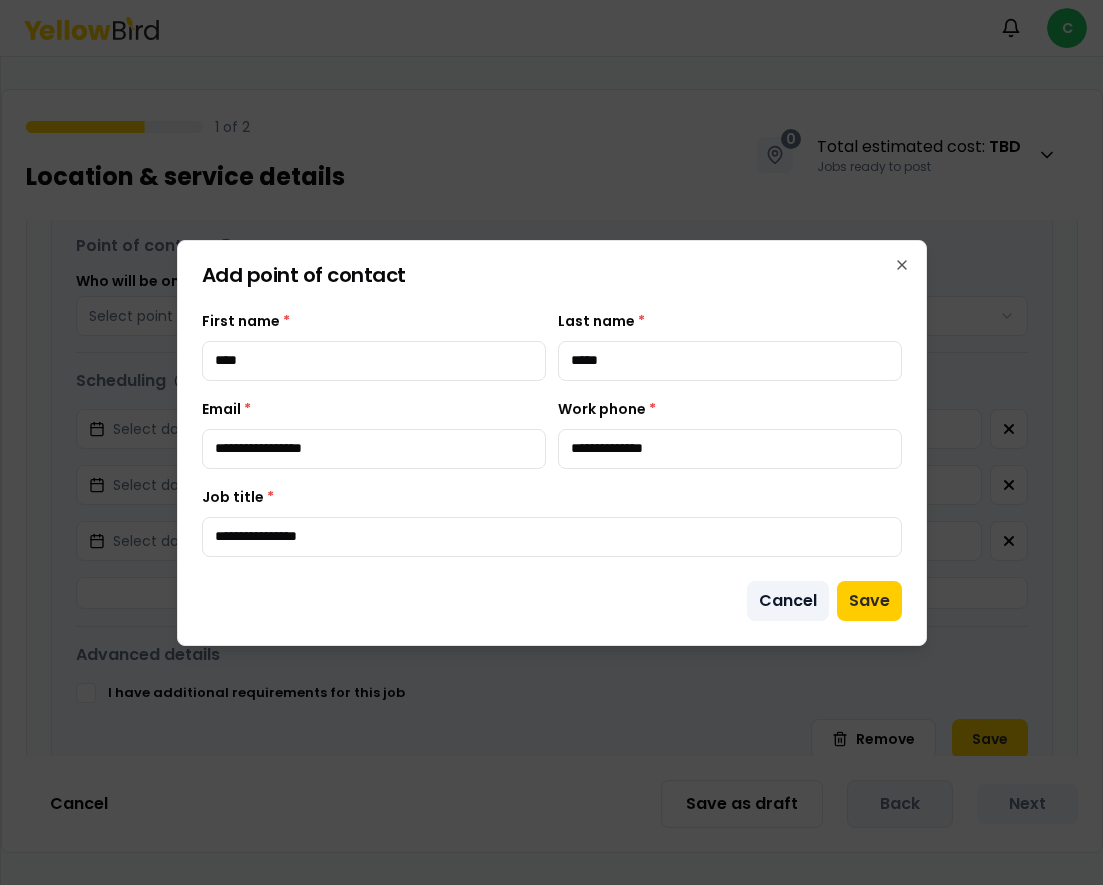 type on "**********" 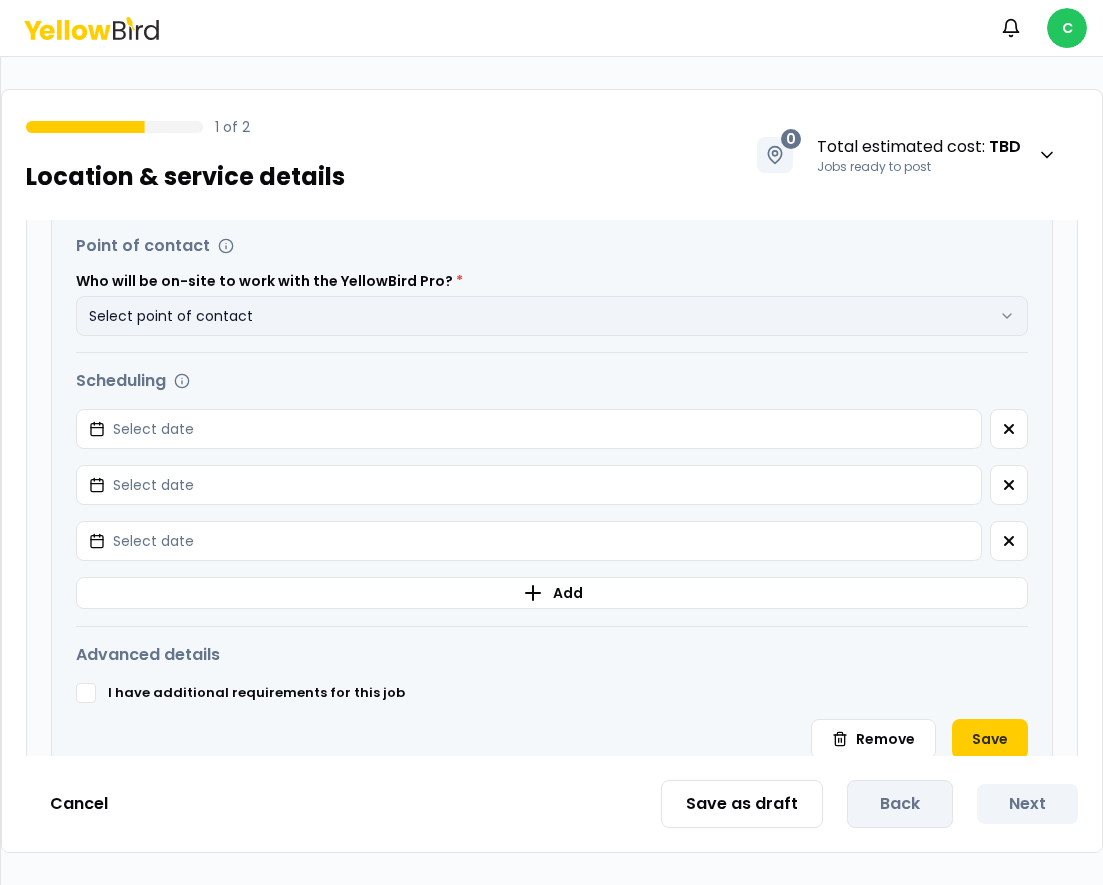 click on "Select point of contact" at bounding box center (552, 316) 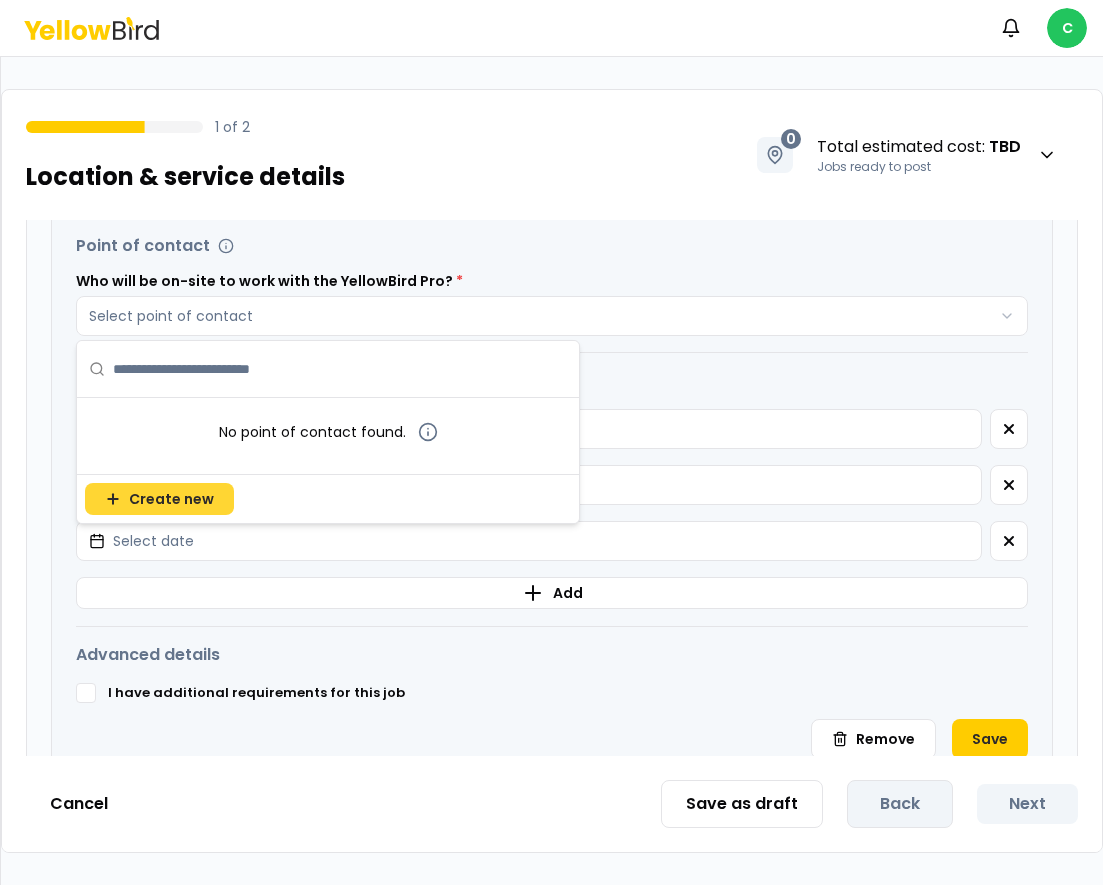 click on "Create new" at bounding box center (171, 499) 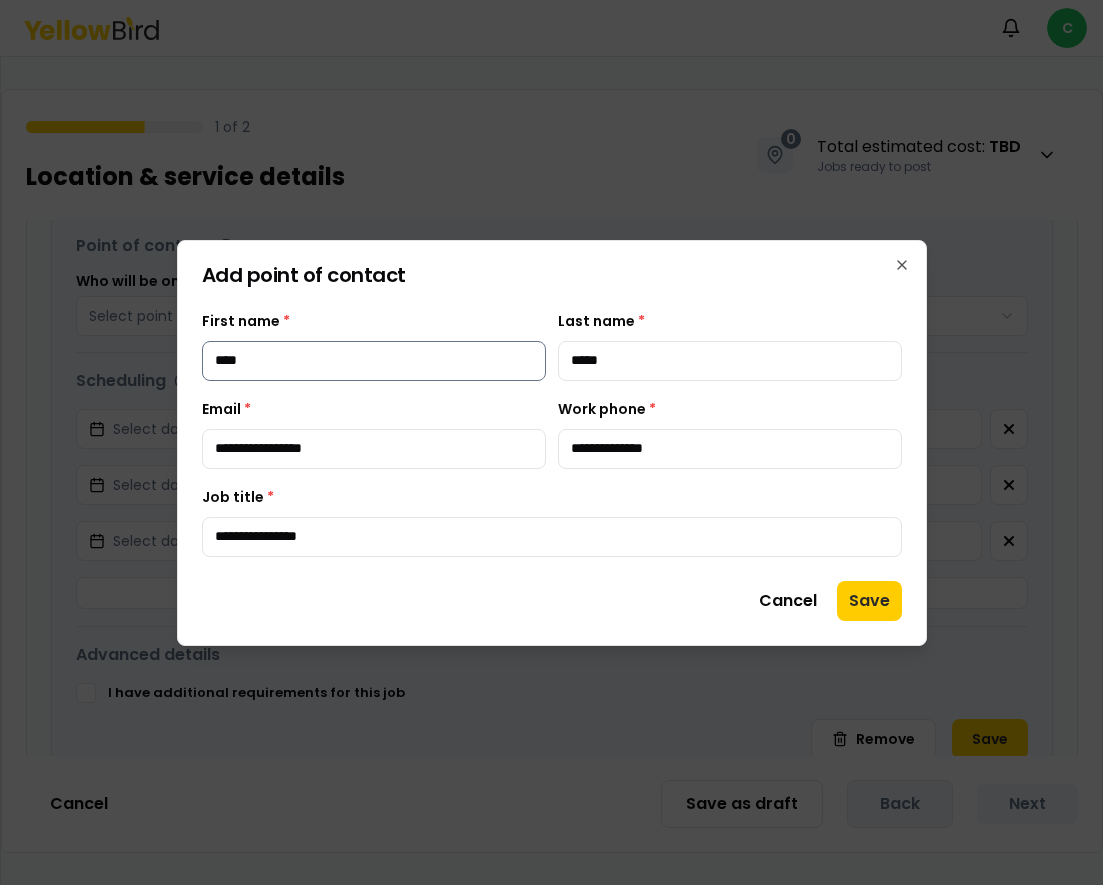 click on "****" at bounding box center (374, 361) 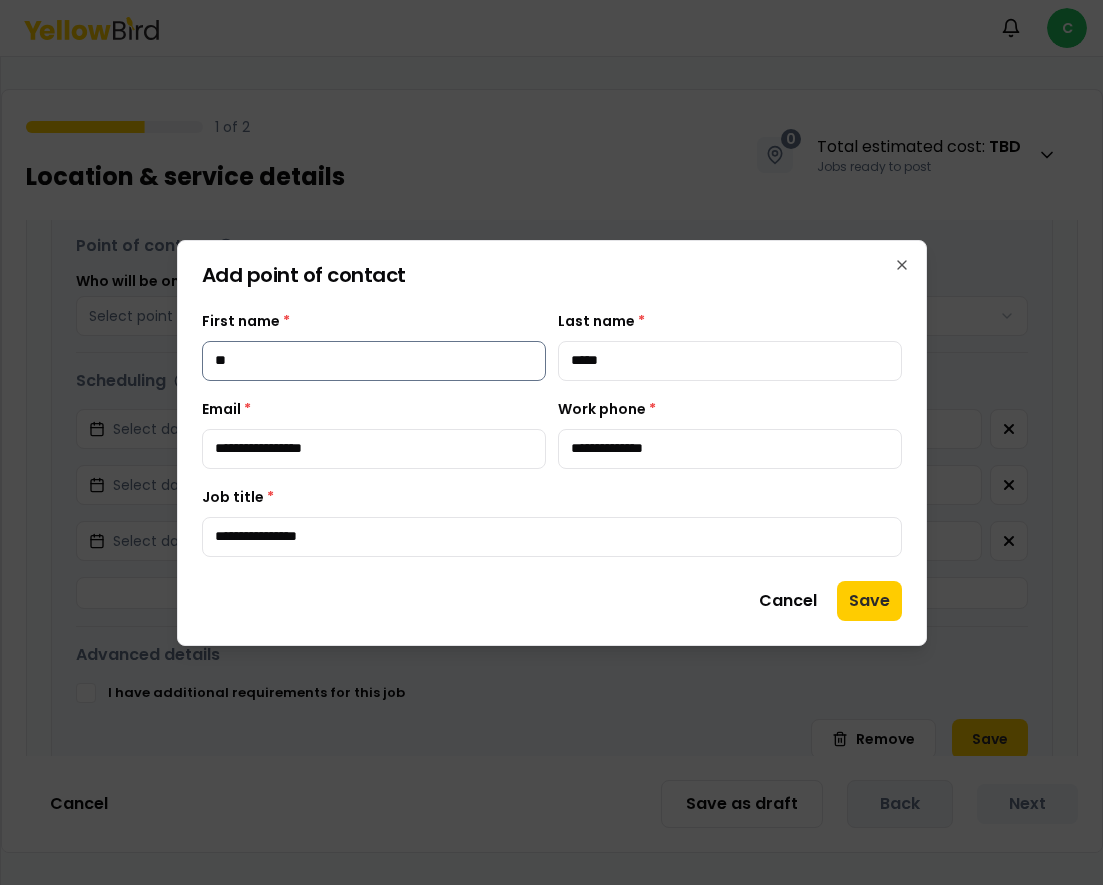 type on "*" 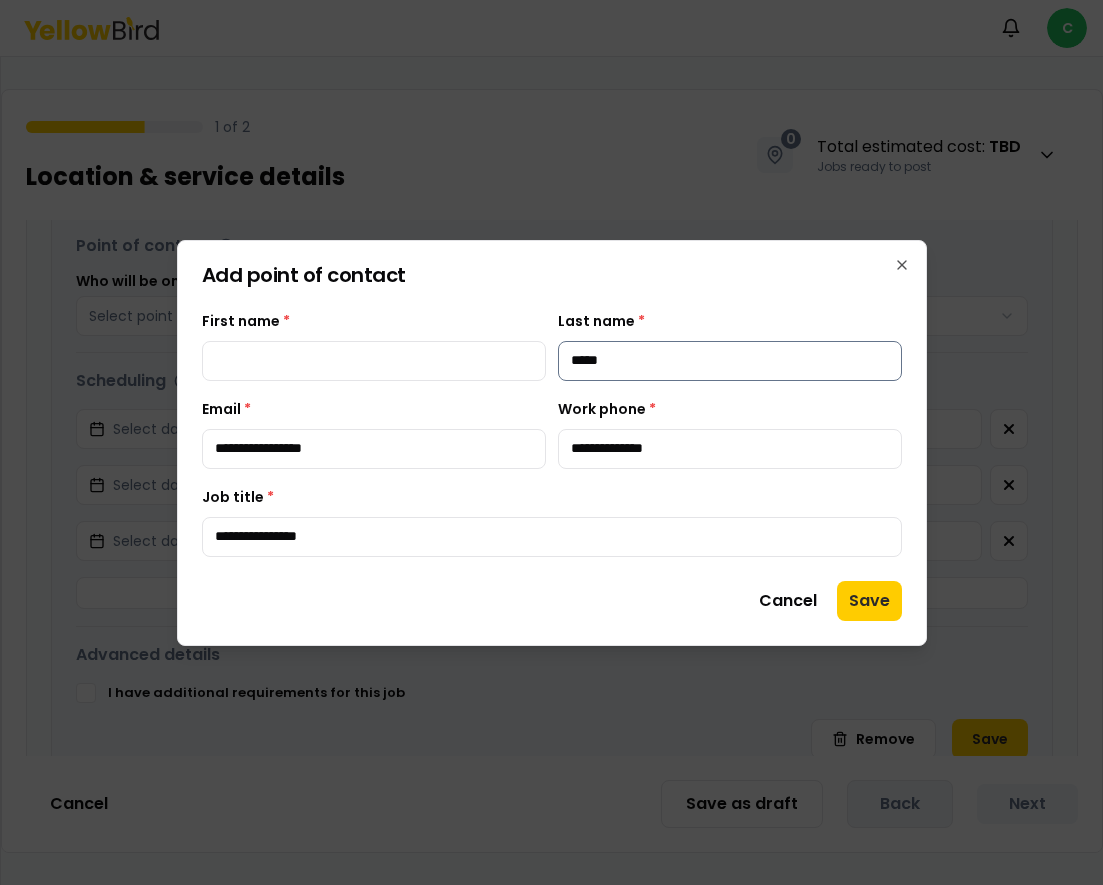 type 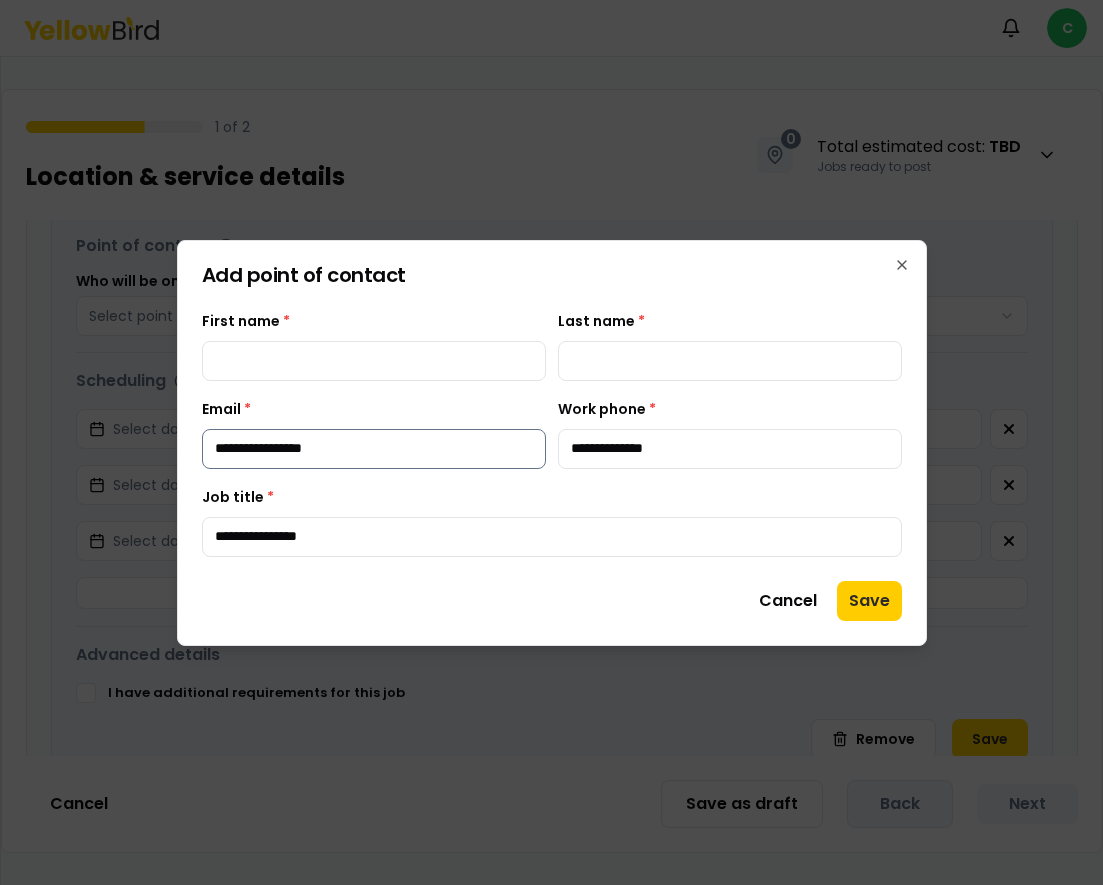 type 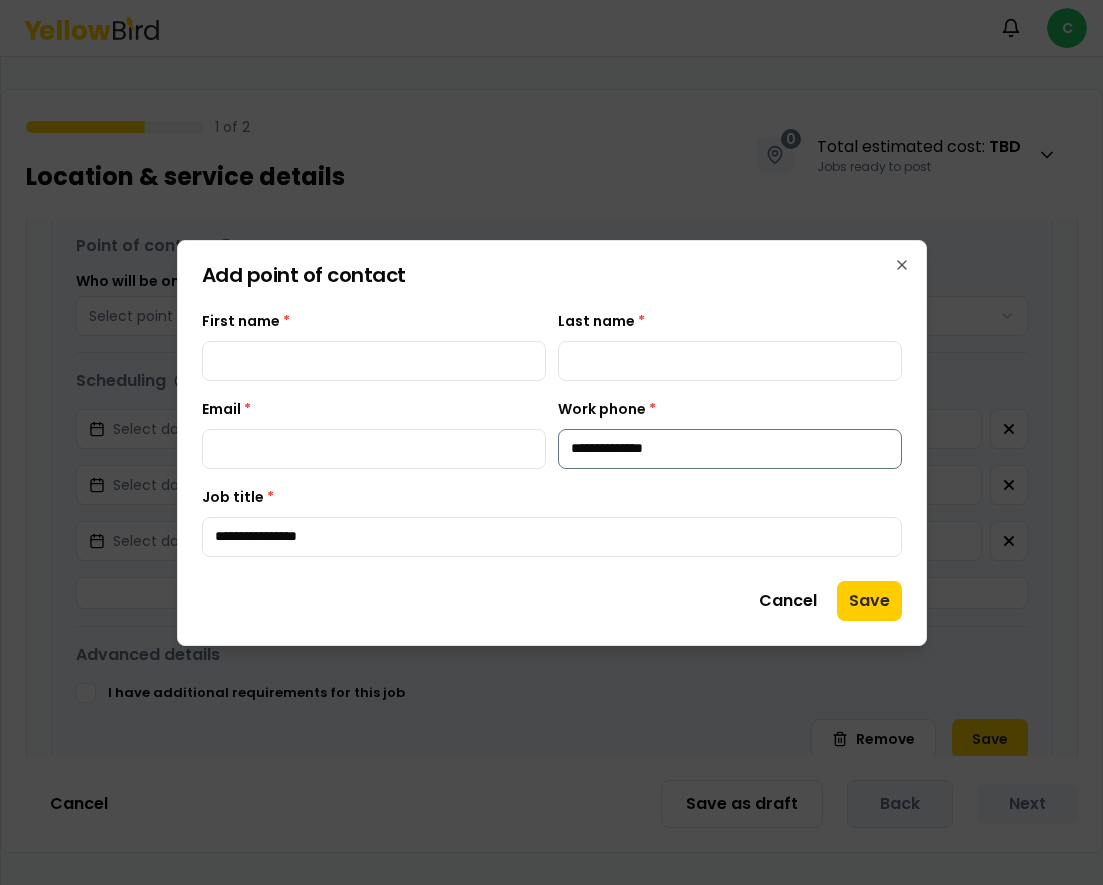 type 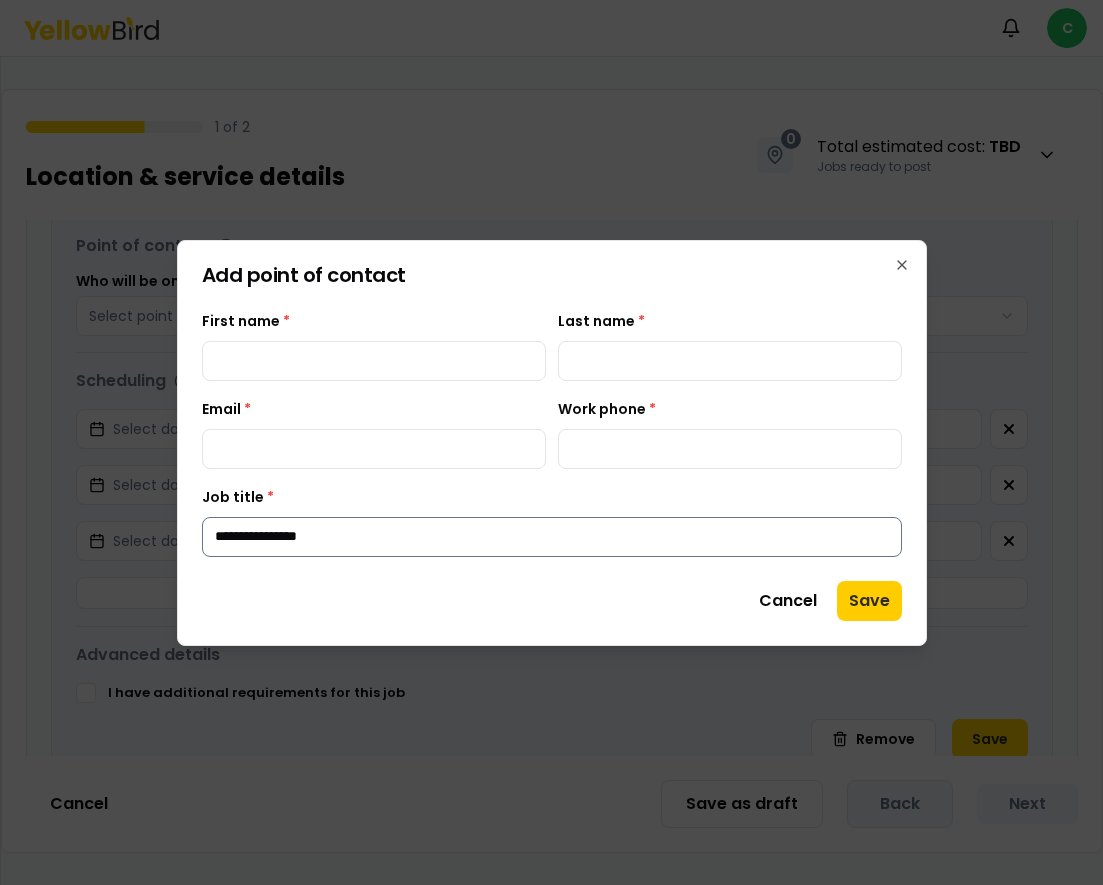 type 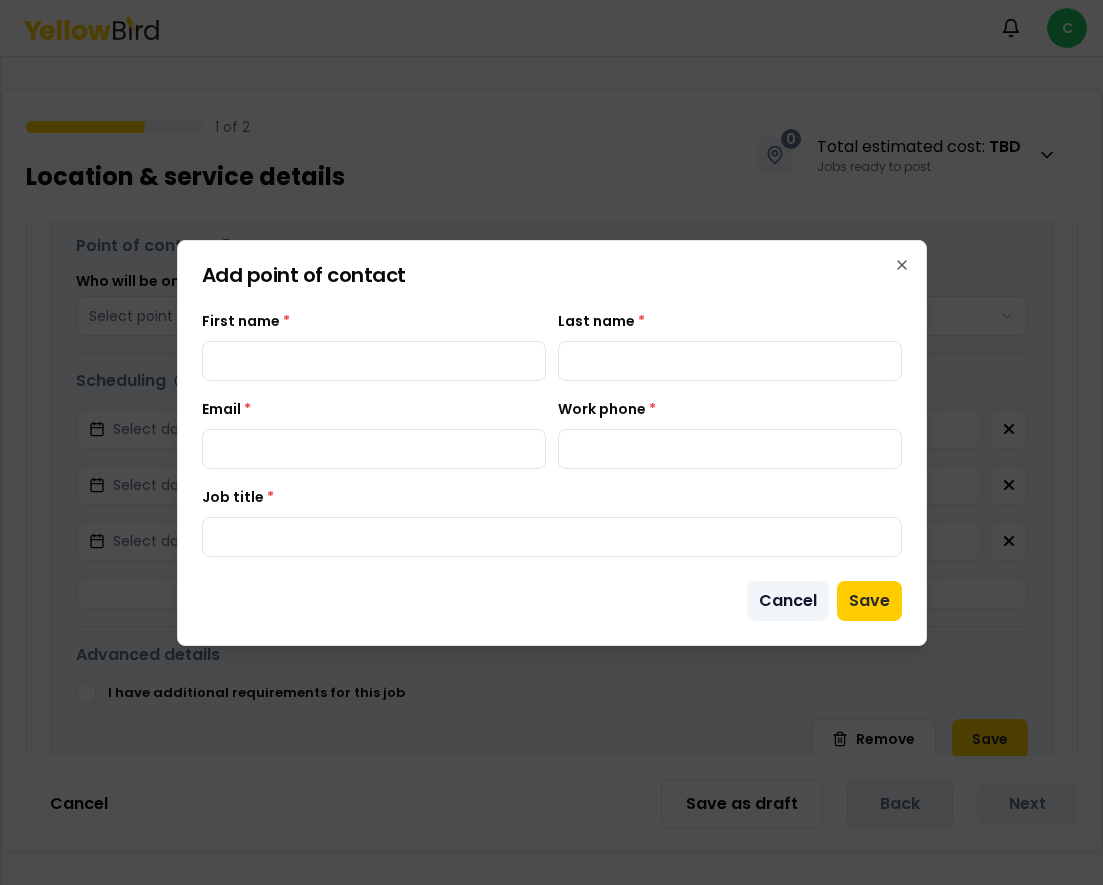 type 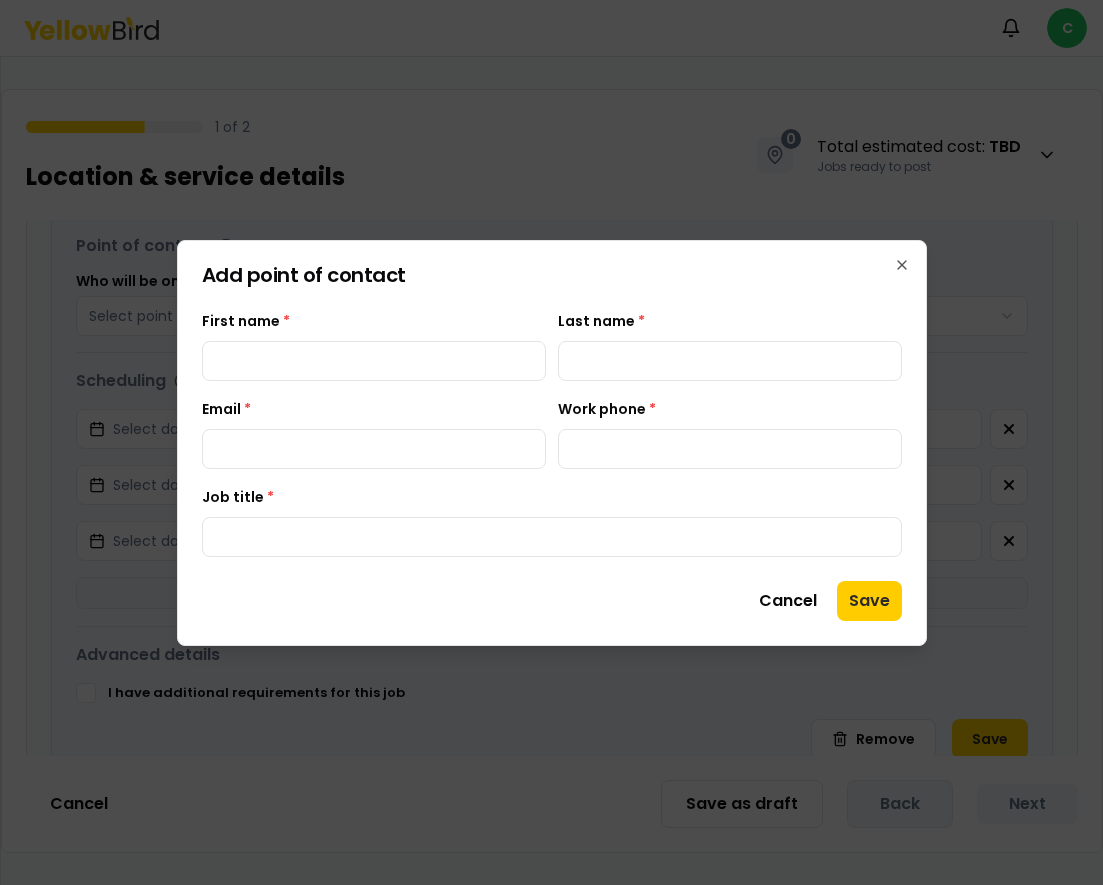 click on "Cancel" at bounding box center (788, 601) 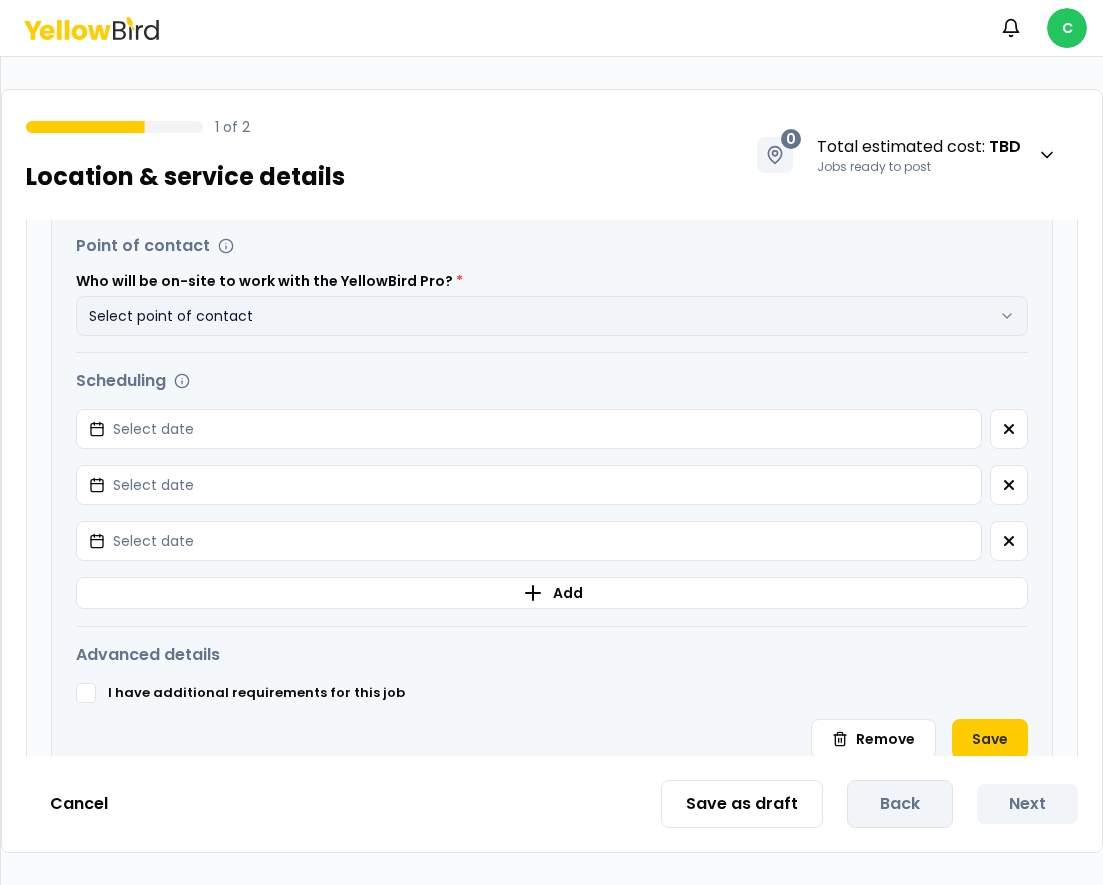click on "Select point of contact" at bounding box center (552, 316) 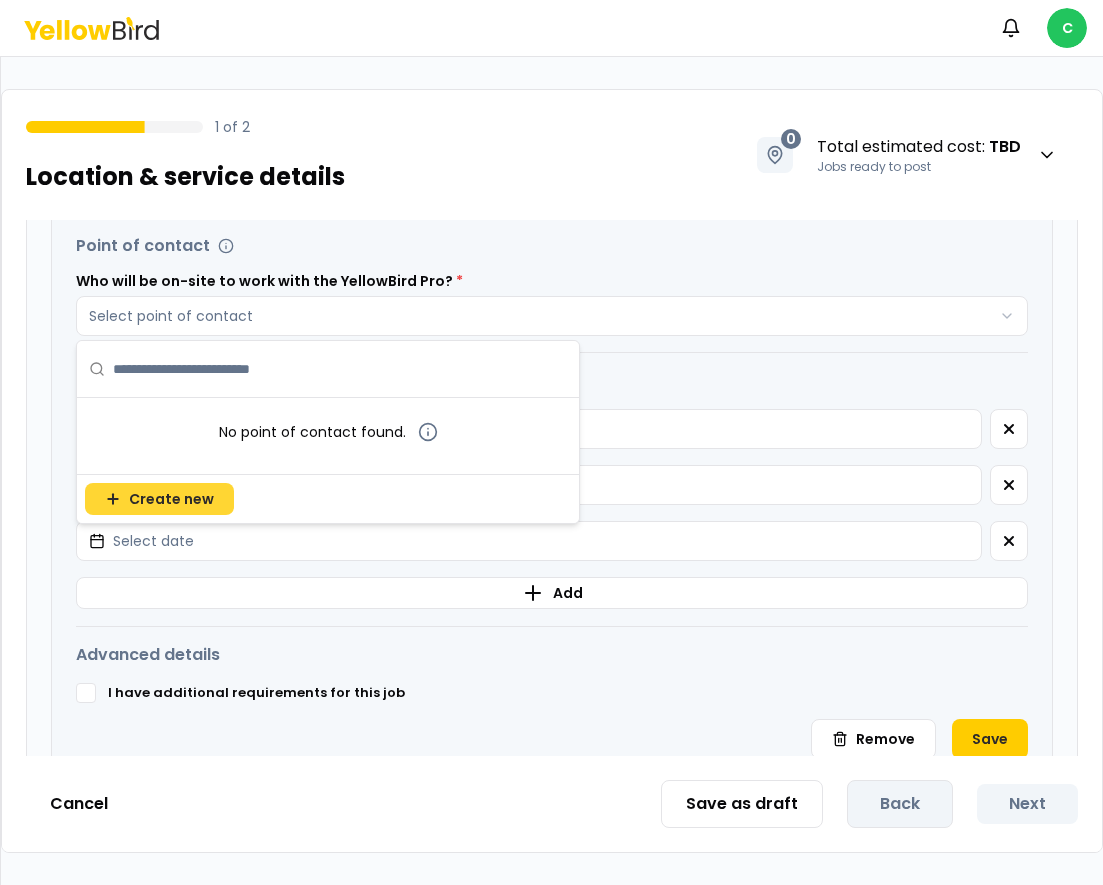 click on "Create new" at bounding box center (171, 499) 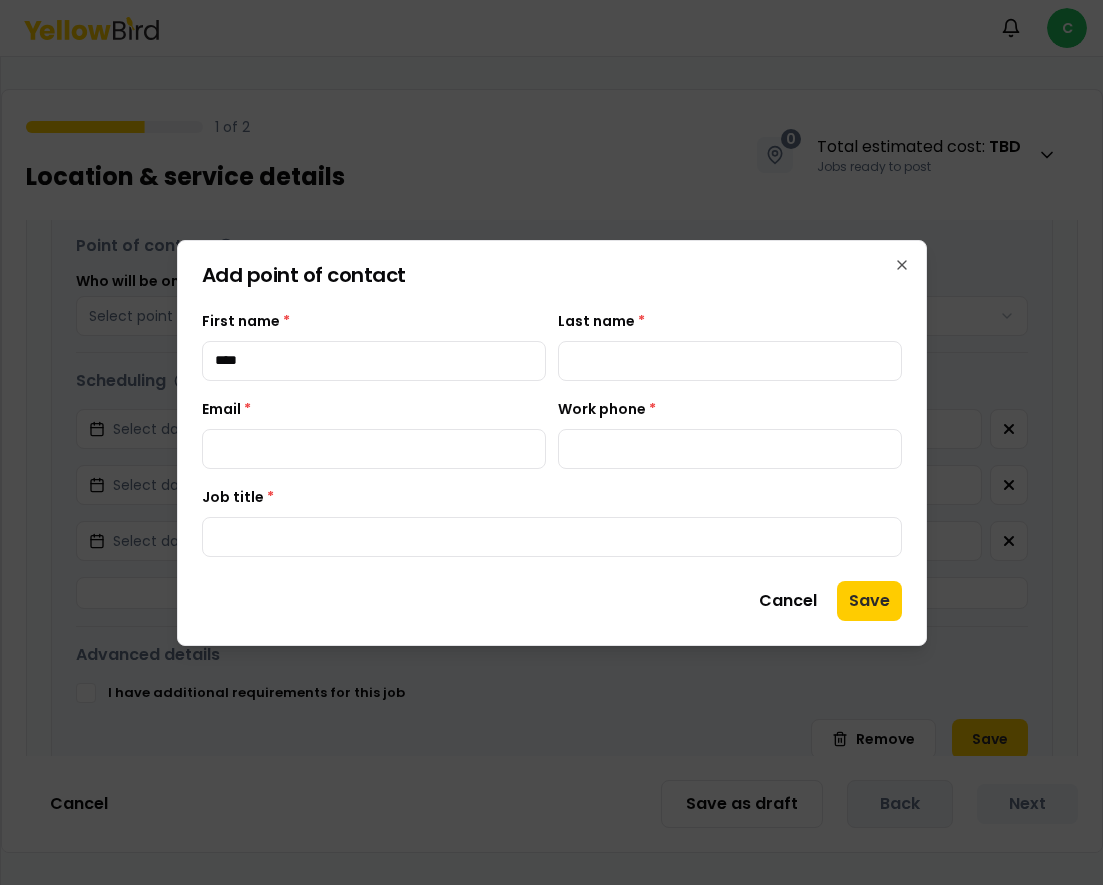type on "****" 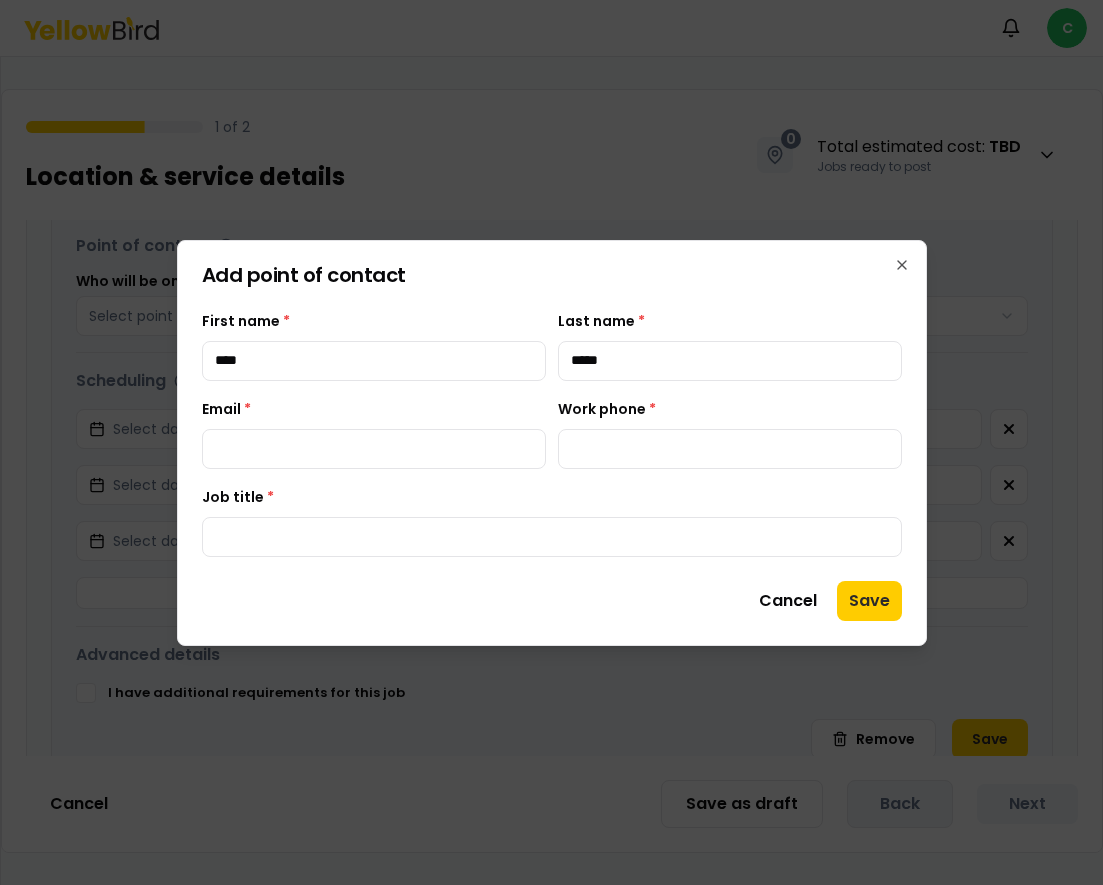 type on "*****" 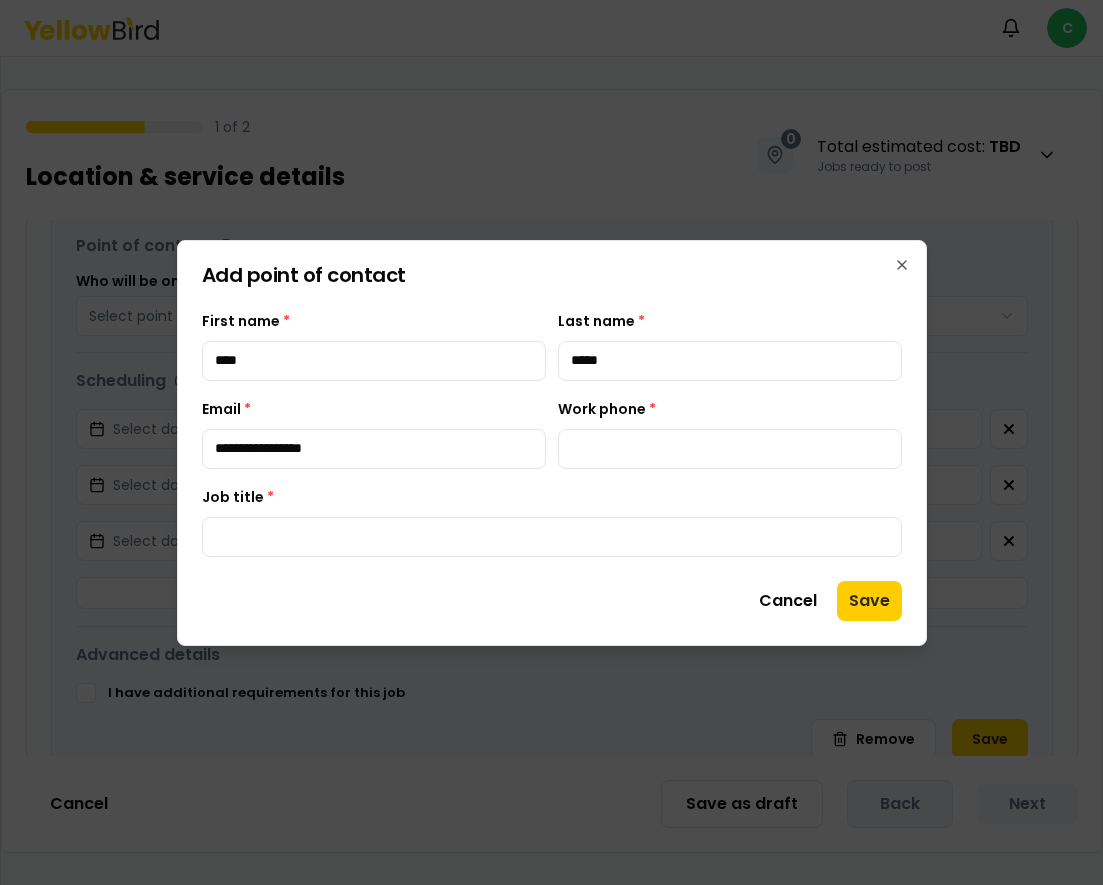 type on "**********" 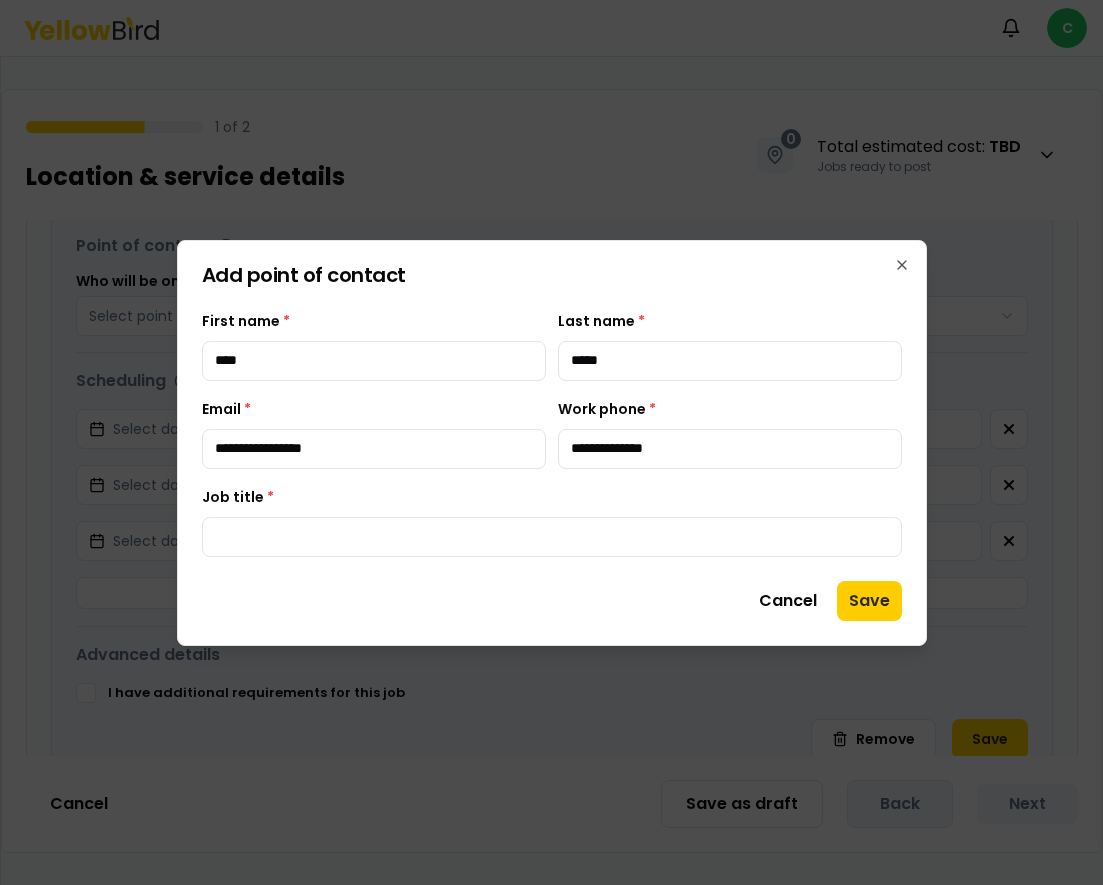 type on "**********" 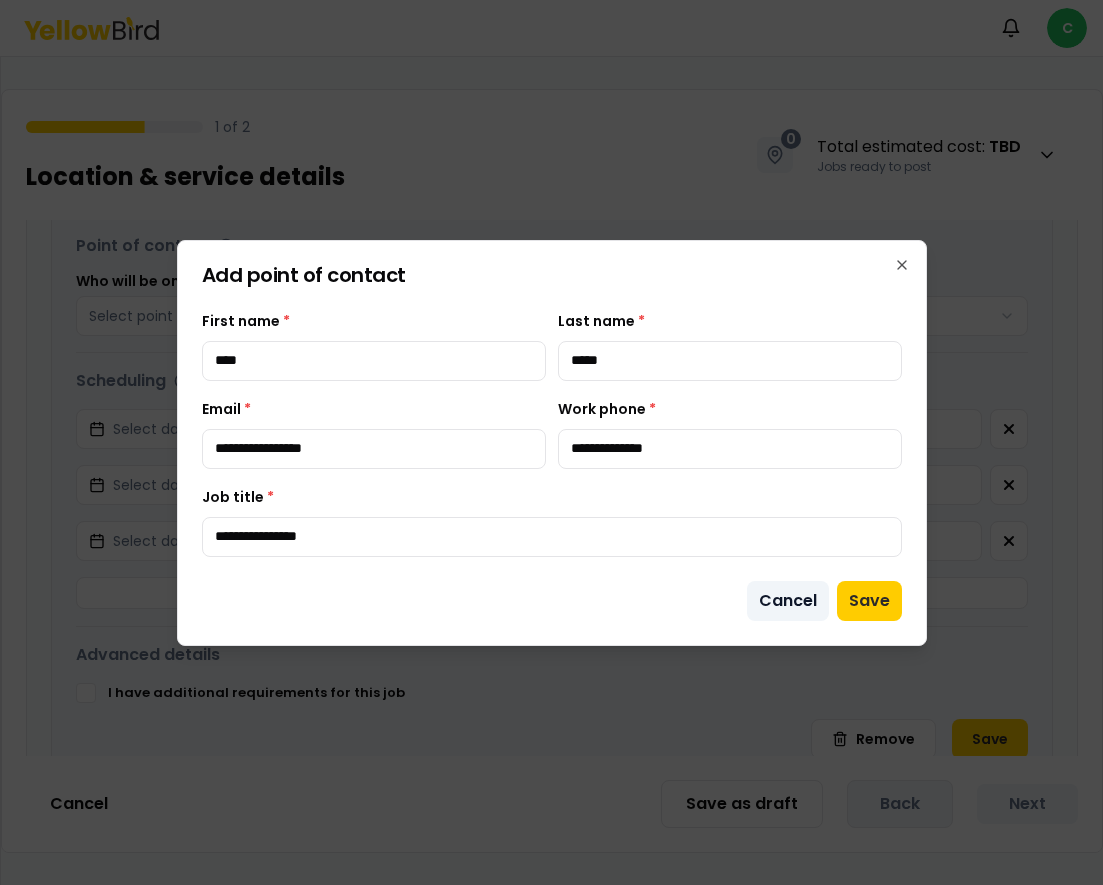 type on "**********" 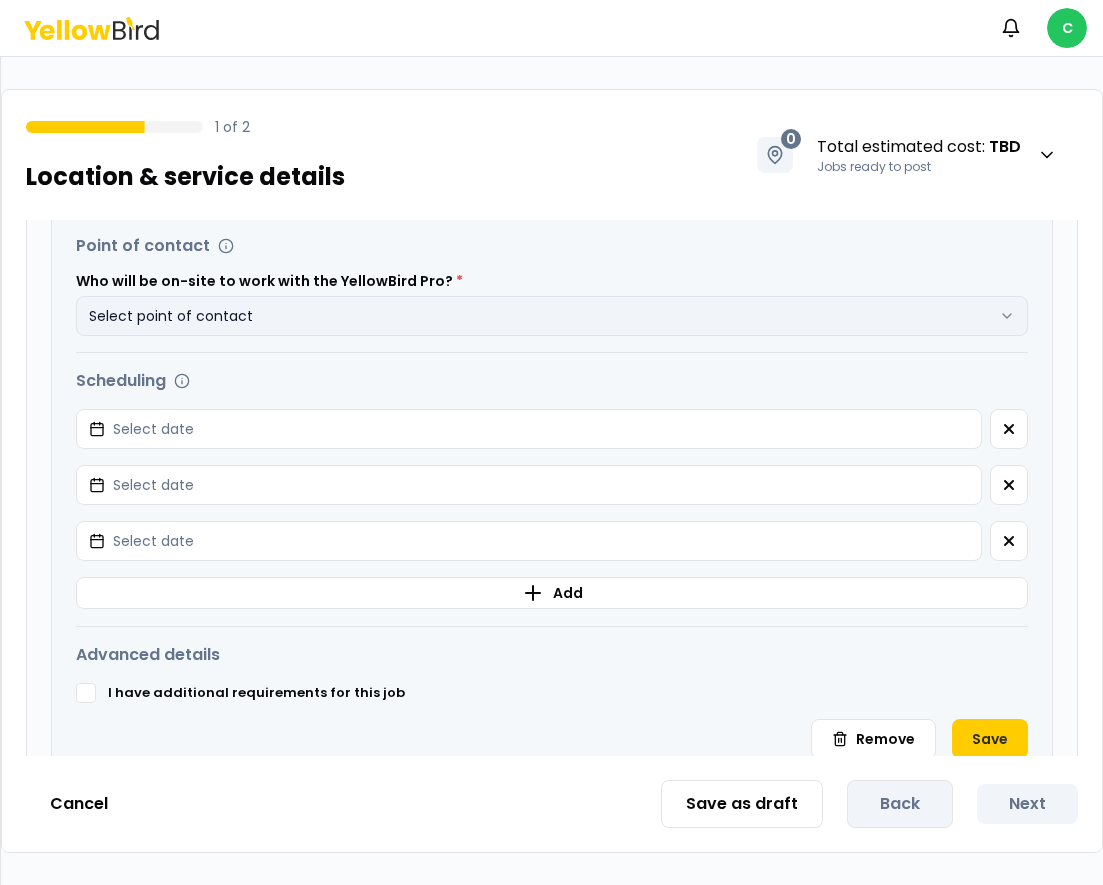 click on "Select point of contact" at bounding box center (552, 316) 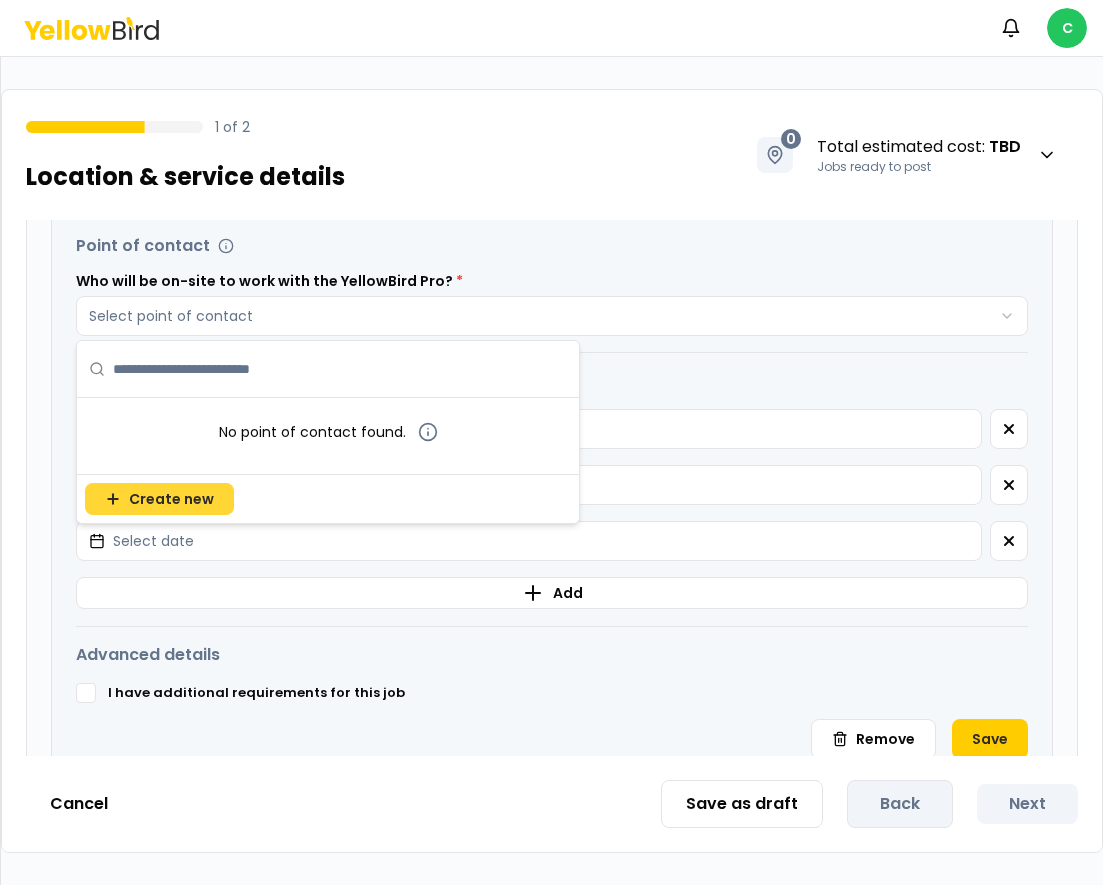 click on "Create new" at bounding box center (171, 499) 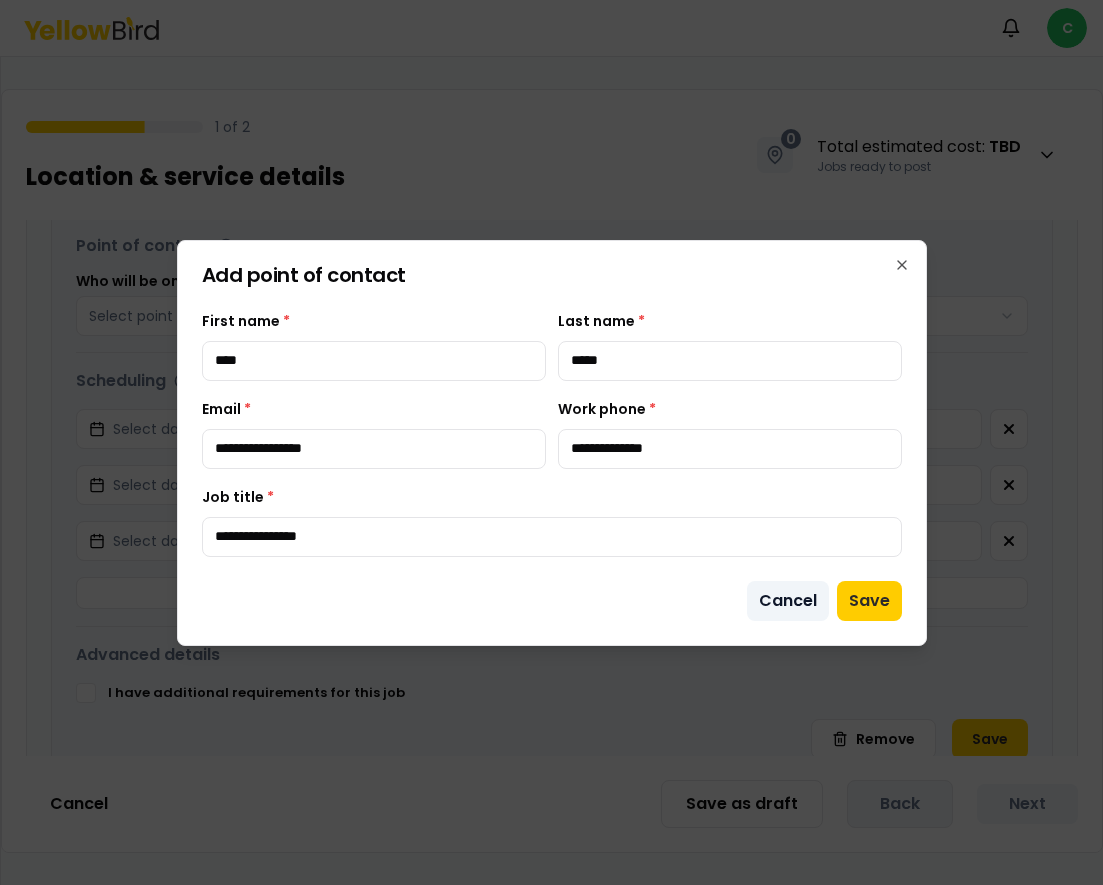 click on "Cancel" at bounding box center (788, 601) 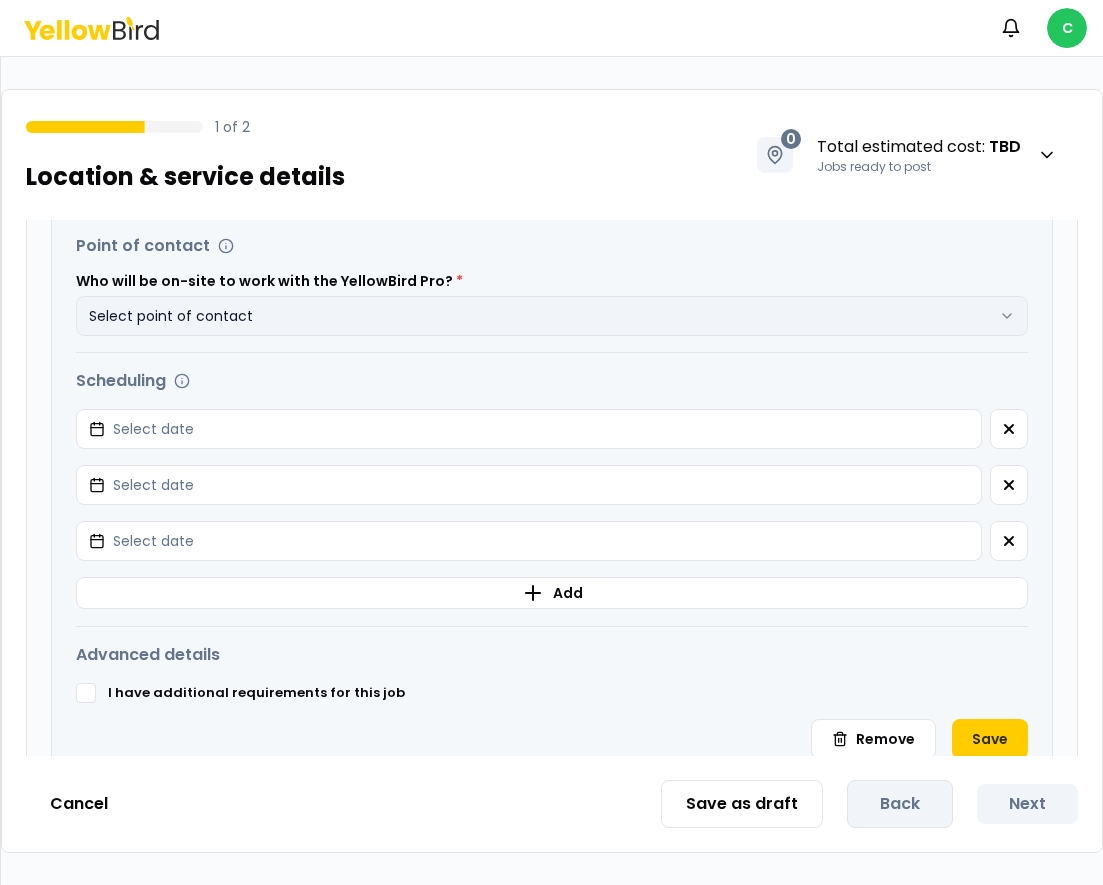 click on "Select point of contact" at bounding box center [552, 316] 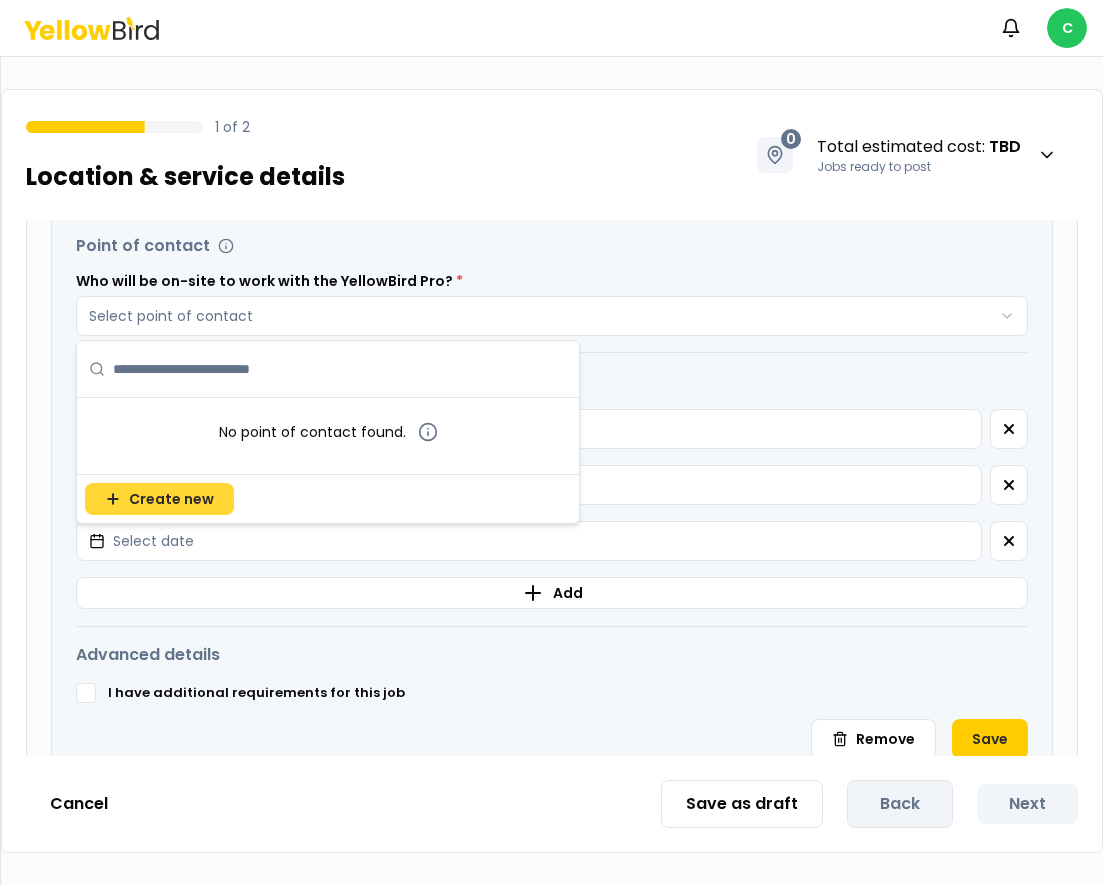 click on "Create new" at bounding box center [171, 499] 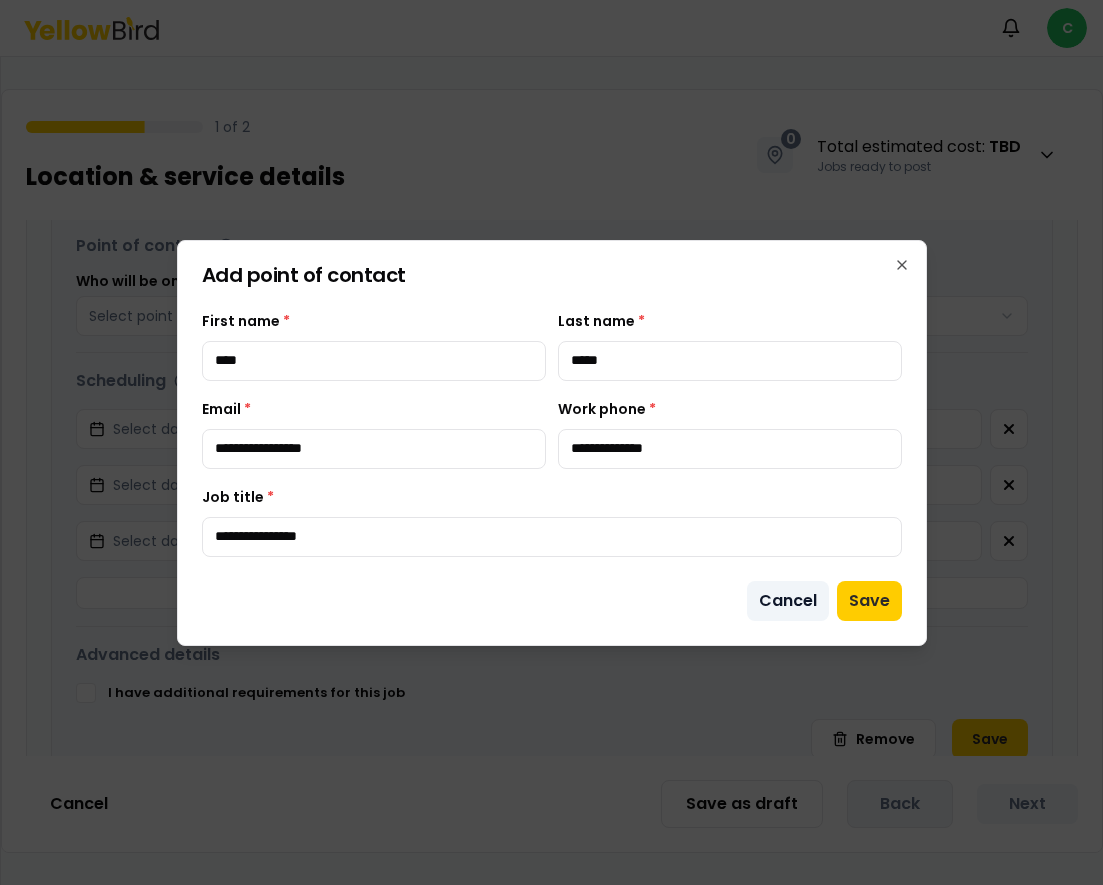 click on "Cancel" at bounding box center (788, 601) 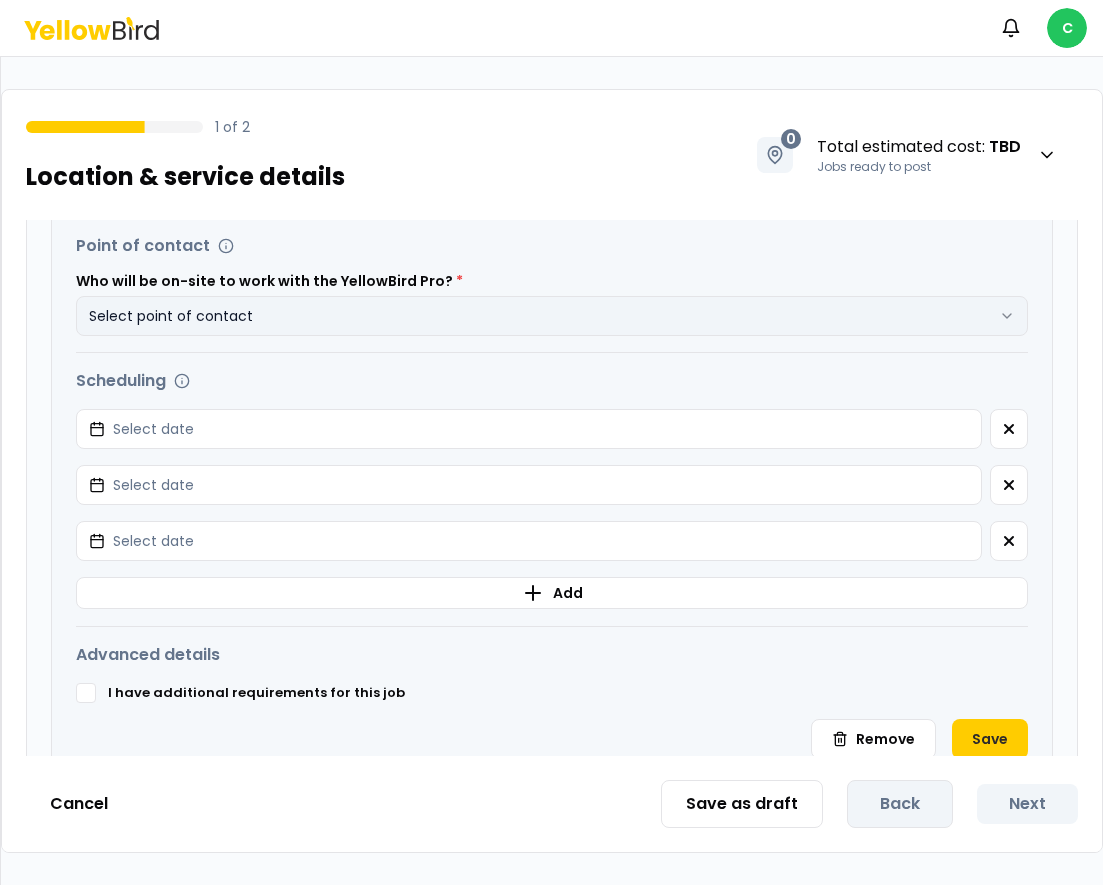 click on "Select point of contact" at bounding box center (552, 316) 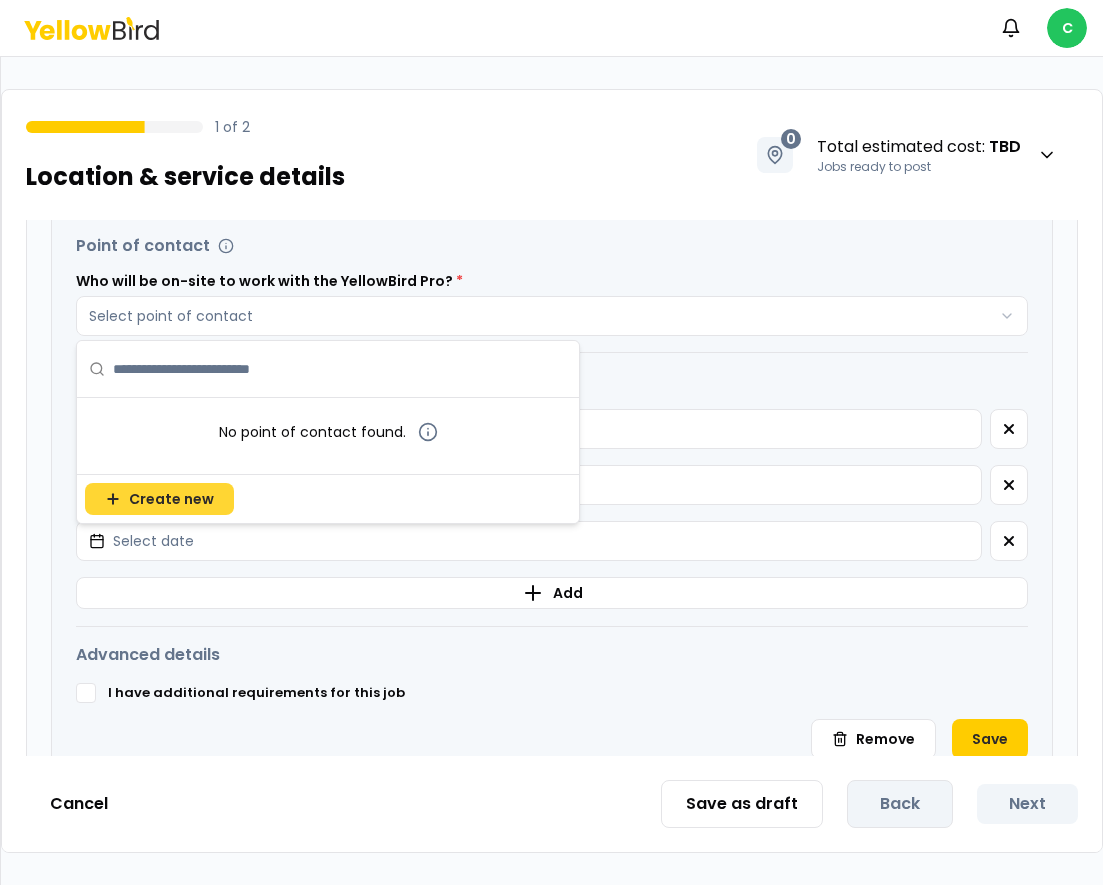 click on "Create new" at bounding box center [171, 499] 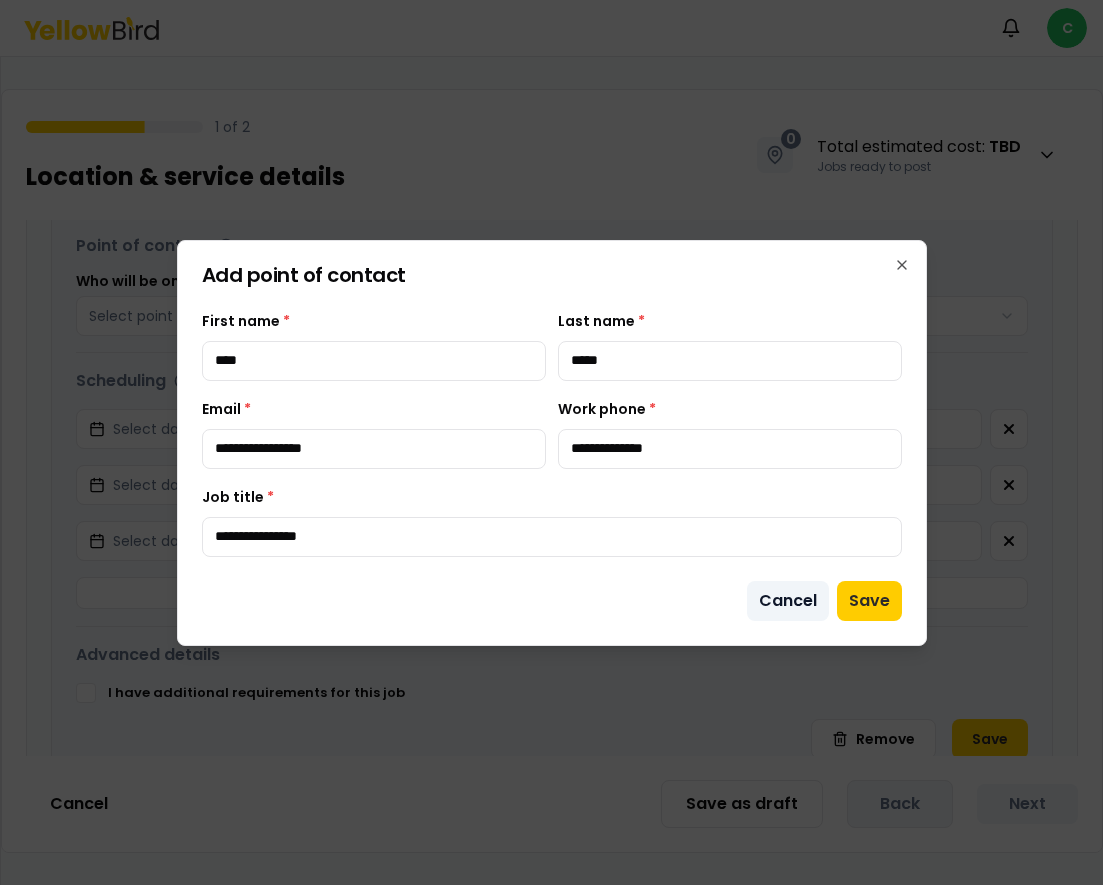 click on "Cancel" at bounding box center [788, 601] 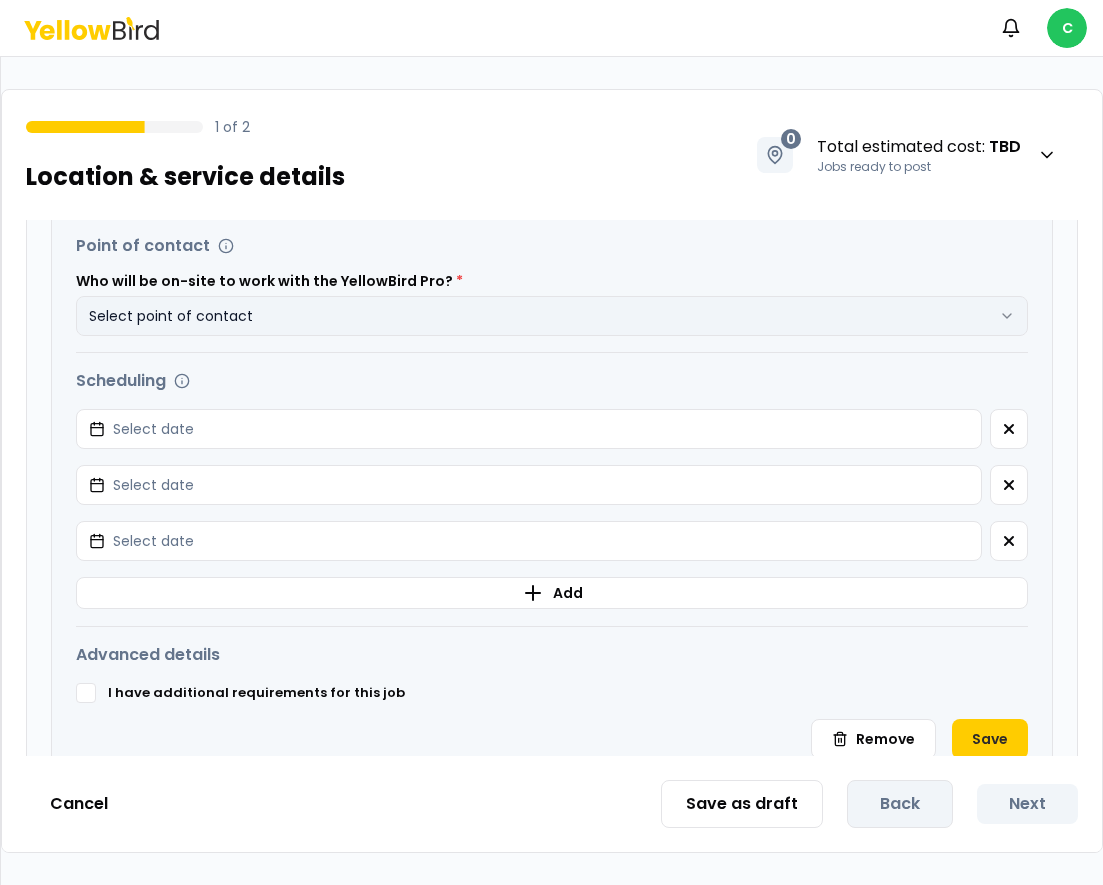 click on "Select point of contact" at bounding box center (552, 316) 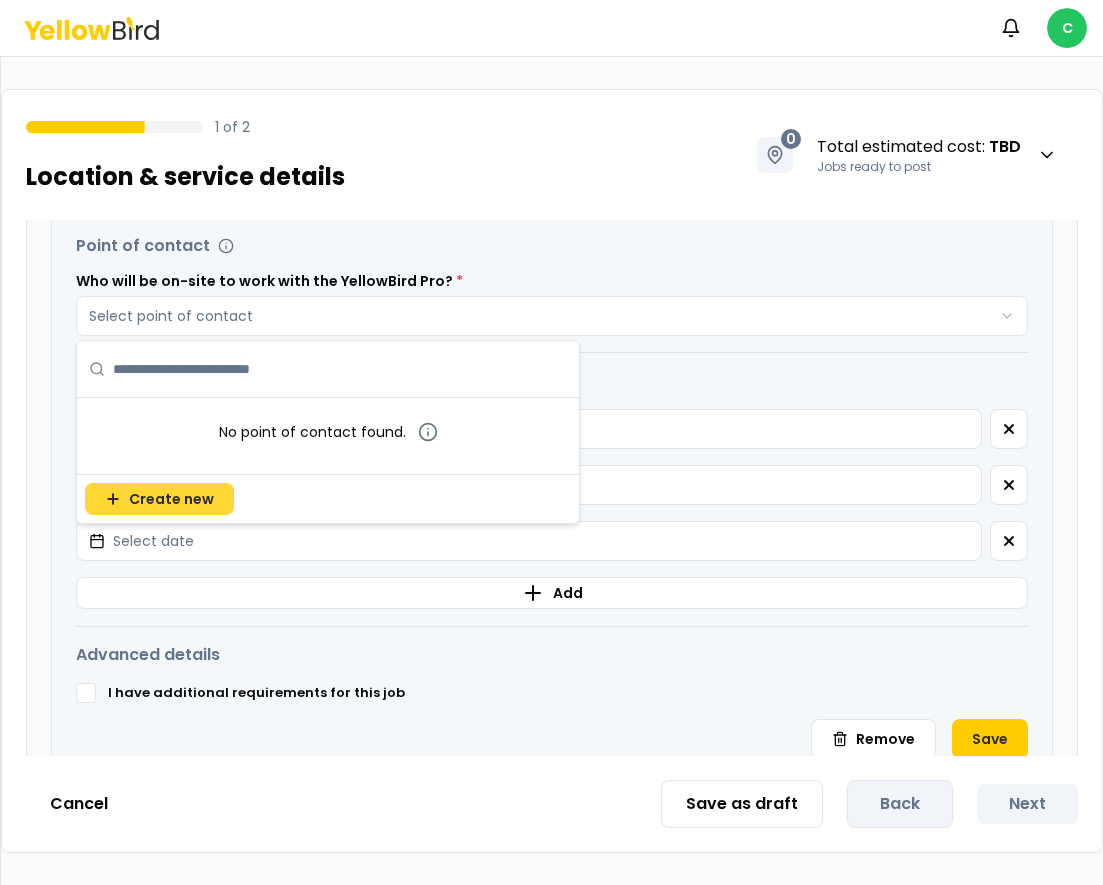 click on "Create new" at bounding box center (159, 499) 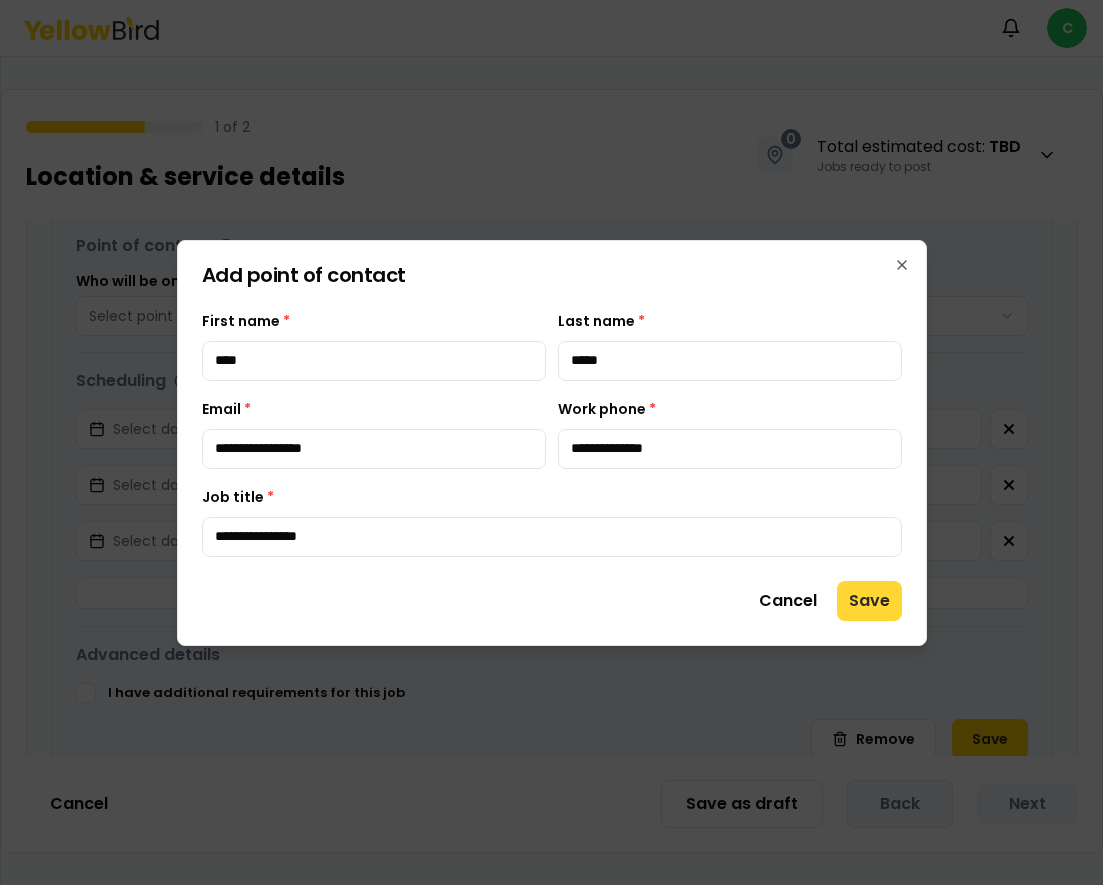 click on "Save" at bounding box center [869, 601] 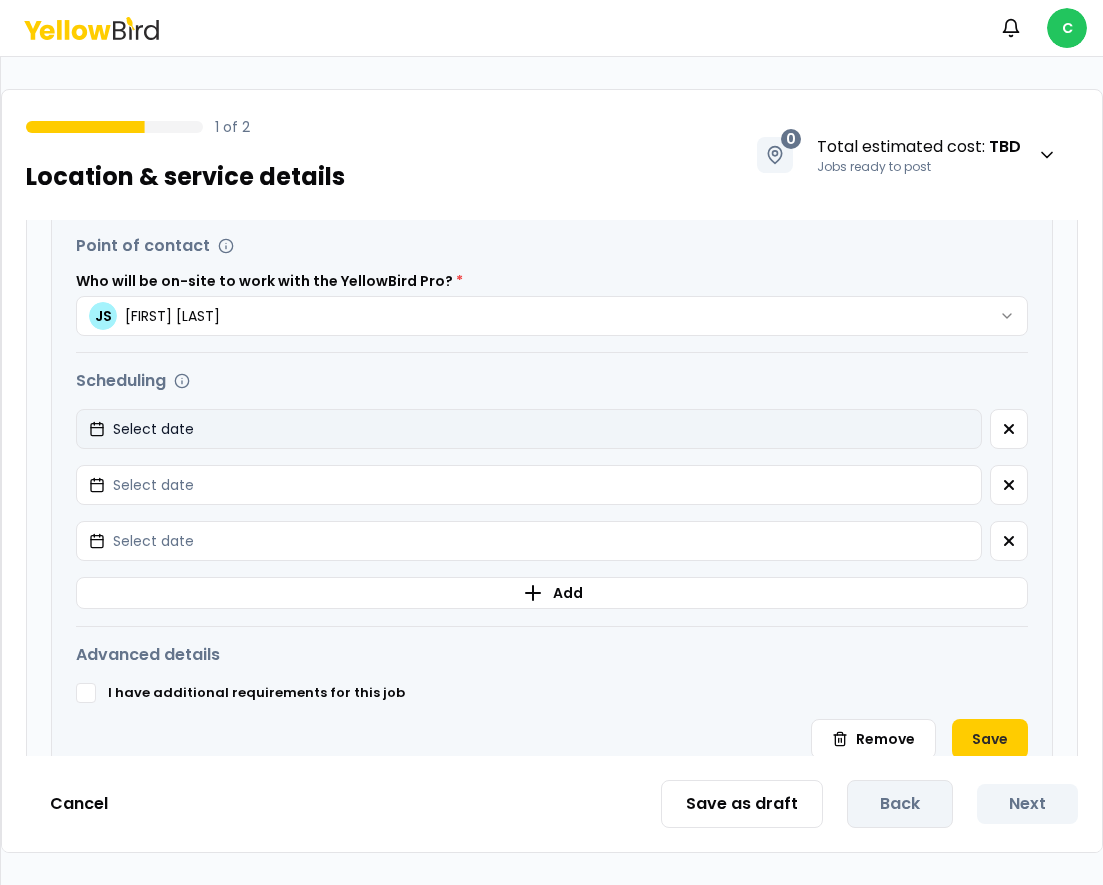 click on "Select date" at bounding box center [529, 429] 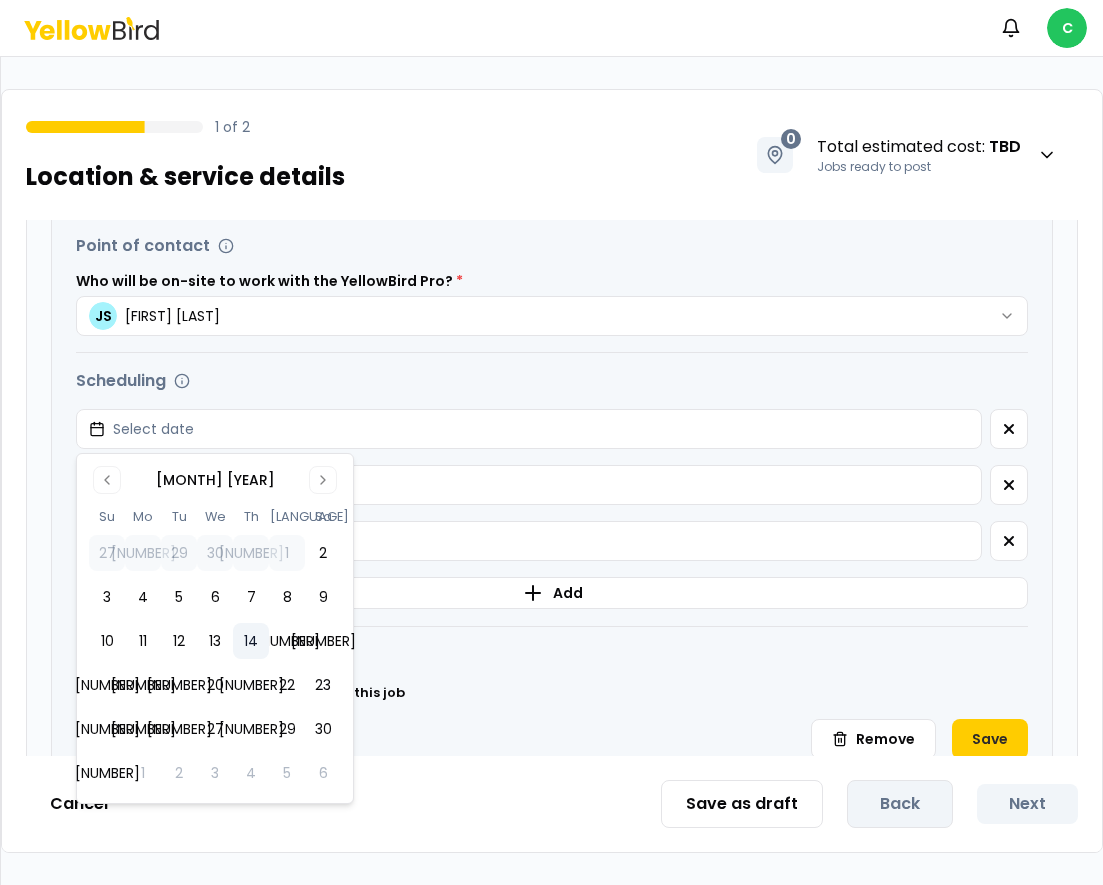 click on "14" at bounding box center [251, 641] 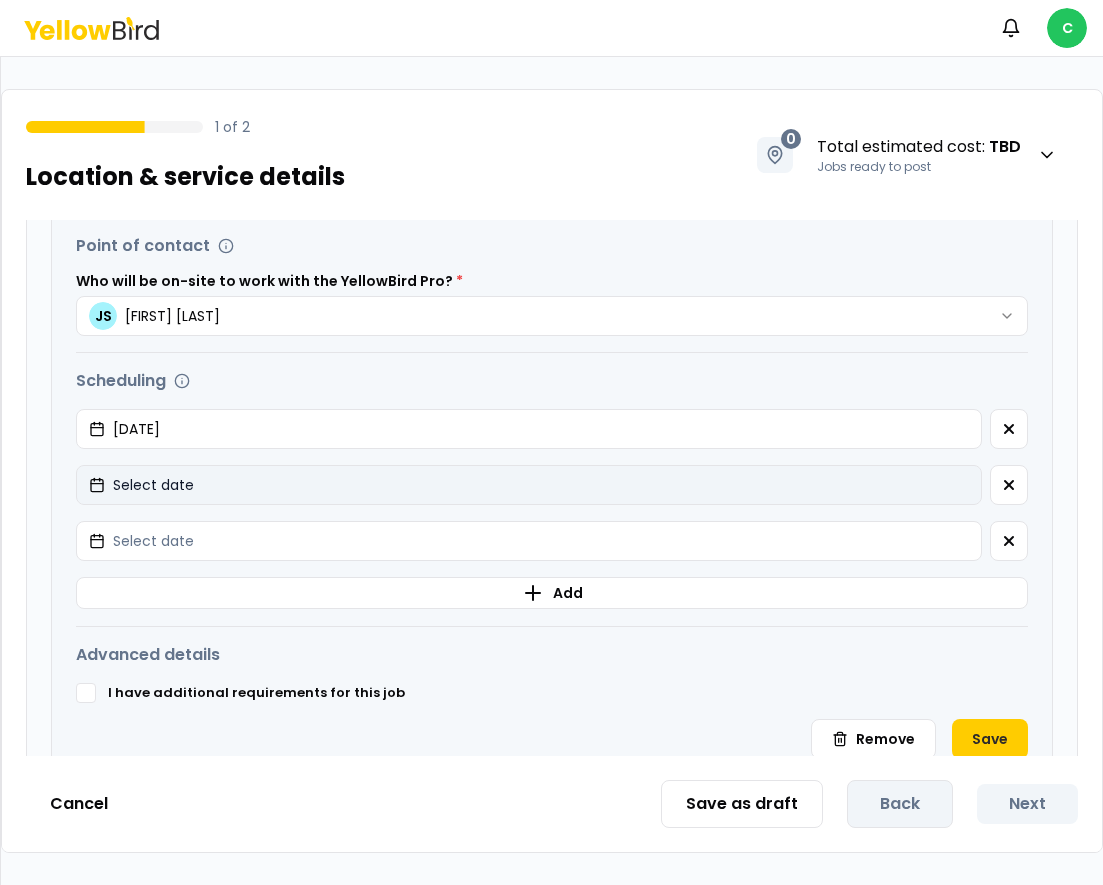 click on "Select date" at bounding box center (529, 485) 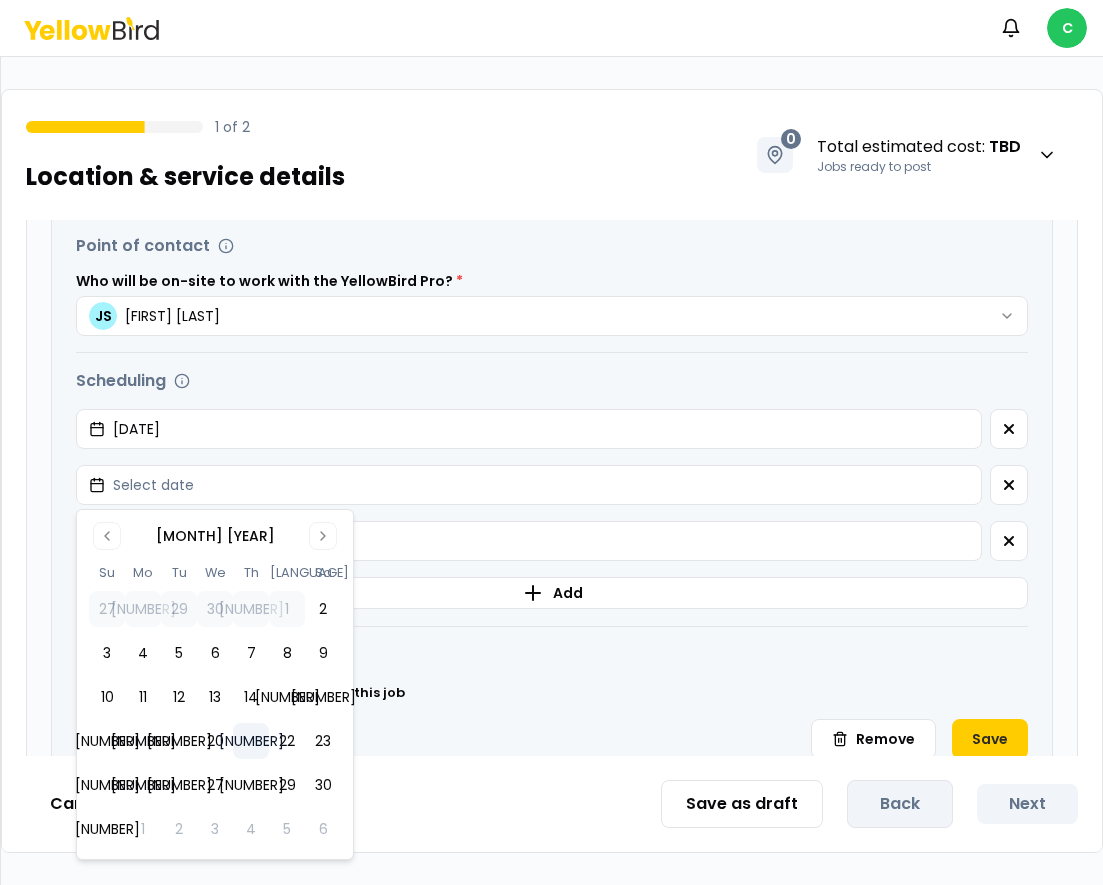 click on "[NUMBER]" at bounding box center [251, 741] 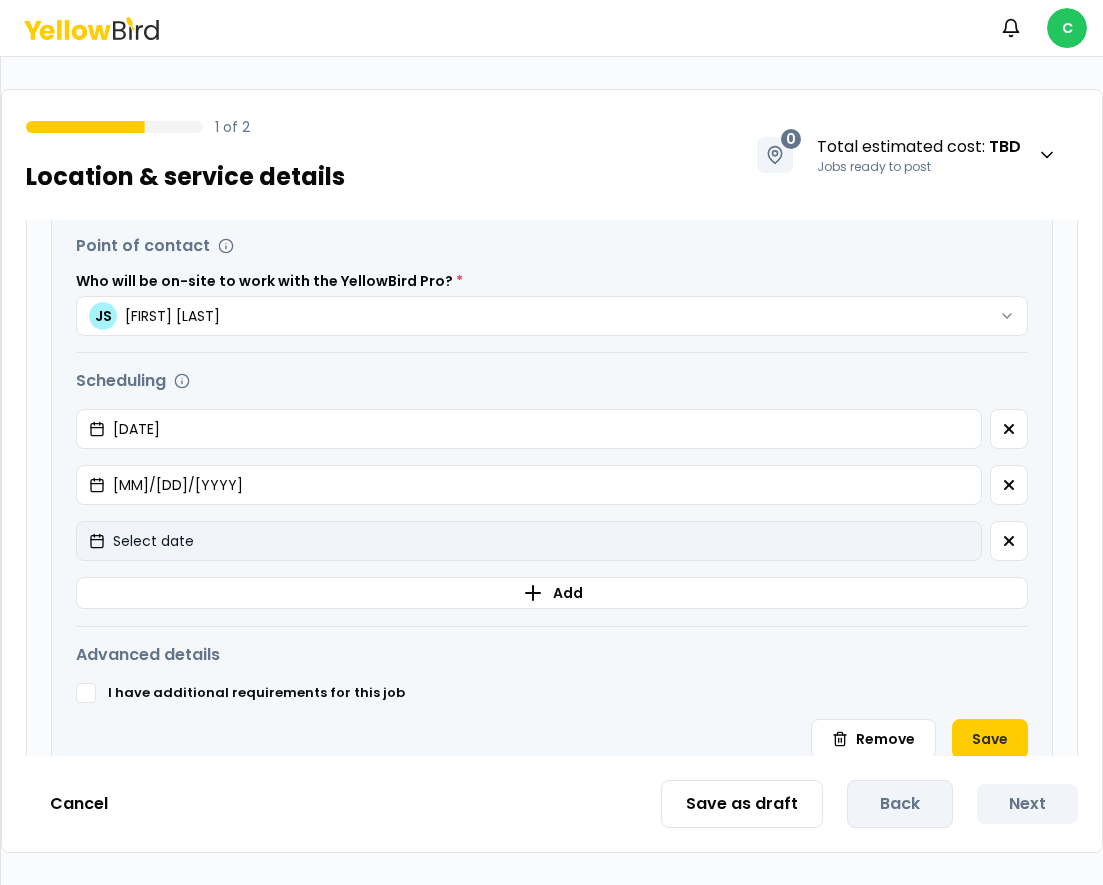 click on "Select date" at bounding box center [529, 541] 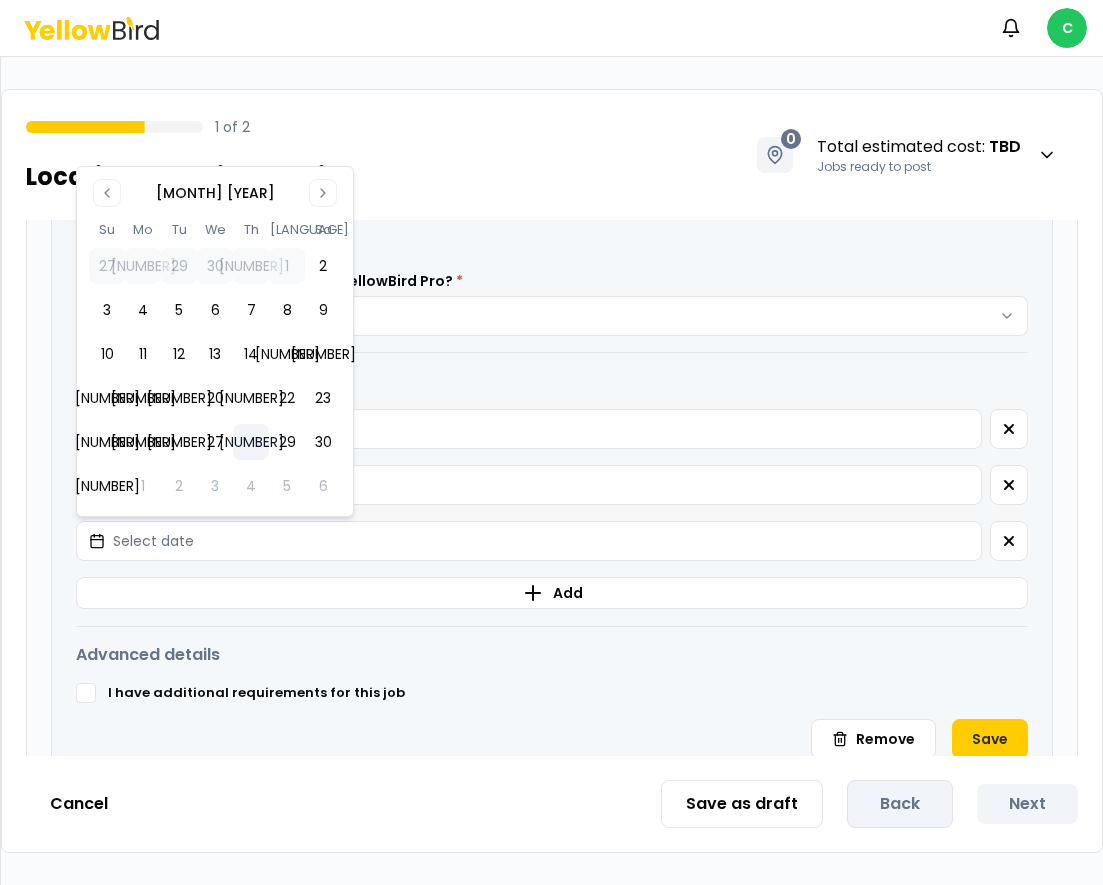 click on "[NUMBER]" at bounding box center (251, 442) 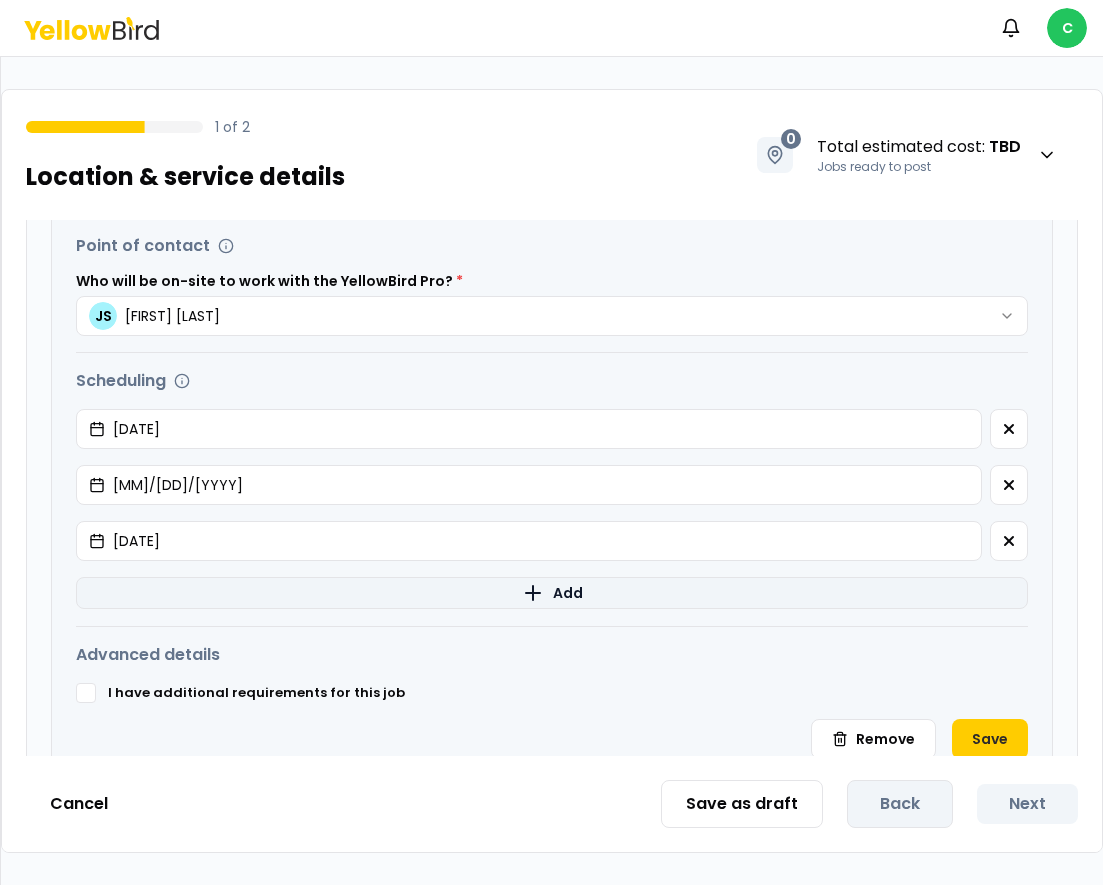 click on "Add" at bounding box center [552, 593] 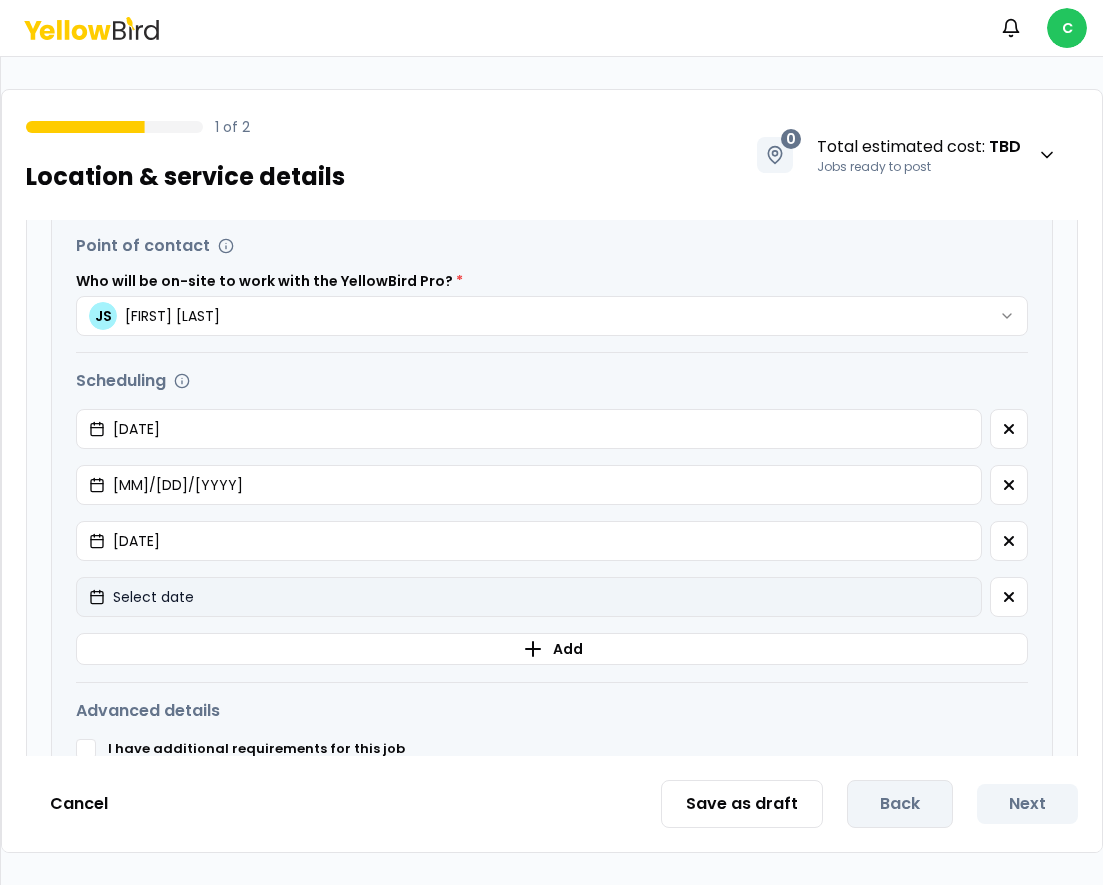 click on "Select date" at bounding box center [529, 597] 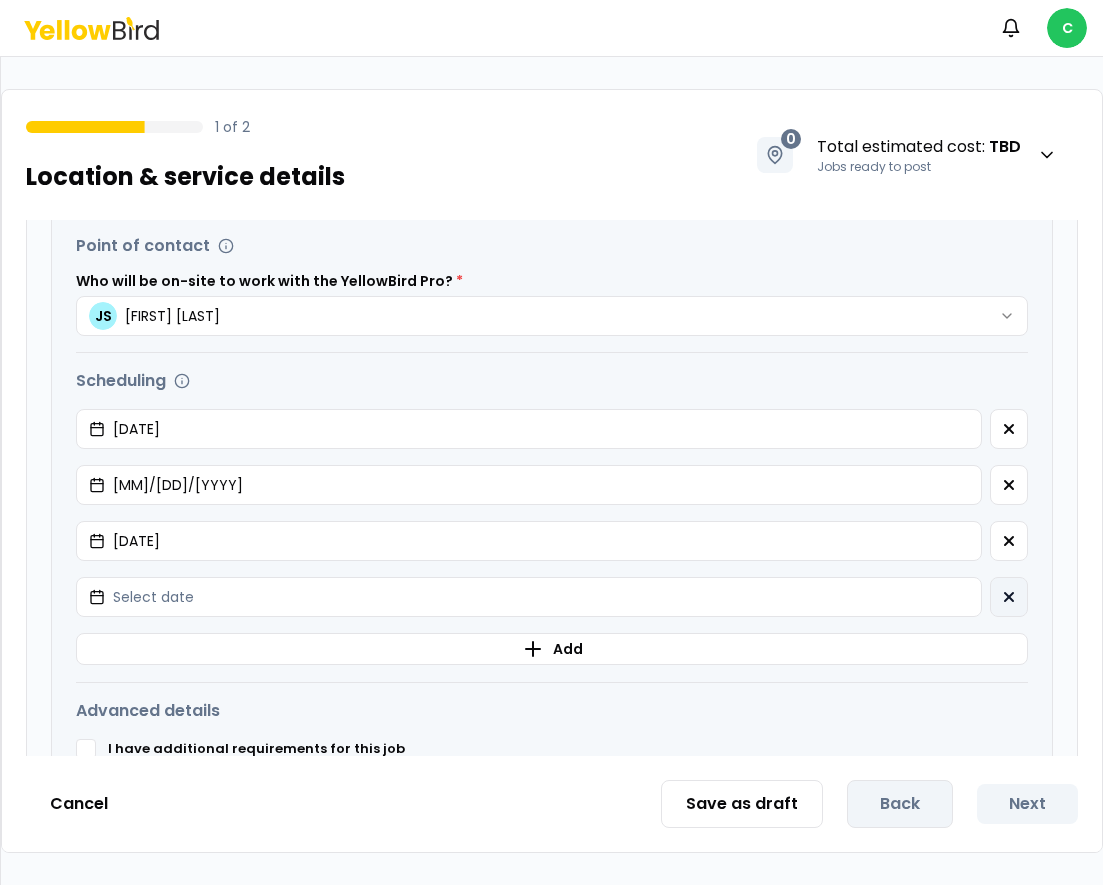 click at bounding box center [1009, 597] 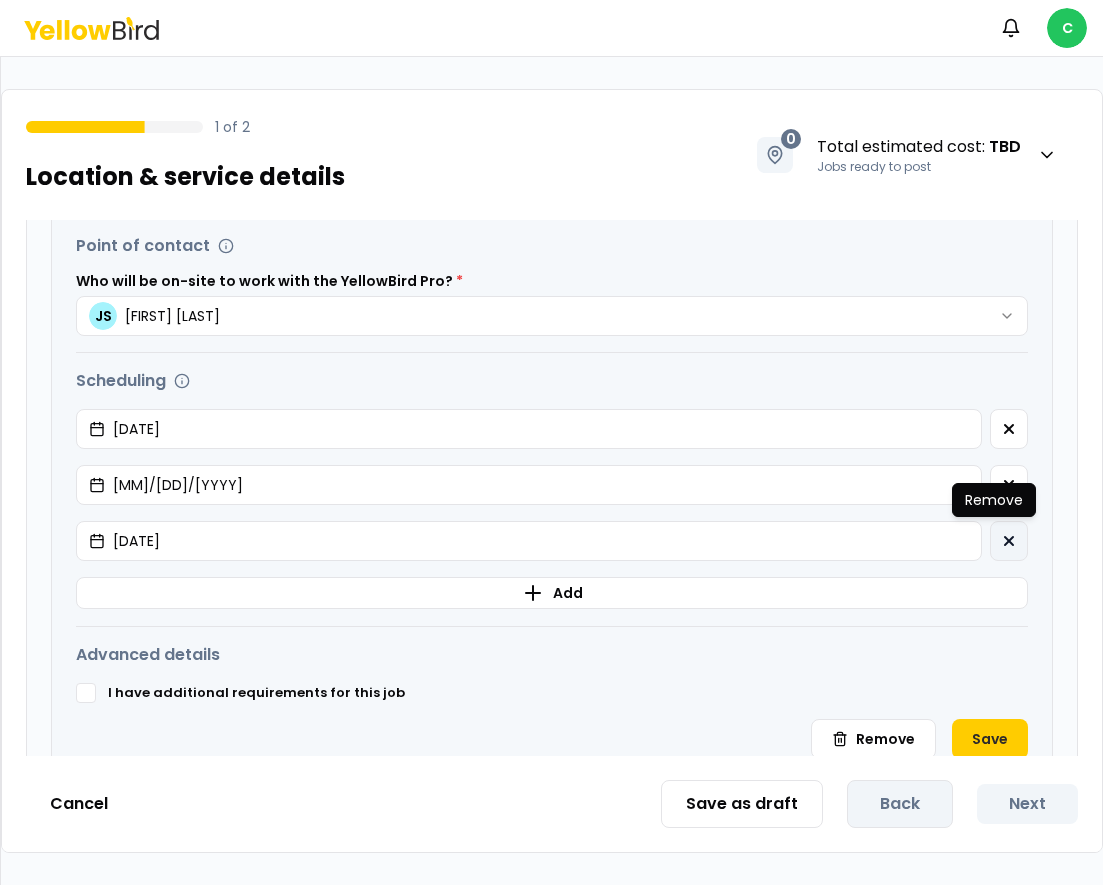 click at bounding box center (1009, 541) 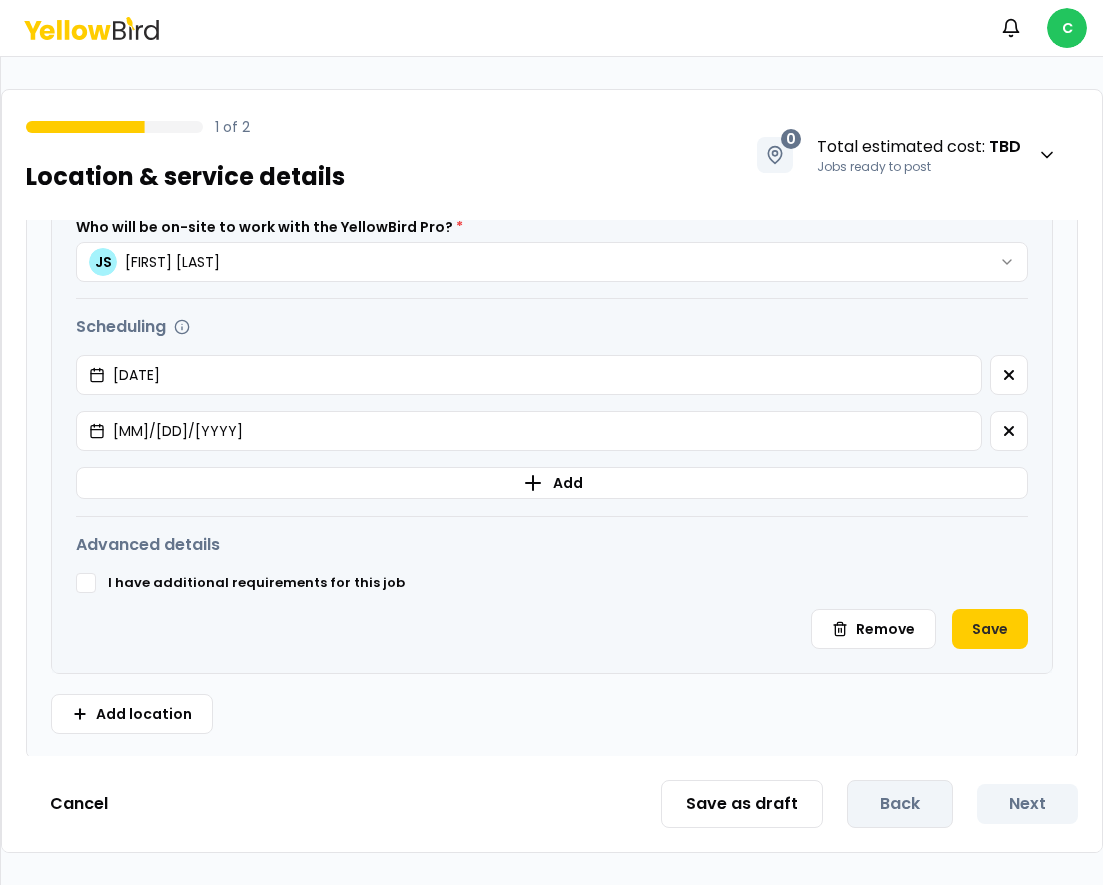 scroll, scrollTop: 689, scrollLeft: 0, axis: vertical 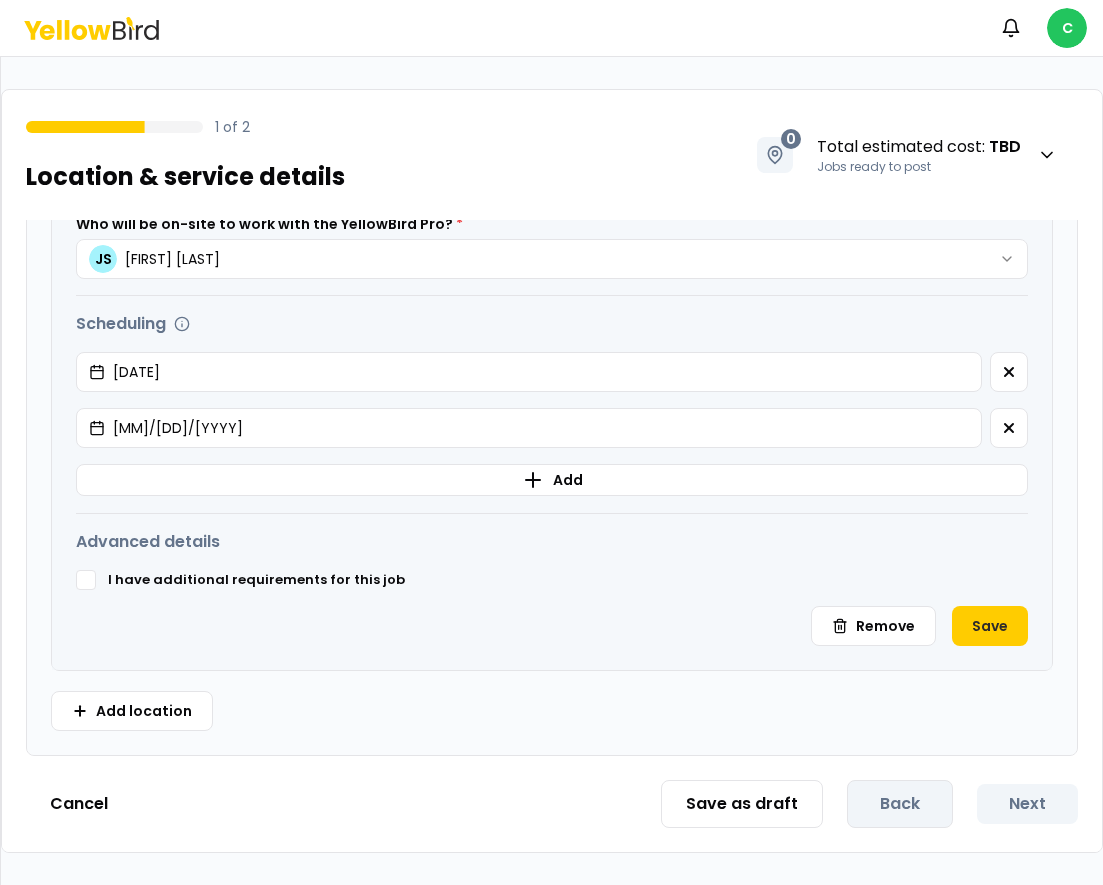 click on "I have additional requirements for this job" at bounding box center (86, 580) 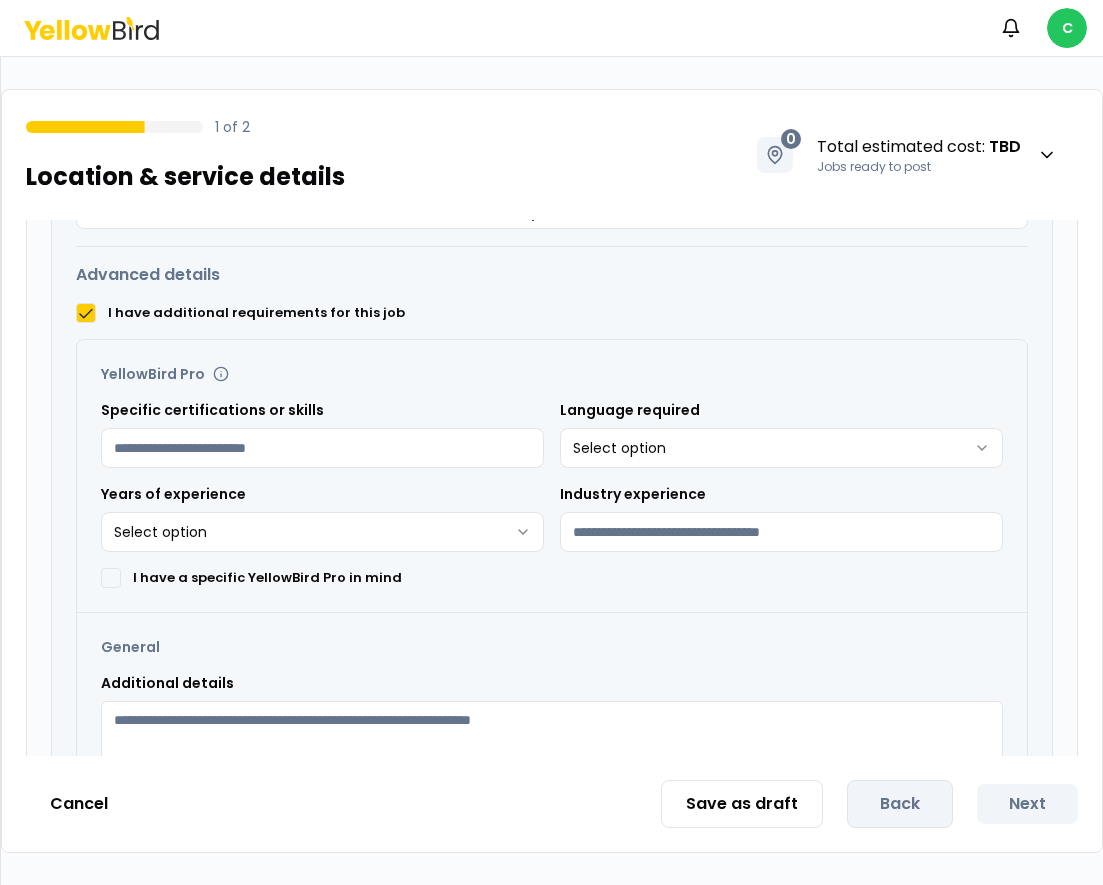 scroll, scrollTop: 979, scrollLeft: 0, axis: vertical 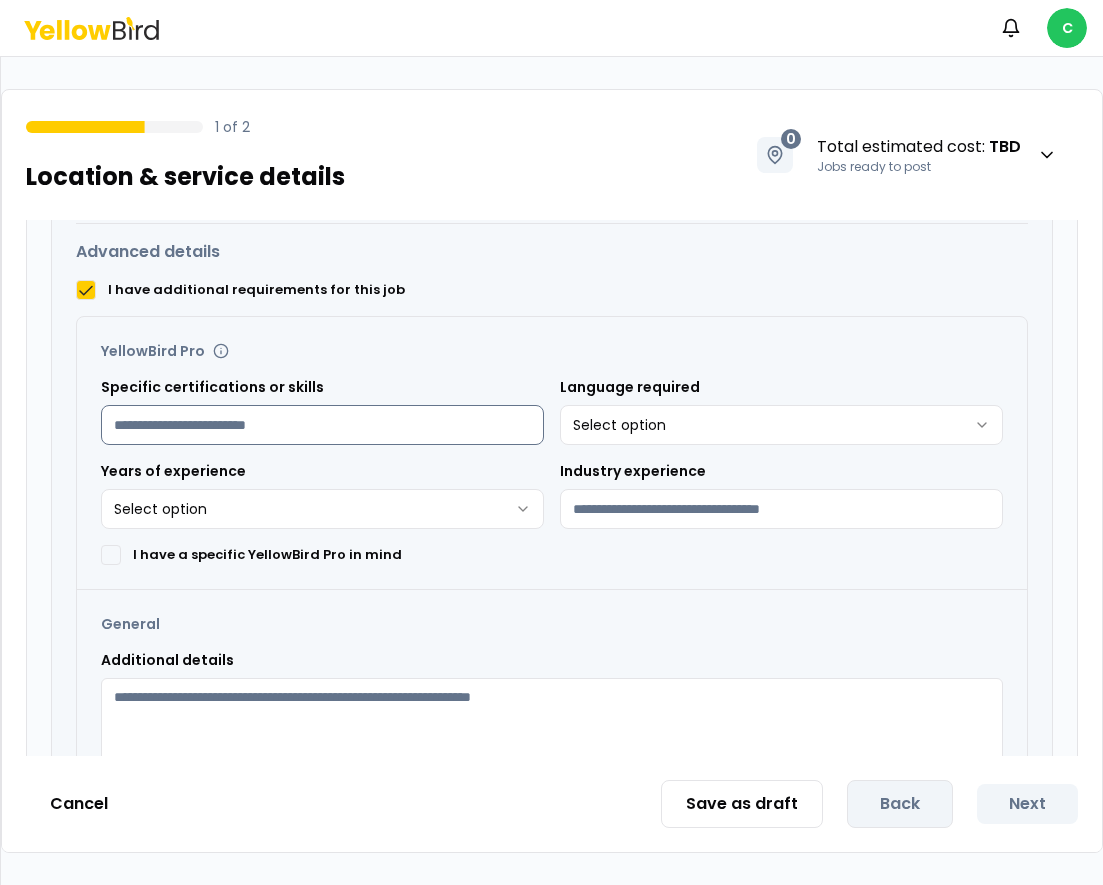 click on "Specific certifications or skills" at bounding box center (322, 425) 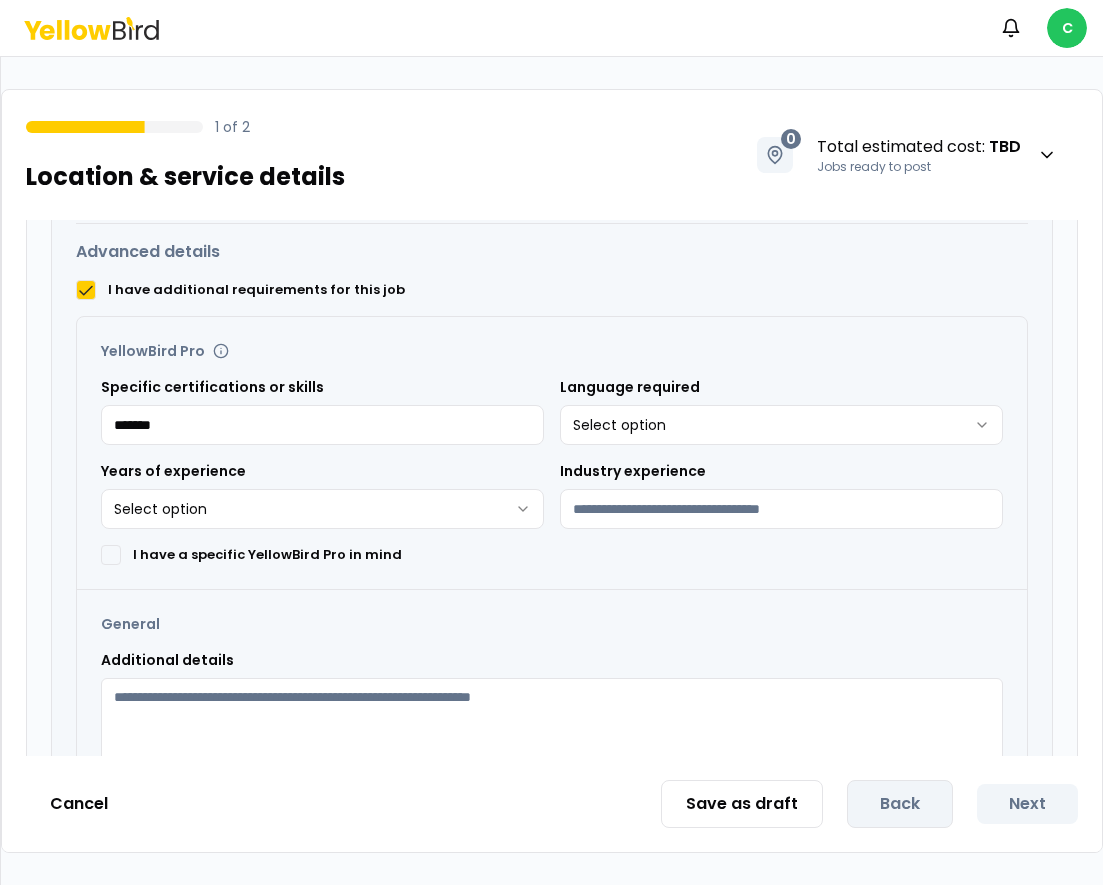 type on "*******" 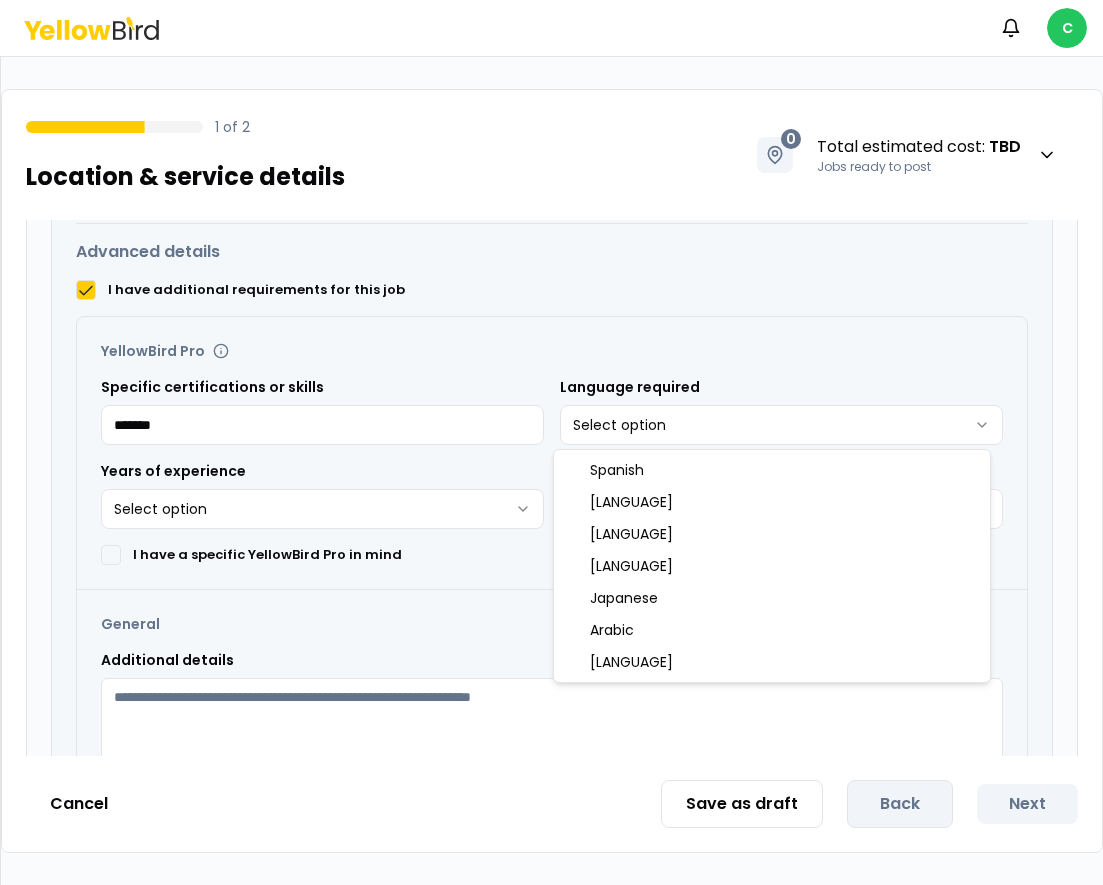 click on "**********" at bounding box center [551, 442] 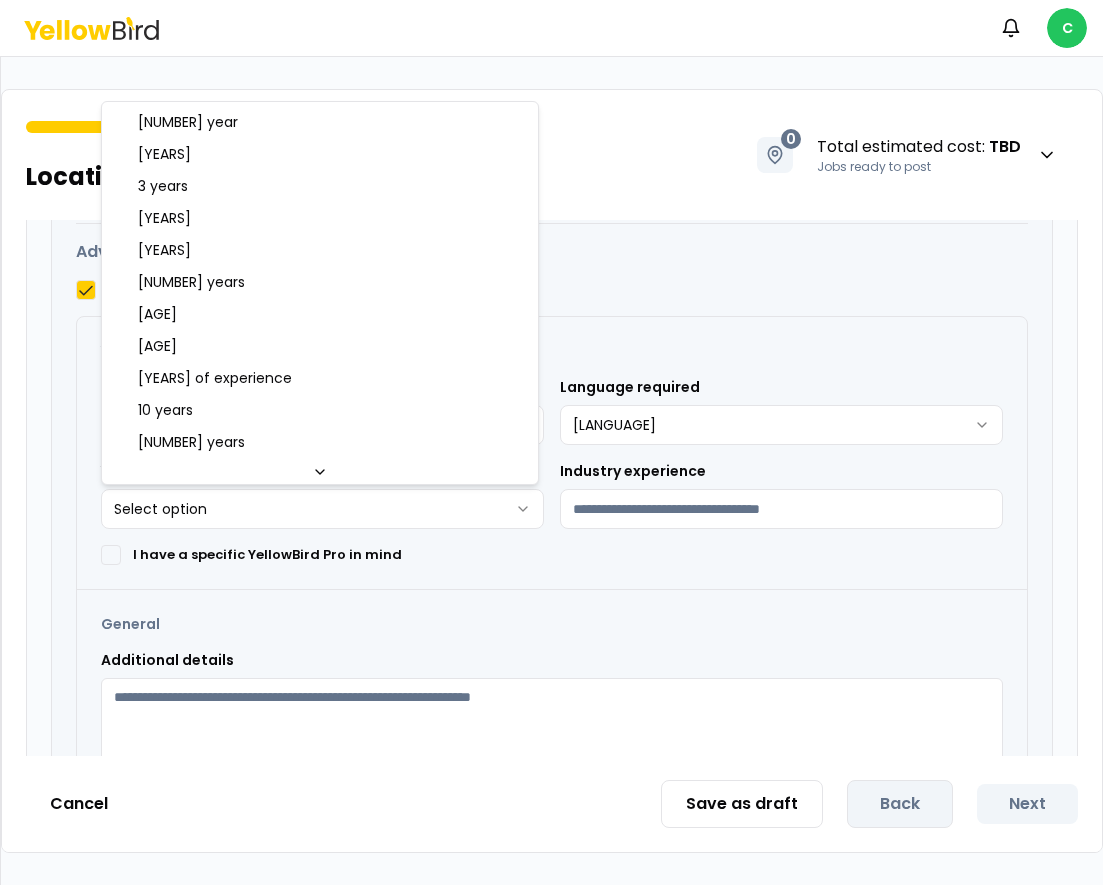 click on "**********" at bounding box center [551, 442] 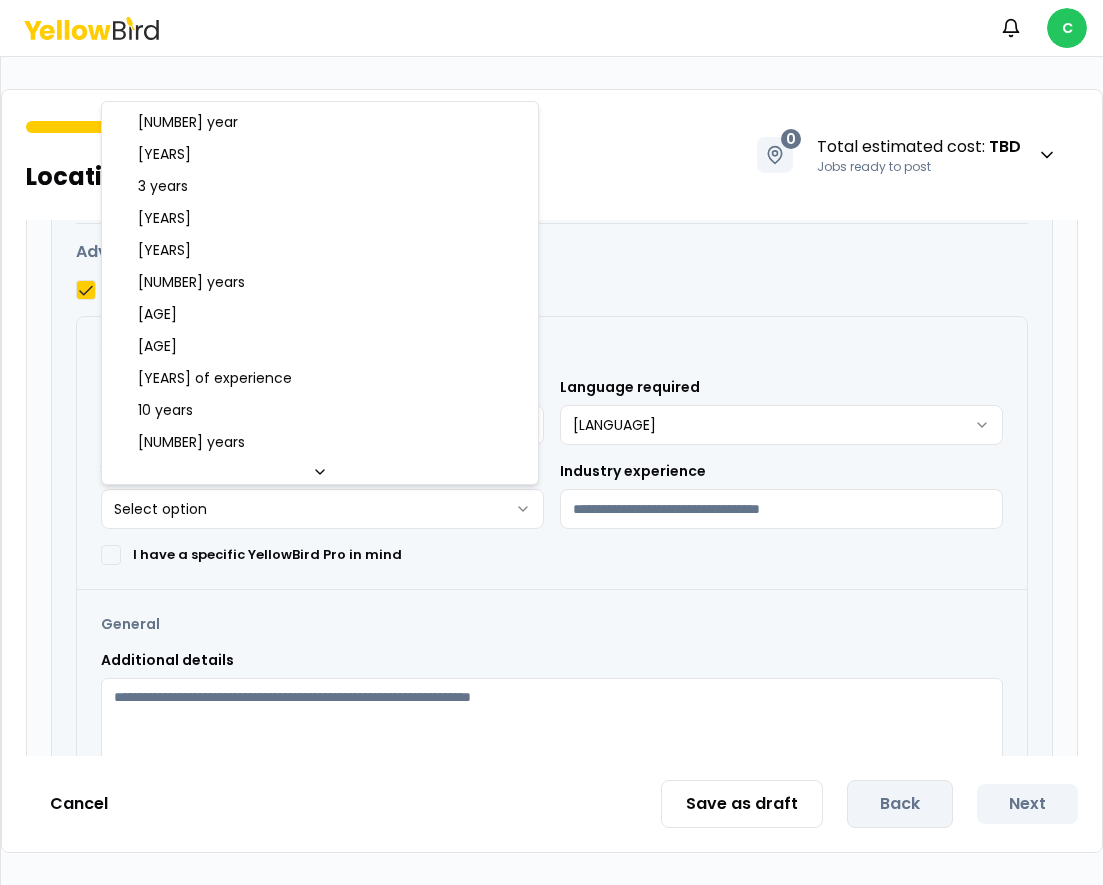 select on "**" 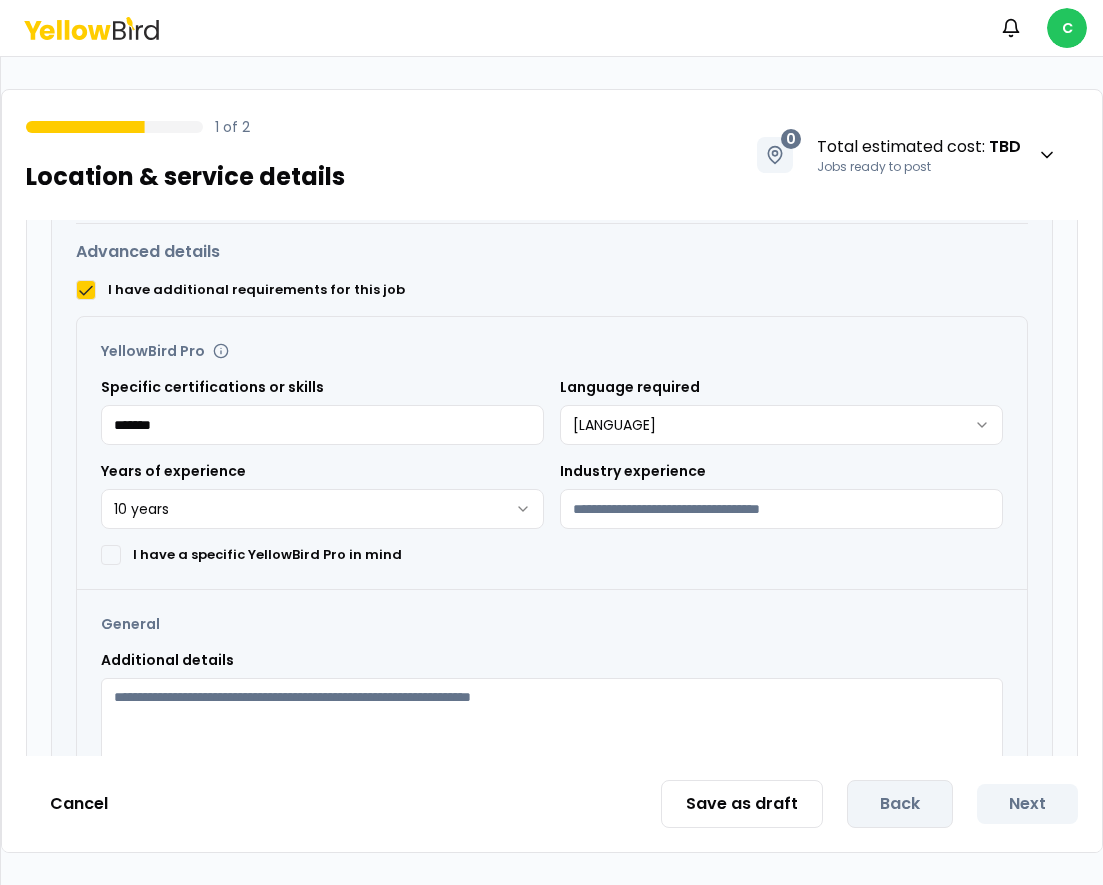 click on "I have a specific YellowBird Pro in mind" at bounding box center (111, 555) 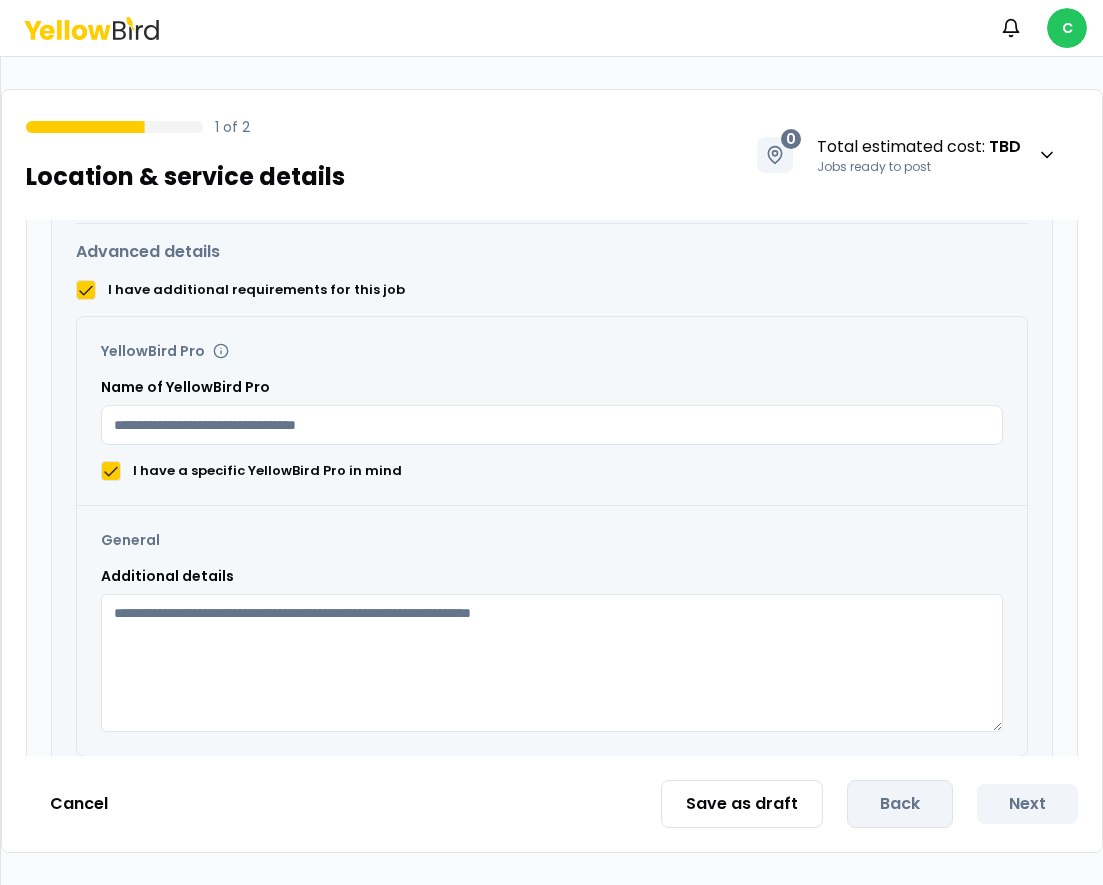 click on "Additional details" at bounding box center [552, 663] 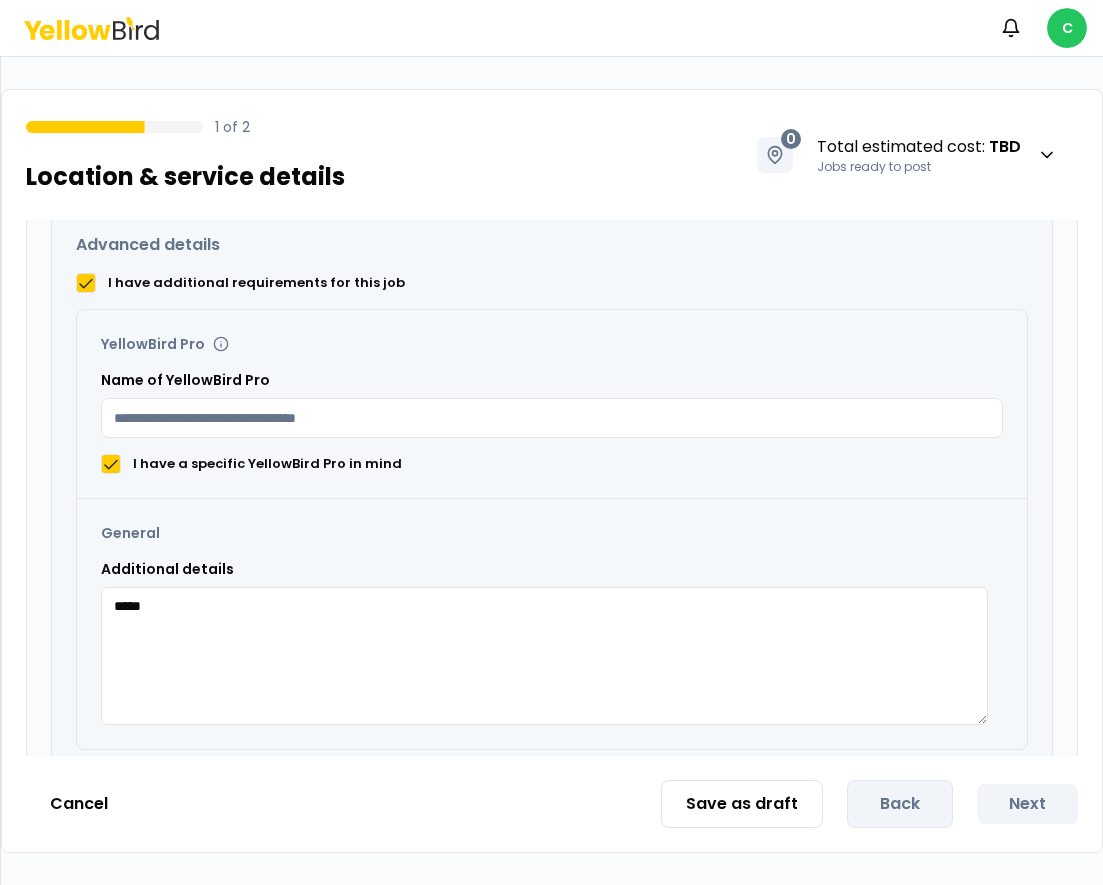 scroll, scrollTop: 987, scrollLeft: 0, axis: vertical 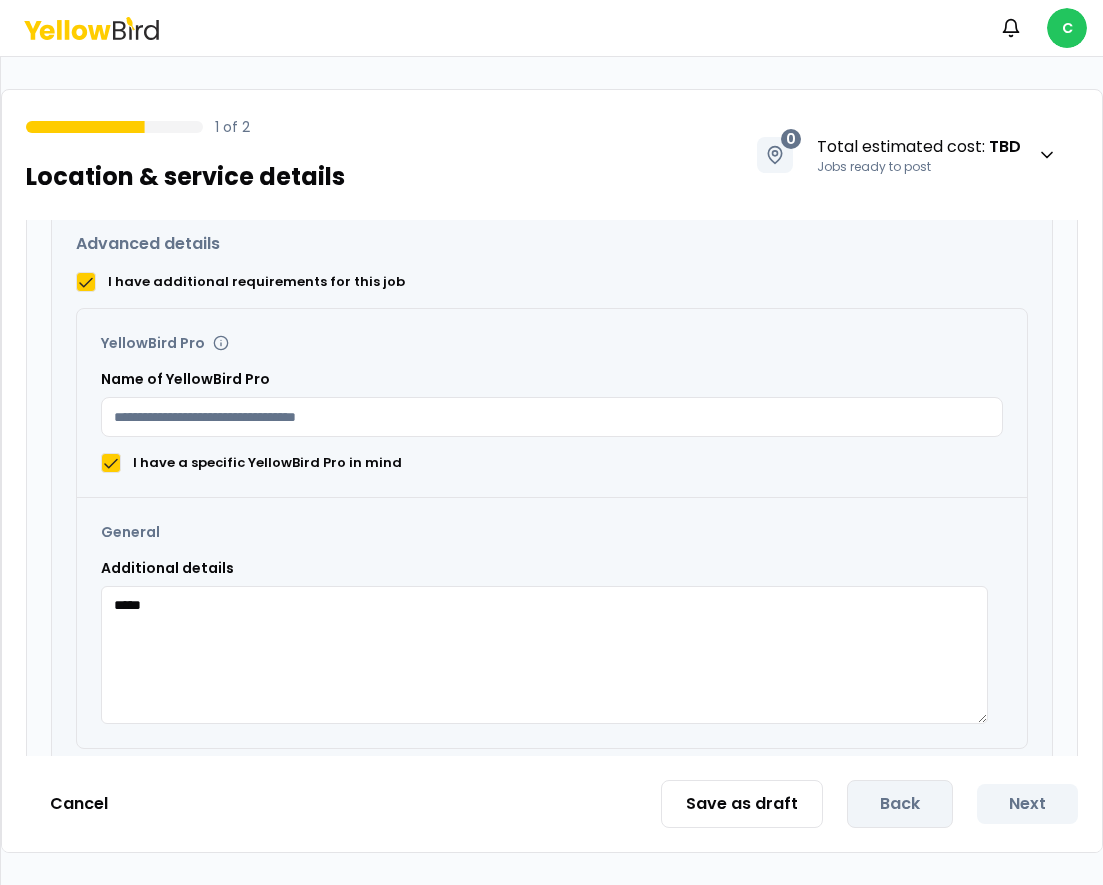 type on "*****" 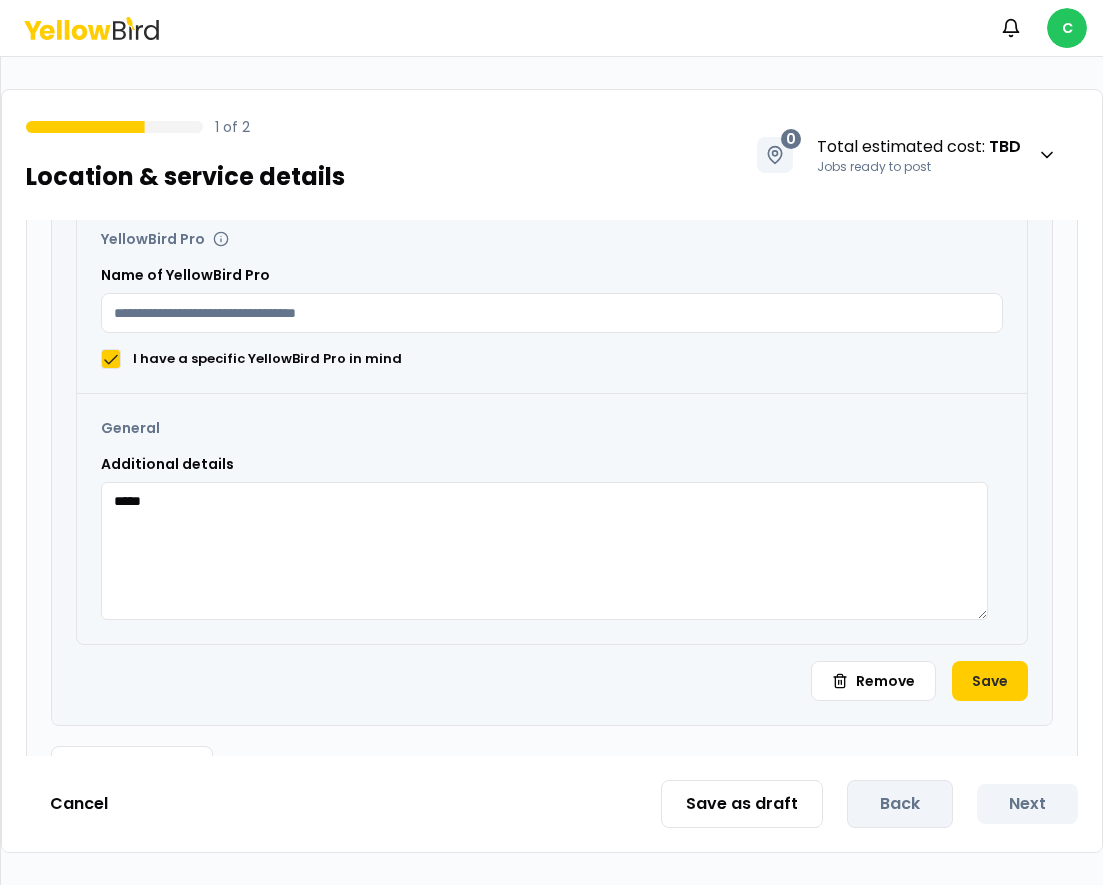 scroll, scrollTop: 1097, scrollLeft: 0, axis: vertical 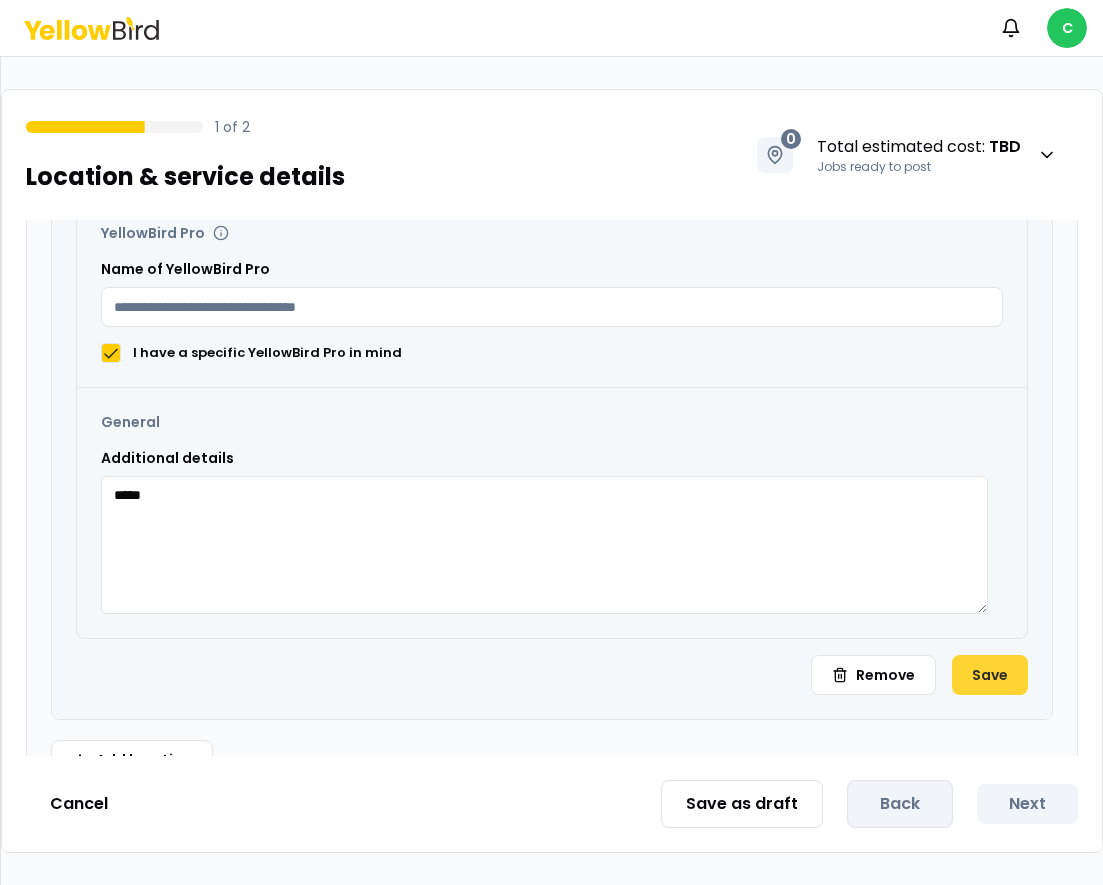 click on "Save" at bounding box center [990, 675] 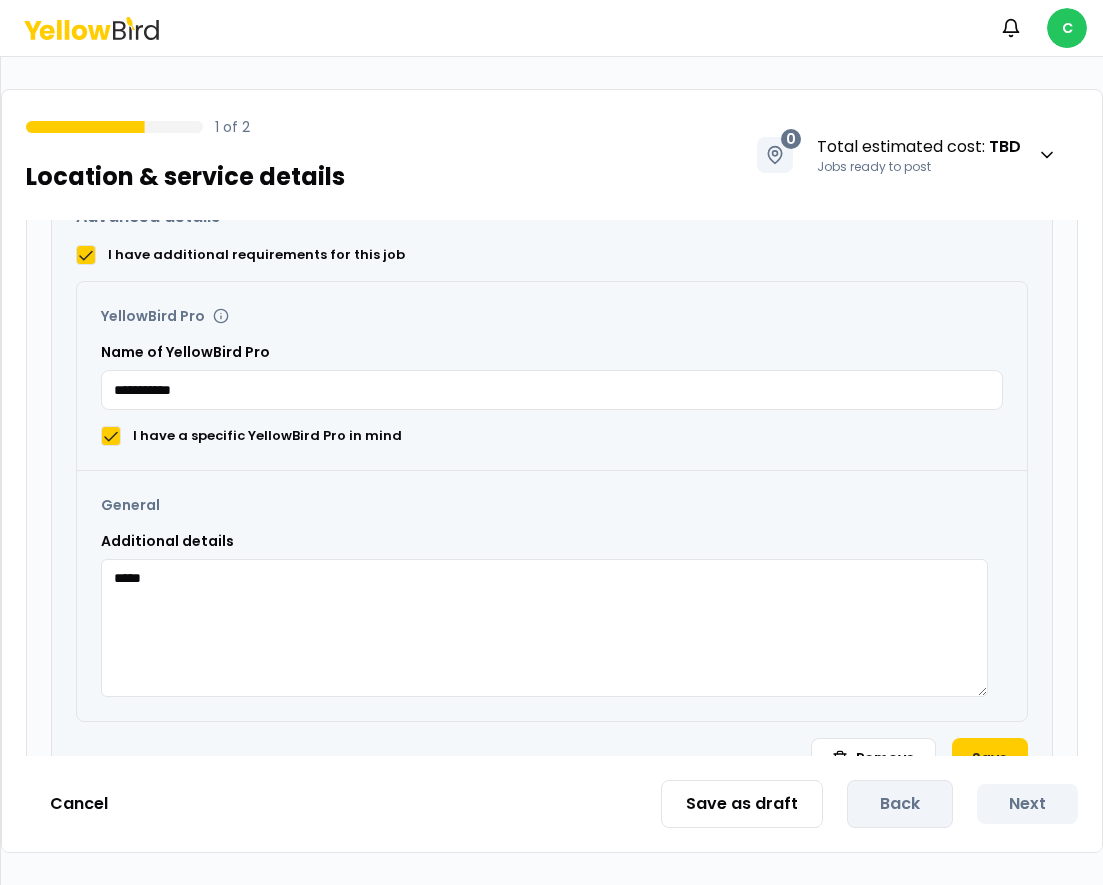 scroll, scrollTop: 1182, scrollLeft: 0, axis: vertical 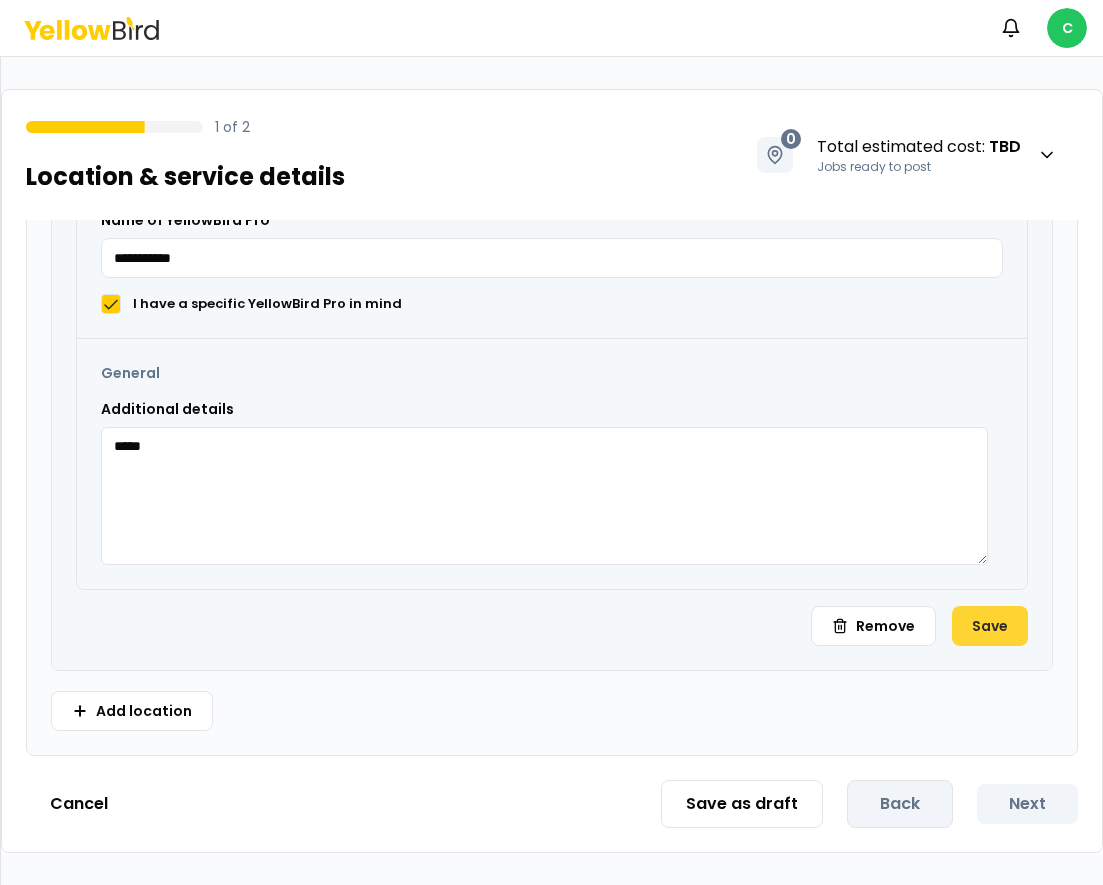 type on "**********" 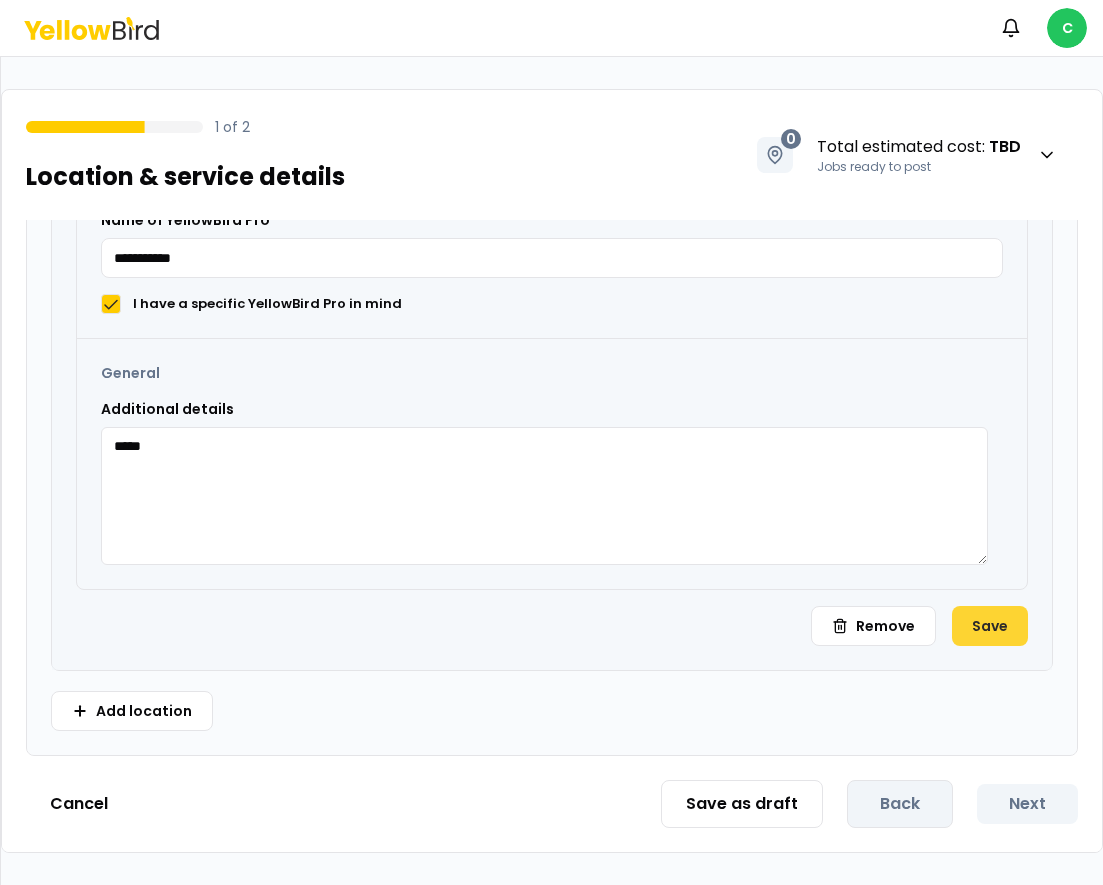 scroll, scrollTop: 0, scrollLeft: 0, axis: both 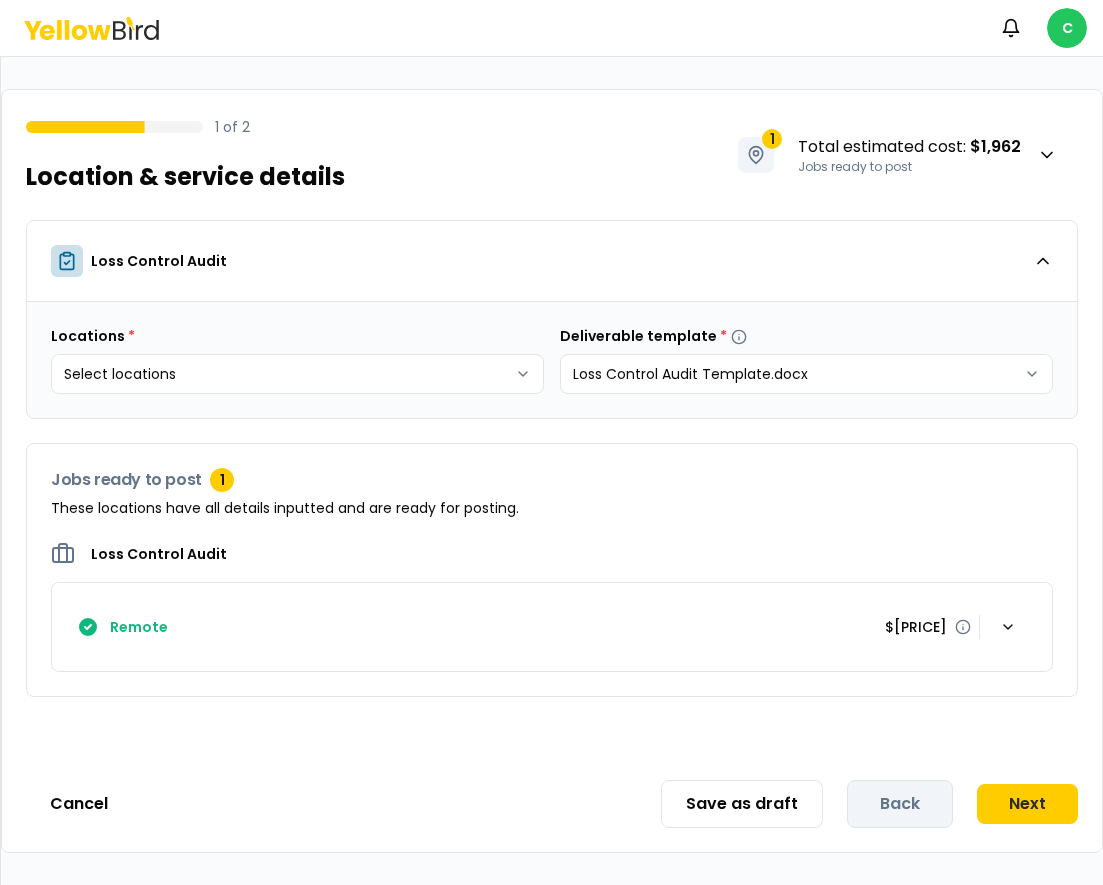 click on "Save as draft Back Next" at bounding box center (869, 804) 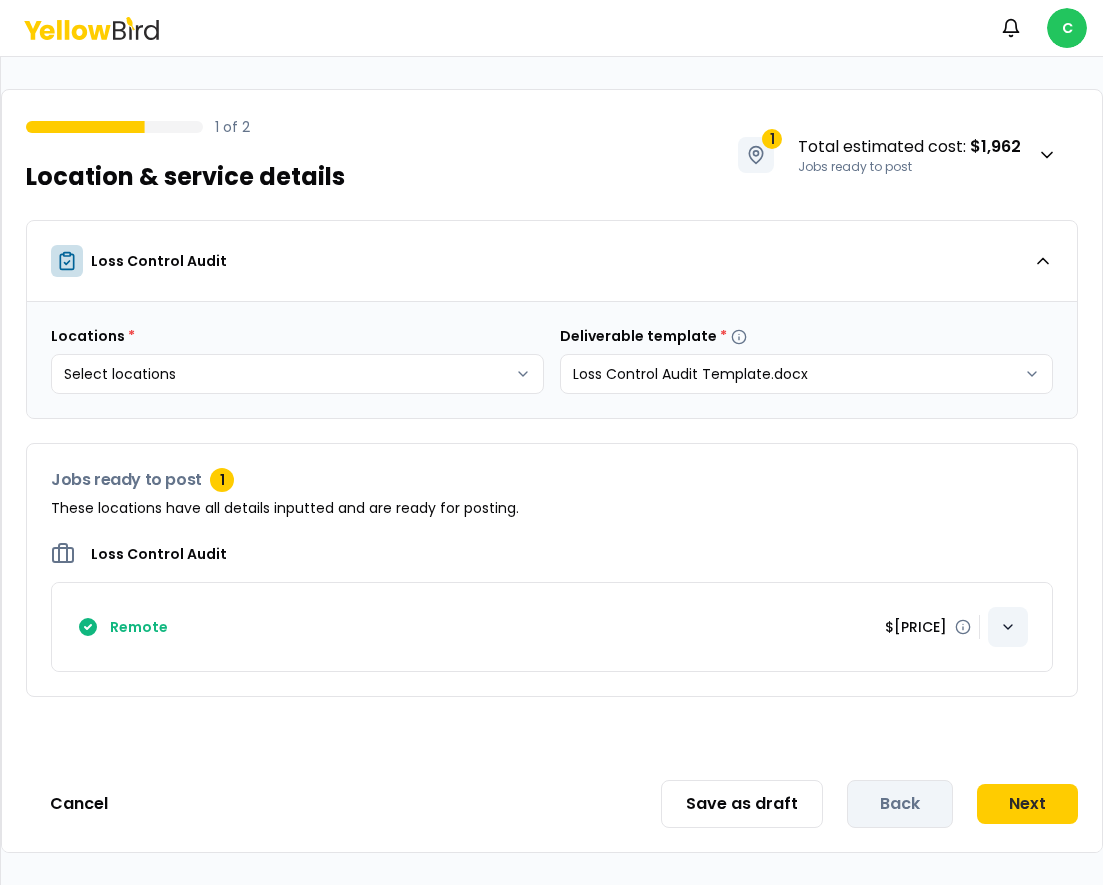 click 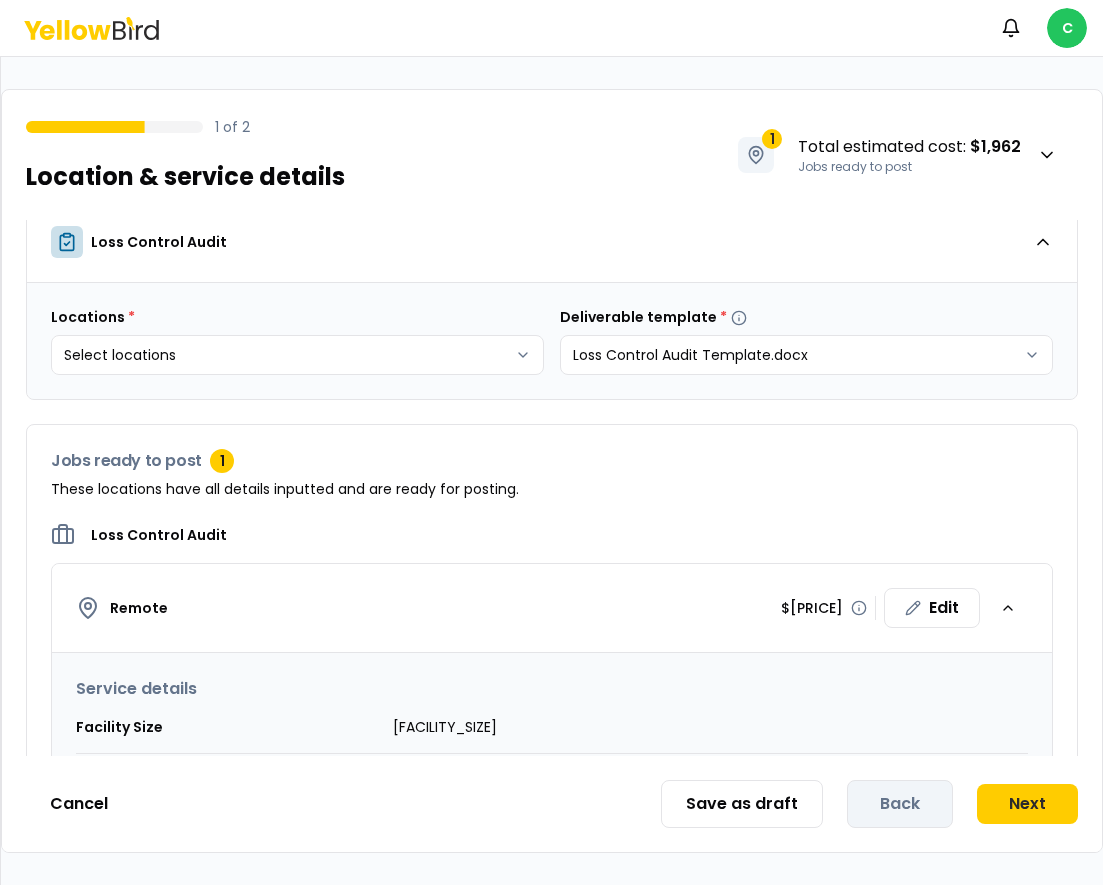scroll, scrollTop: 0, scrollLeft: 0, axis: both 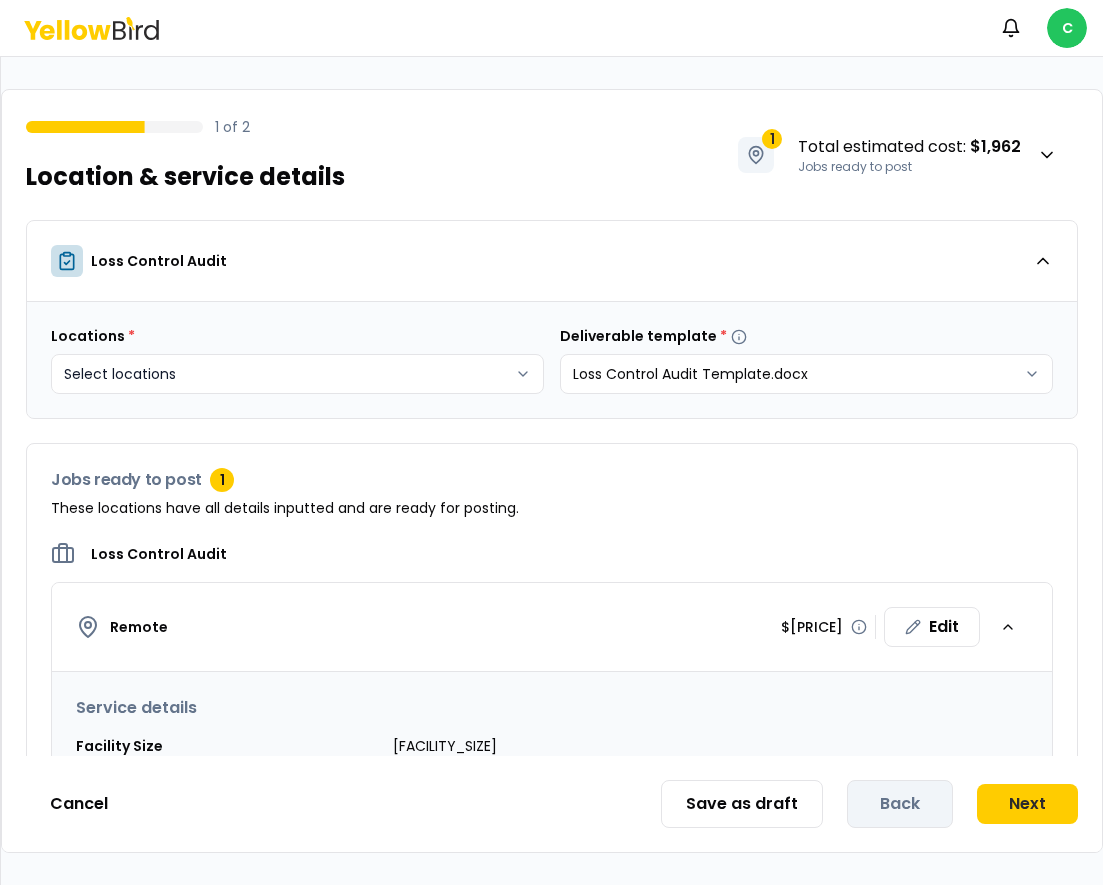 click on "Notifications C 1 of 2 Location & service details 1 Total estimated cost :   $1,962 Jobs ready to post Loss Control Audit Locations   * Select locations Deliverable template   * Loss Control Audit Template.docx Jobs ready to post 1 These locations have all details inputted and are ready for posting. Loss Control Audit   Remote $1,962.00 Edit Service details Facility Size 30,001-100K sq ft Service Type Standard environment (retail stores, clinics, schools) Additional details Specific certifications or skills OSHA 10 Years of experience 10 Language required French Name of YellowBird Pro [FIRST] [LAST] Other requirements James Contact details Point of contact JS [FIRST] [LAST] Scheduling Potential start dates 08-14-2025 08-21-2025 Cancel Save as draft Back Next" at bounding box center (551, 442) 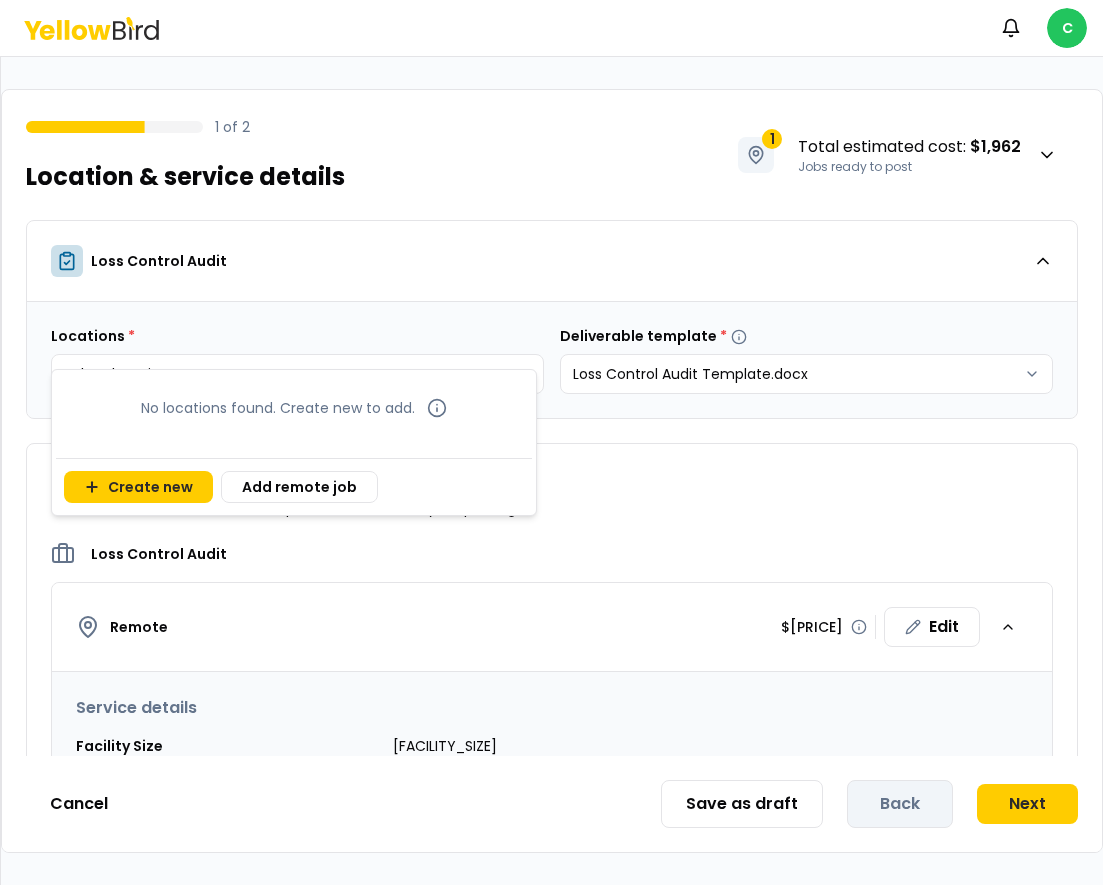 click on "Notifications C 1 of 2 Location & service details 1 Total estimated cost :   $1,962 Jobs ready to post Loss Control Audit Locations   * Select locations Deliverable template   * Loss Control Audit Template.docx Jobs ready to post 1 These locations have all details inputted and are ready for posting. Loss Control Audit   Remote $1,962.00 Edit Service details Facility Size 30,001-100K sq ft Service Type Standard environment (retail stores, clinics, schools) Additional details Specific certifications or skills OSHA 10 Years of experience 10 Language required French Name of YellowBird Pro [FIRST] [LAST] Other requirements James Contact details Point of contact JS [FIRST] [LAST] Scheduling Potential start dates 08-14-2025 08-21-2025 Cancel Save as draft Back Next
No locations found. Create new to add. Create new Add remote job" at bounding box center (551, 442) 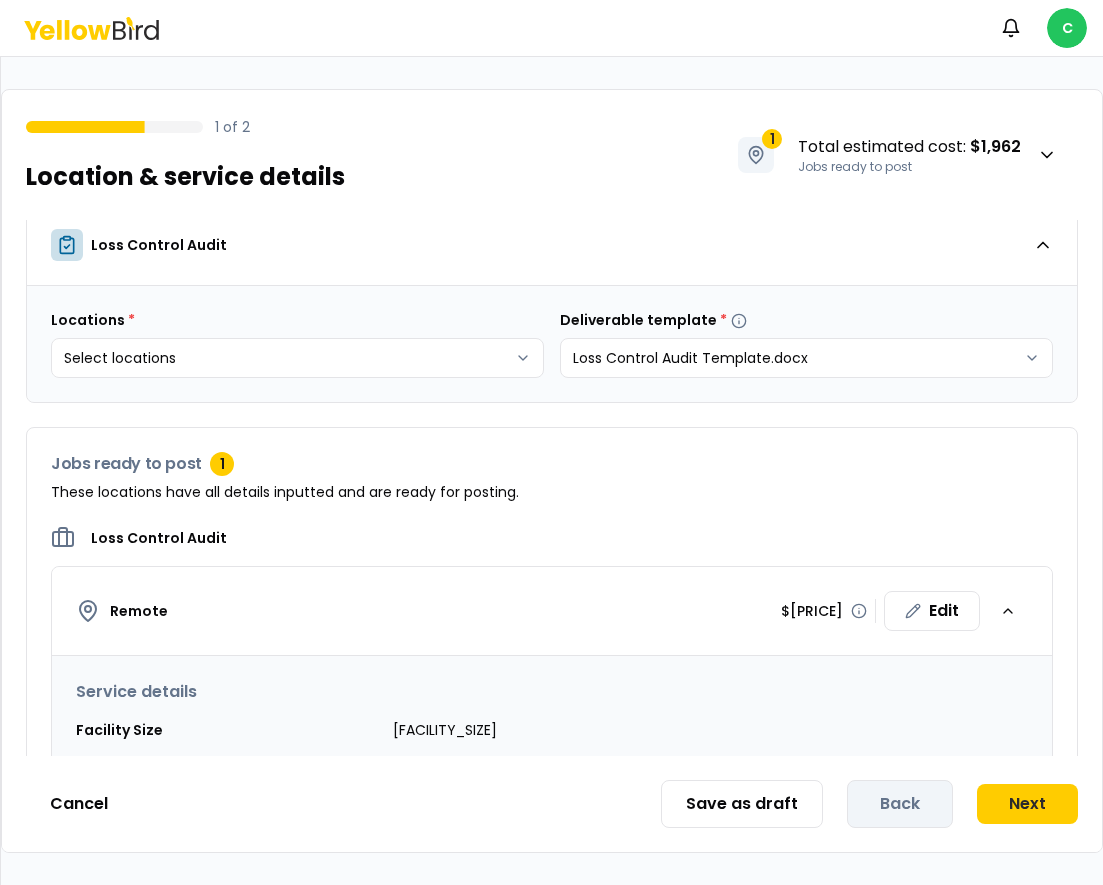 scroll, scrollTop: 19, scrollLeft: 0, axis: vertical 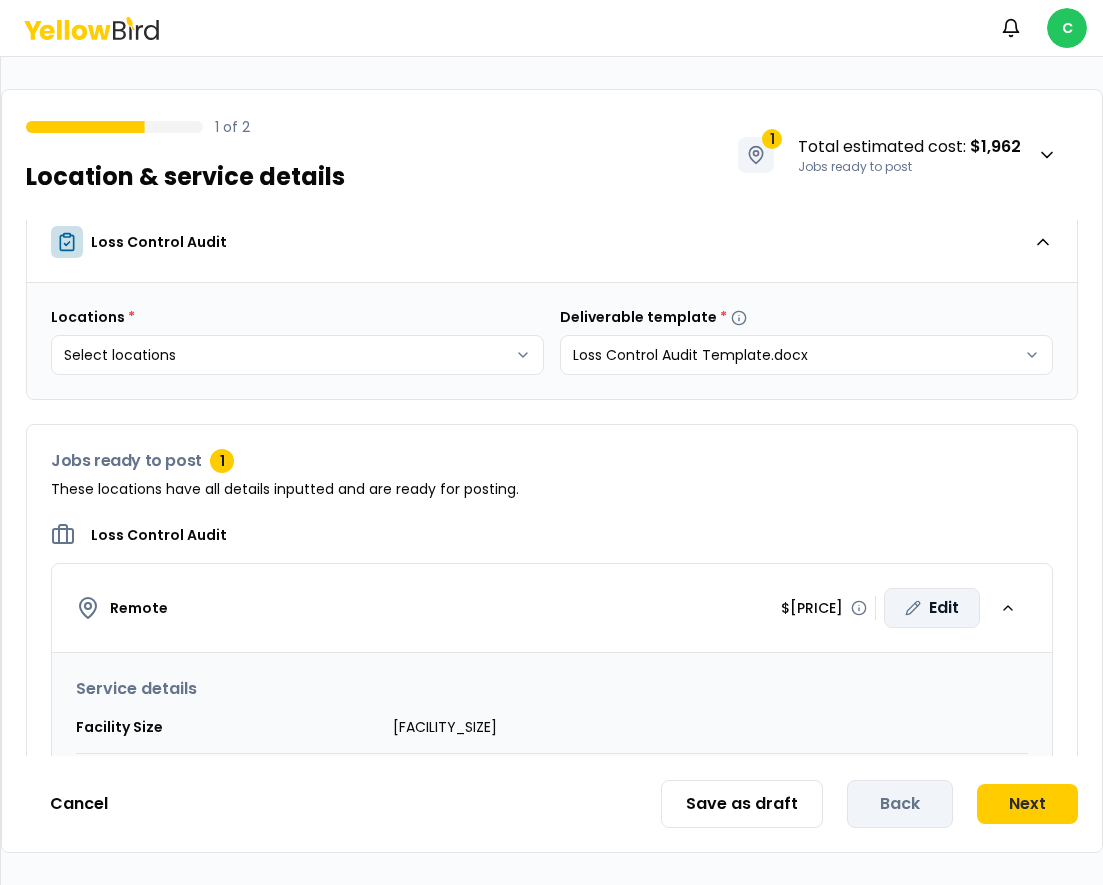 click 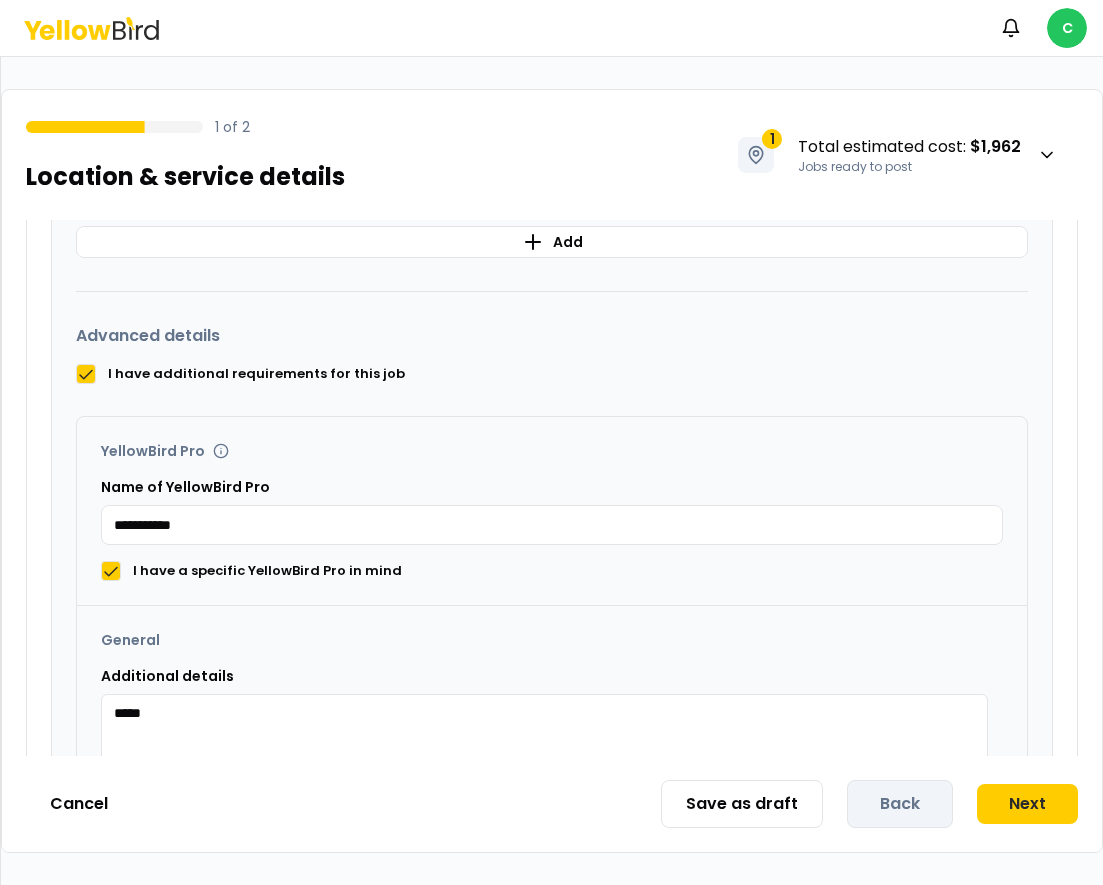 scroll, scrollTop: 1024, scrollLeft: 0, axis: vertical 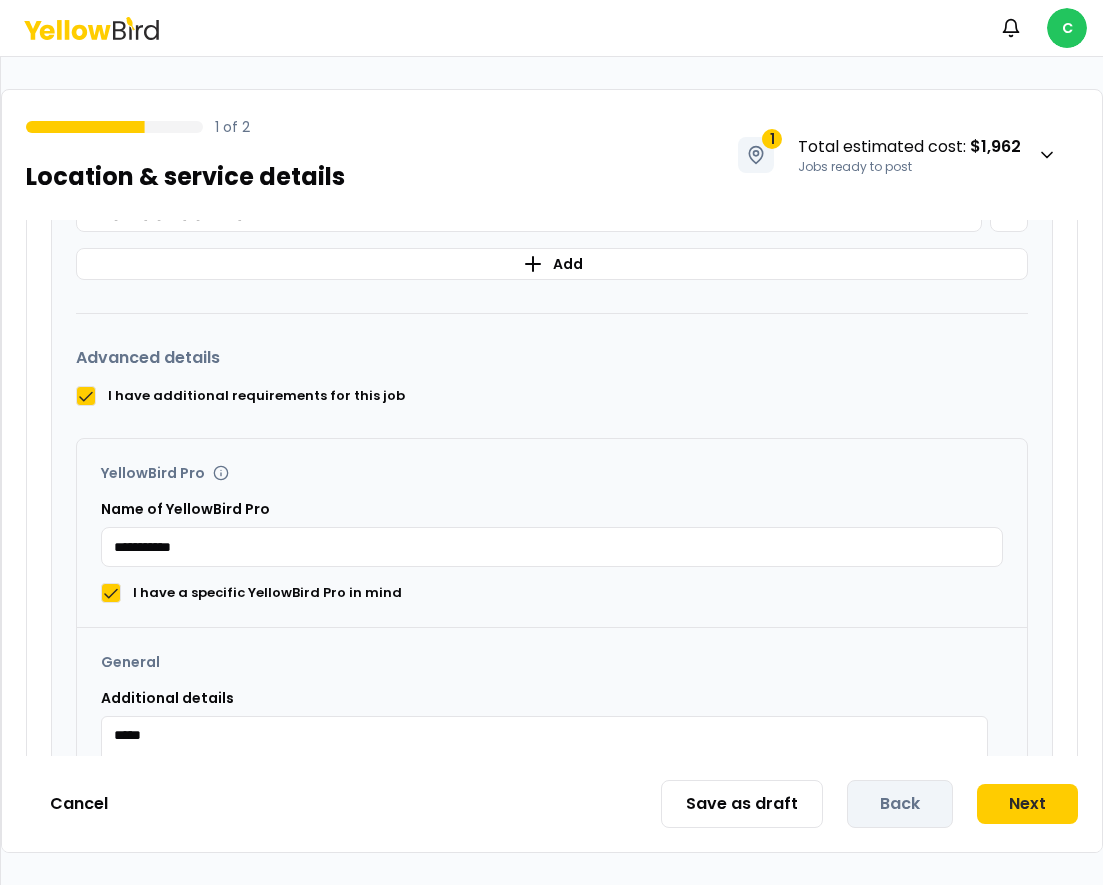 click on "*****" at bounding box center (544, 785) 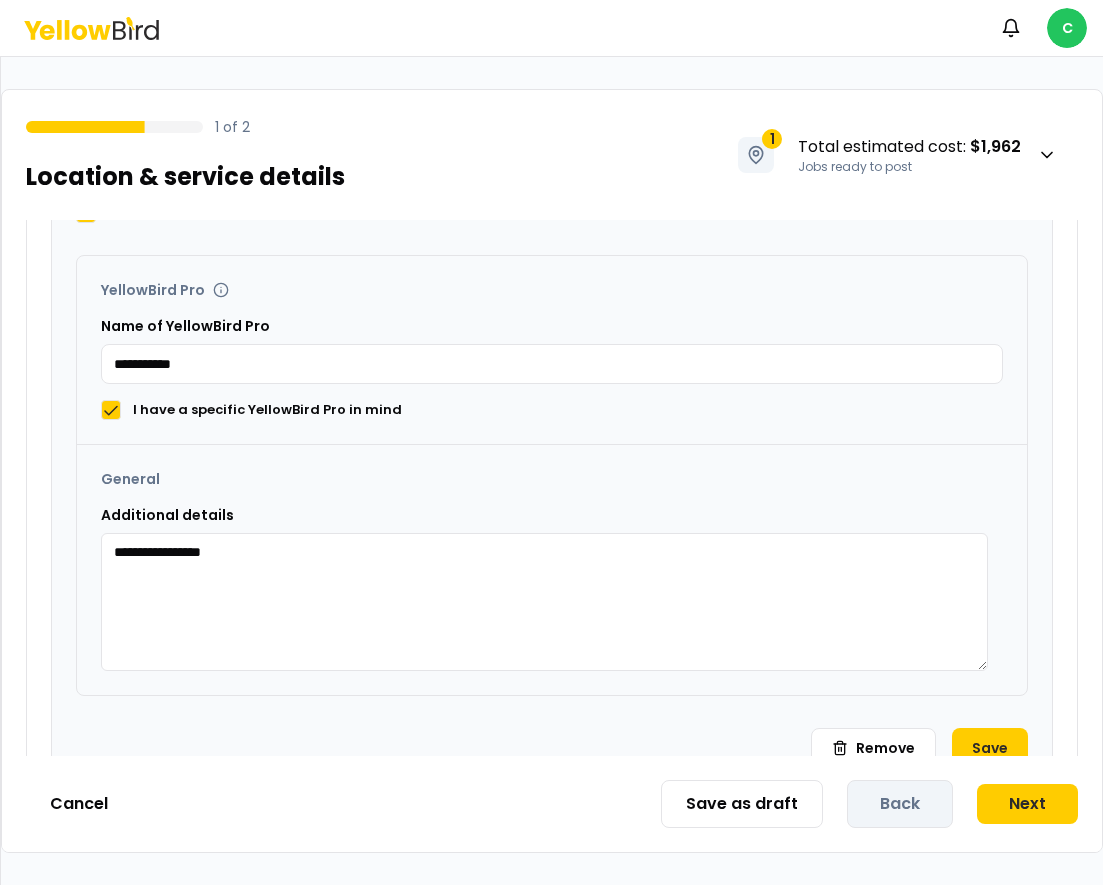 scroll, scrollTop: 1269, scrollLeft: 0, axis: vertical 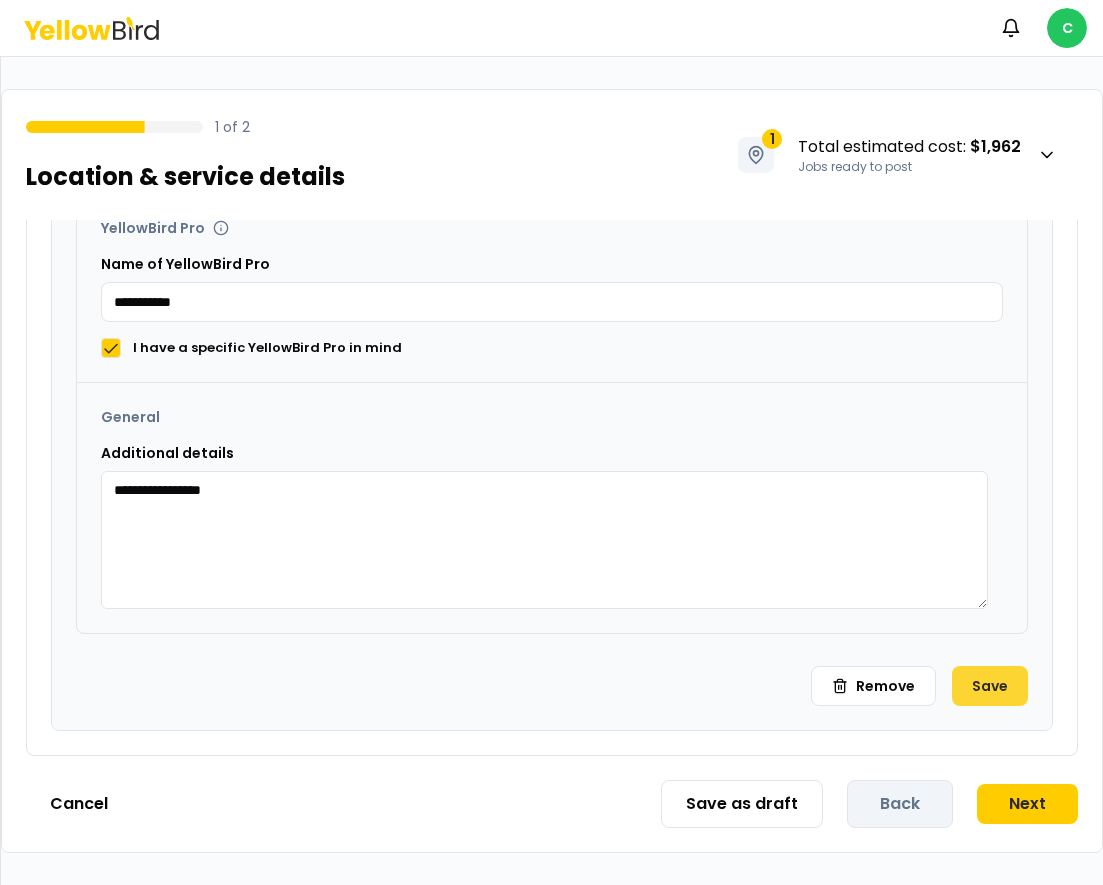 type on "**********" 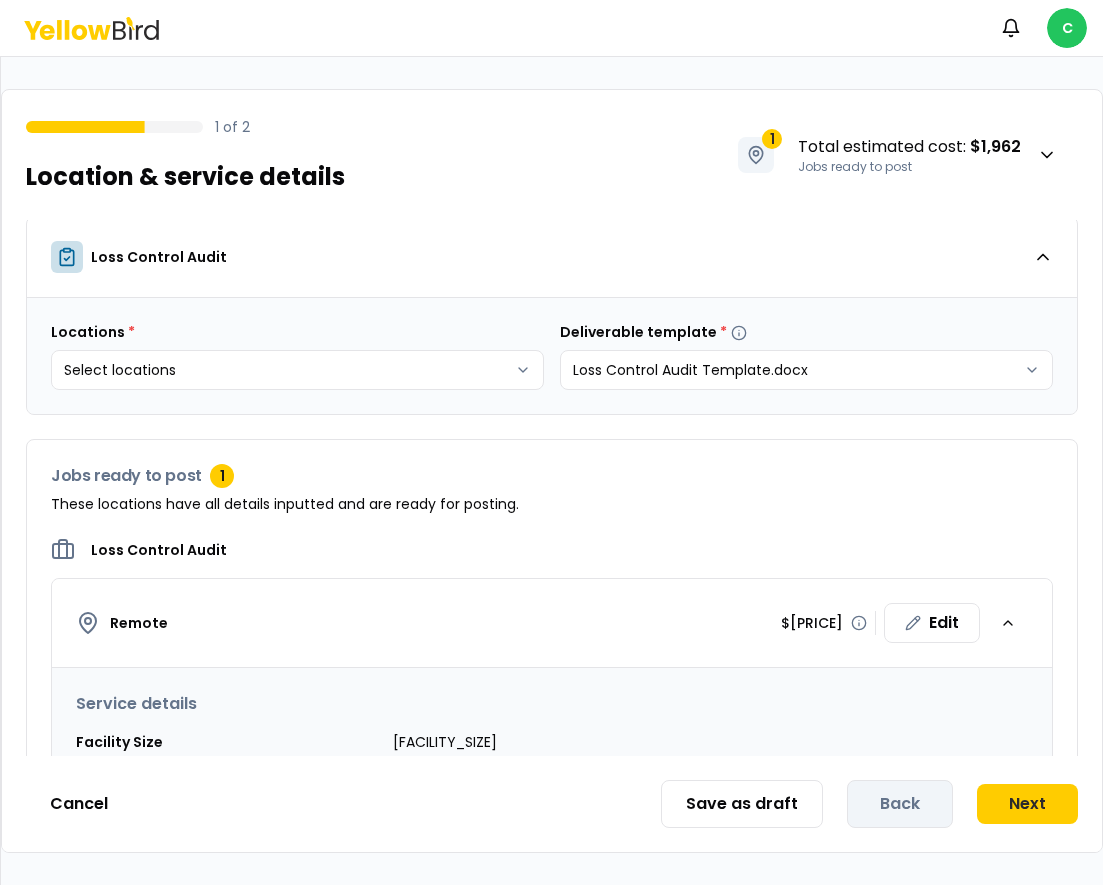 scroll, scrollTop: 0, scrollLeft: 0, axis: both 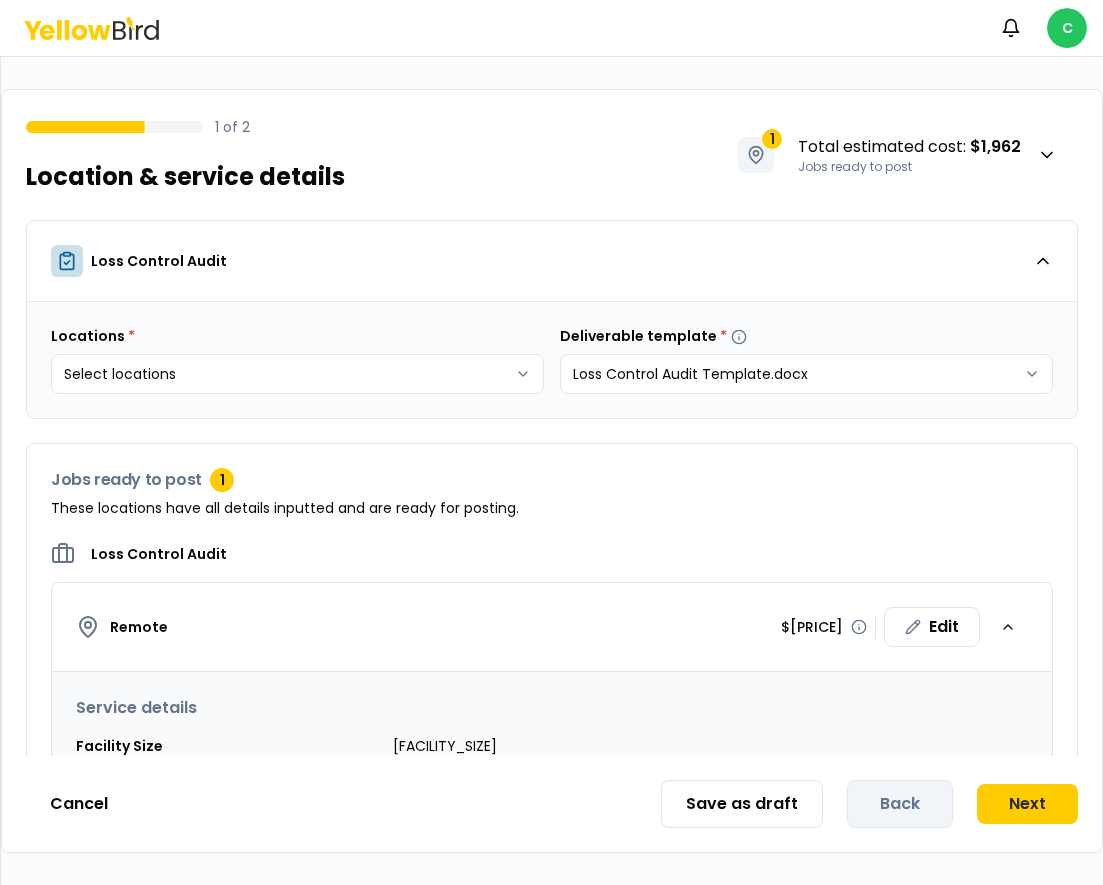 click on "Save as draft Back Next" at bounding box center [869, 804] 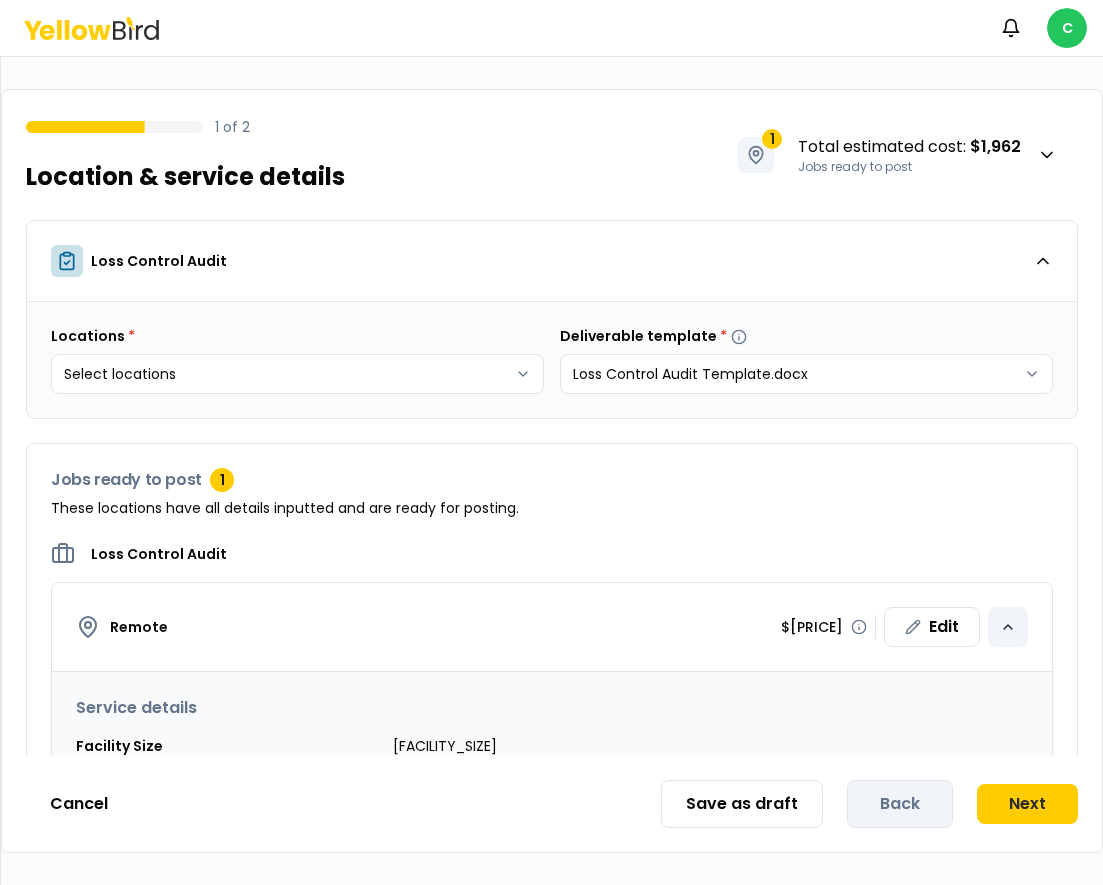 click 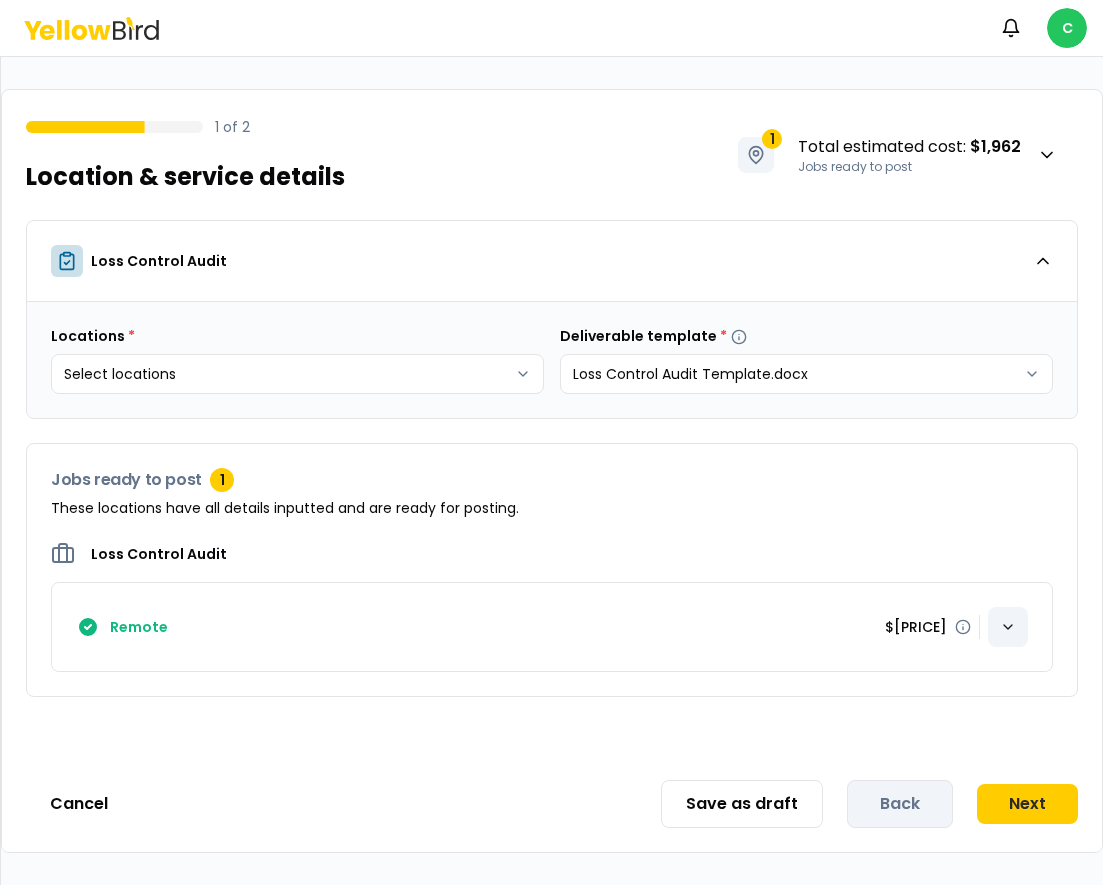 click 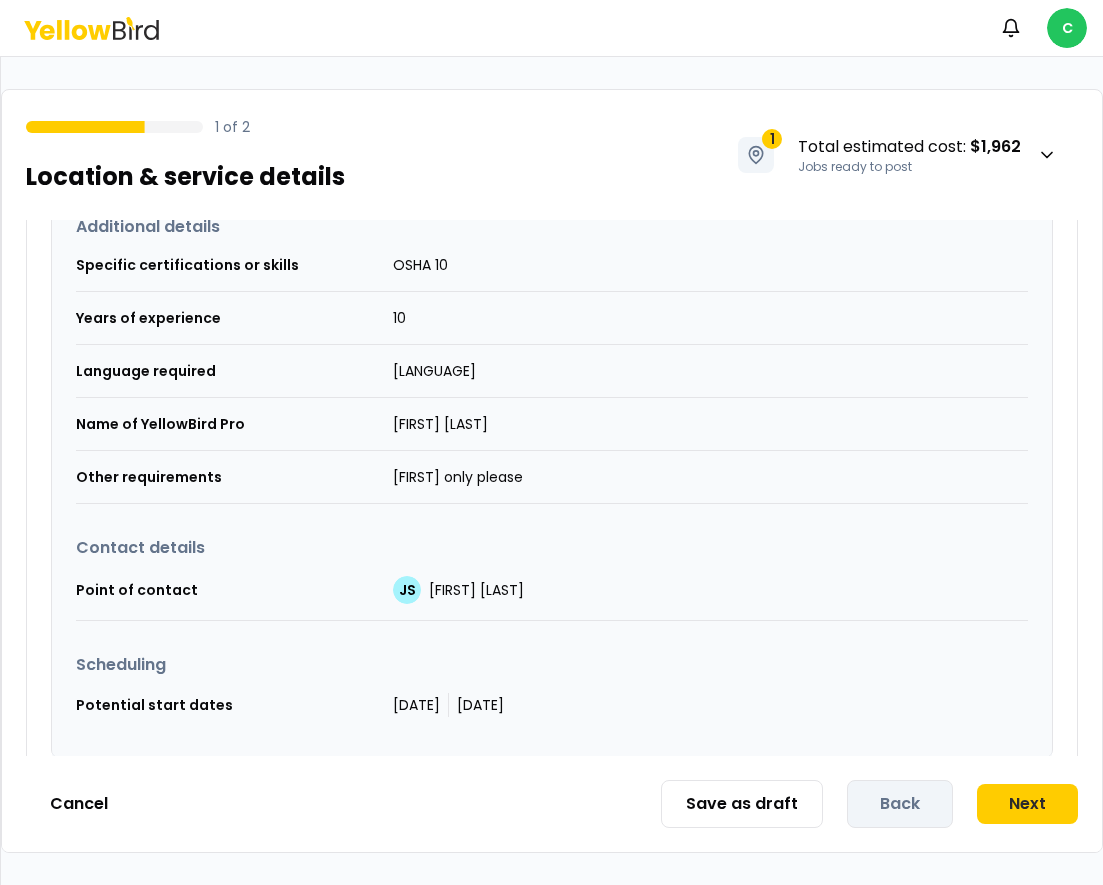 scroll, scrollTop: 670, scrollLeft: 0, axis: vertical 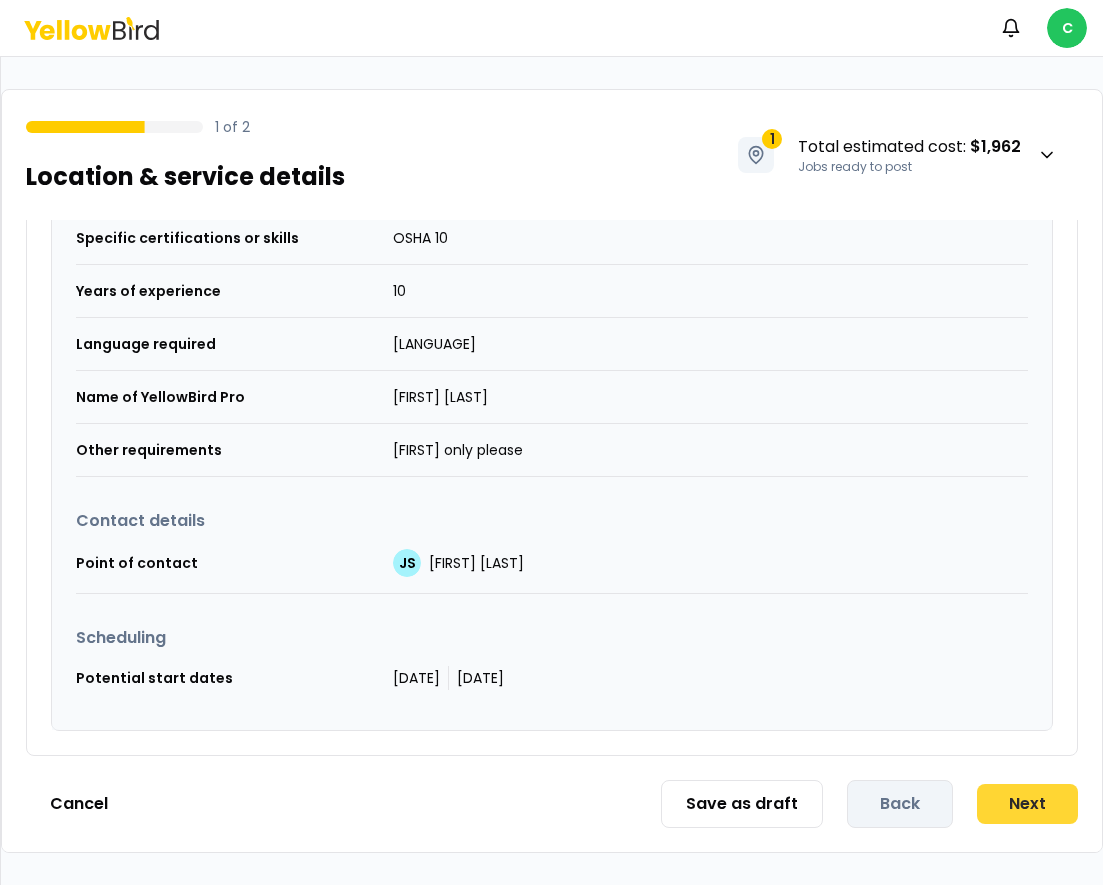 click on "Next" at bounding box center [1027, 804] 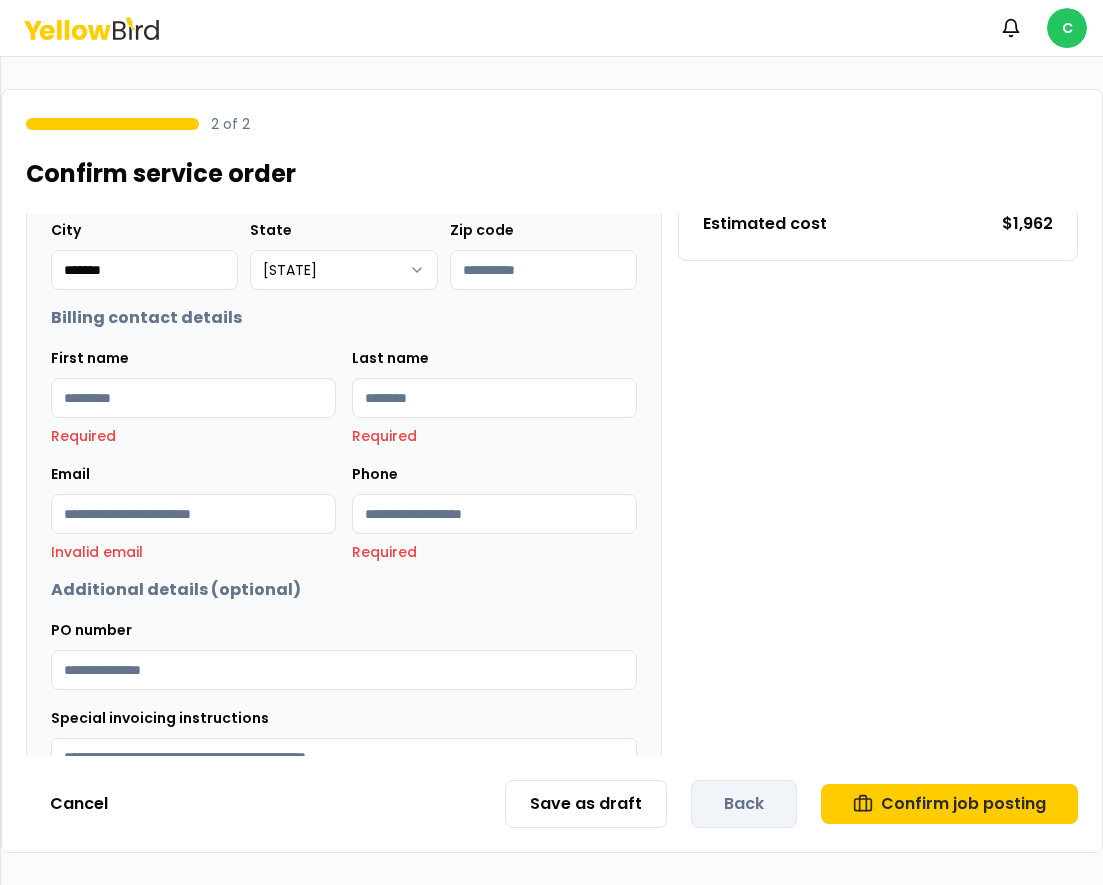 scroll, scrollTop: 0, scrollLeft: 0, axis: both 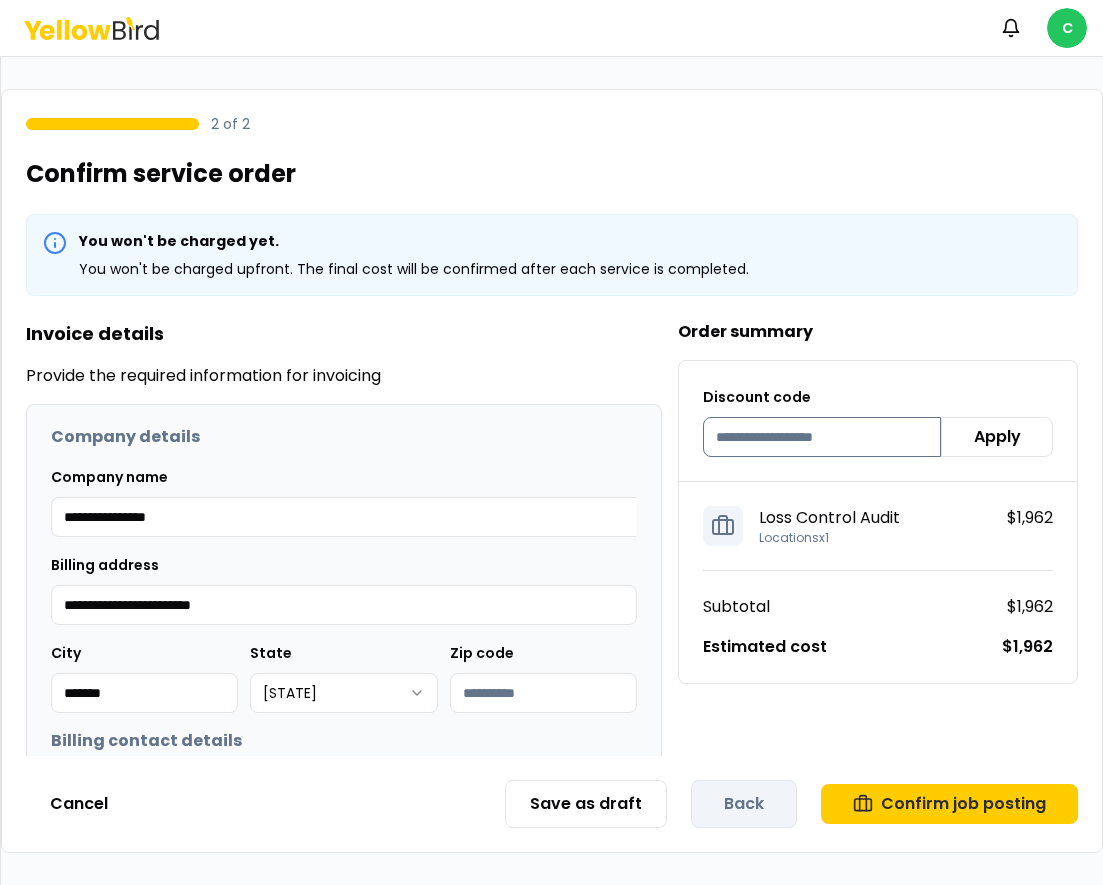 click at bounding box center (822, 437) 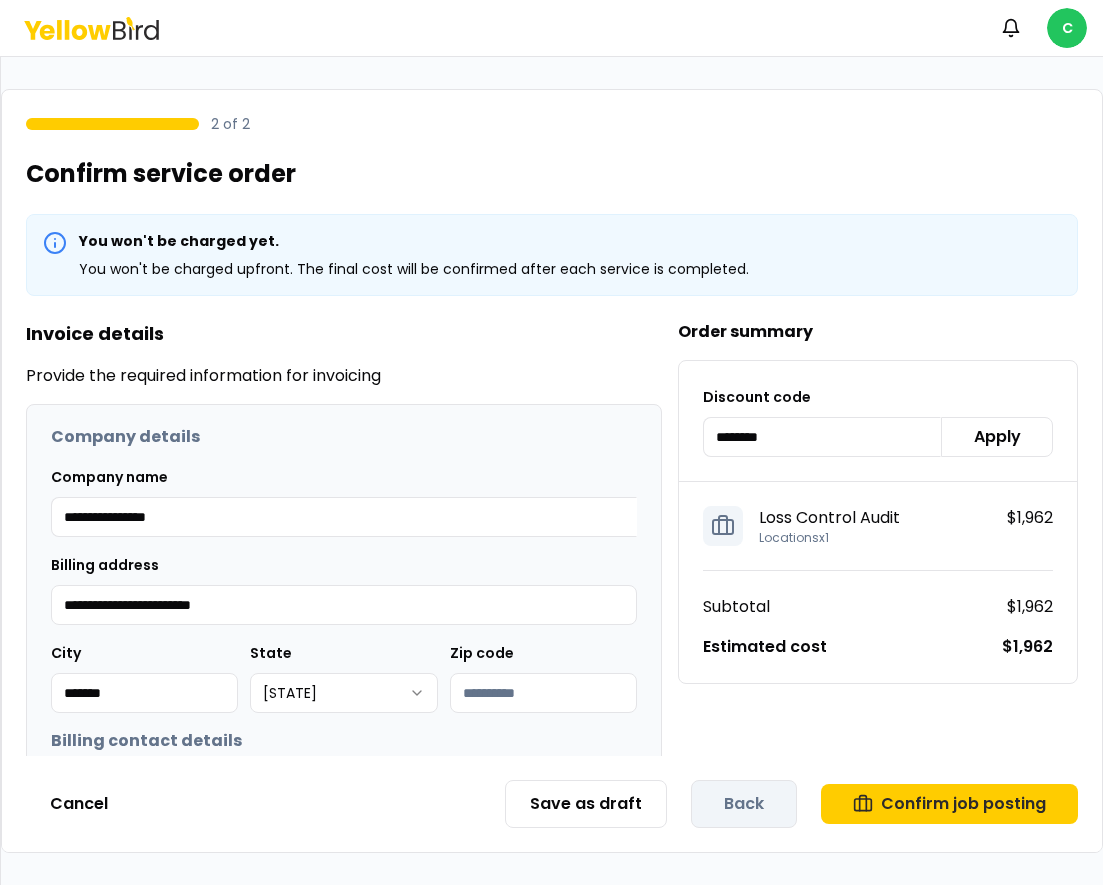 type on "********" 